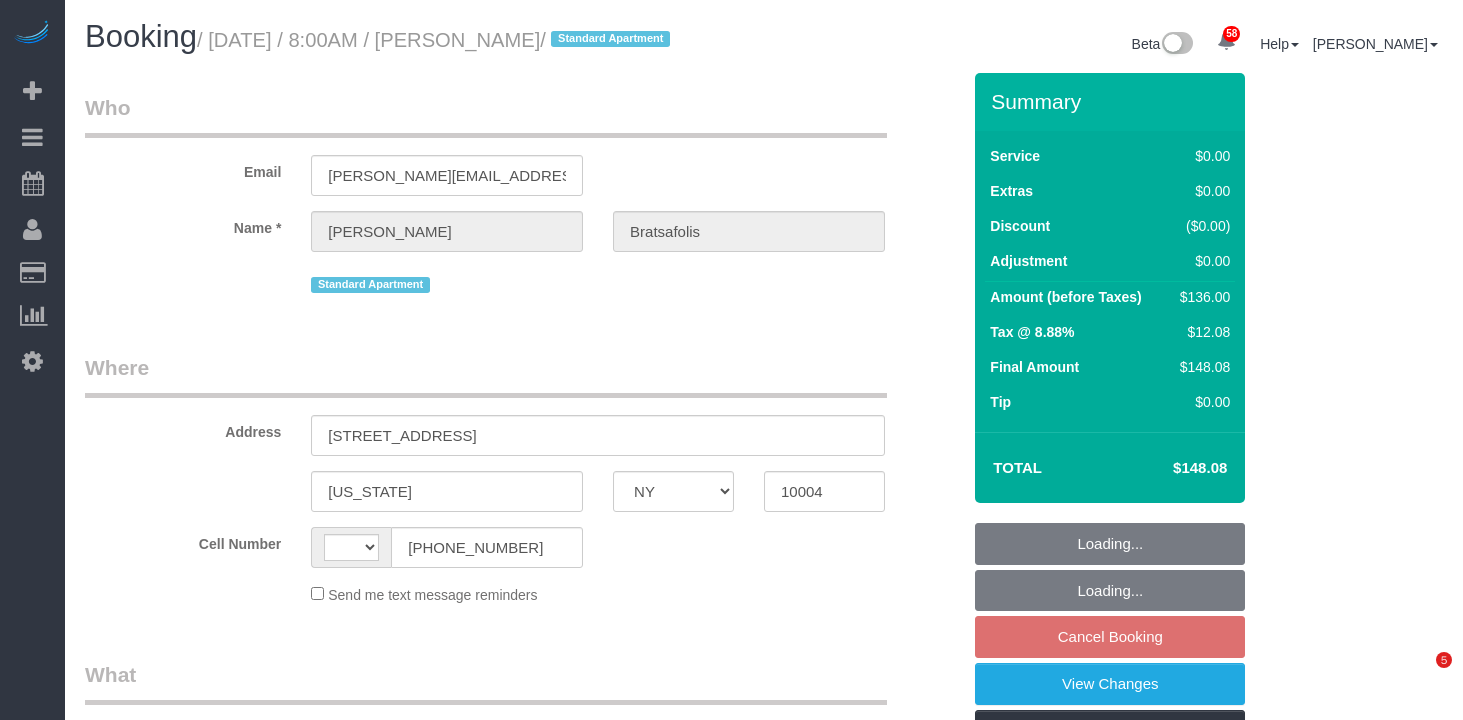 select on "NY" 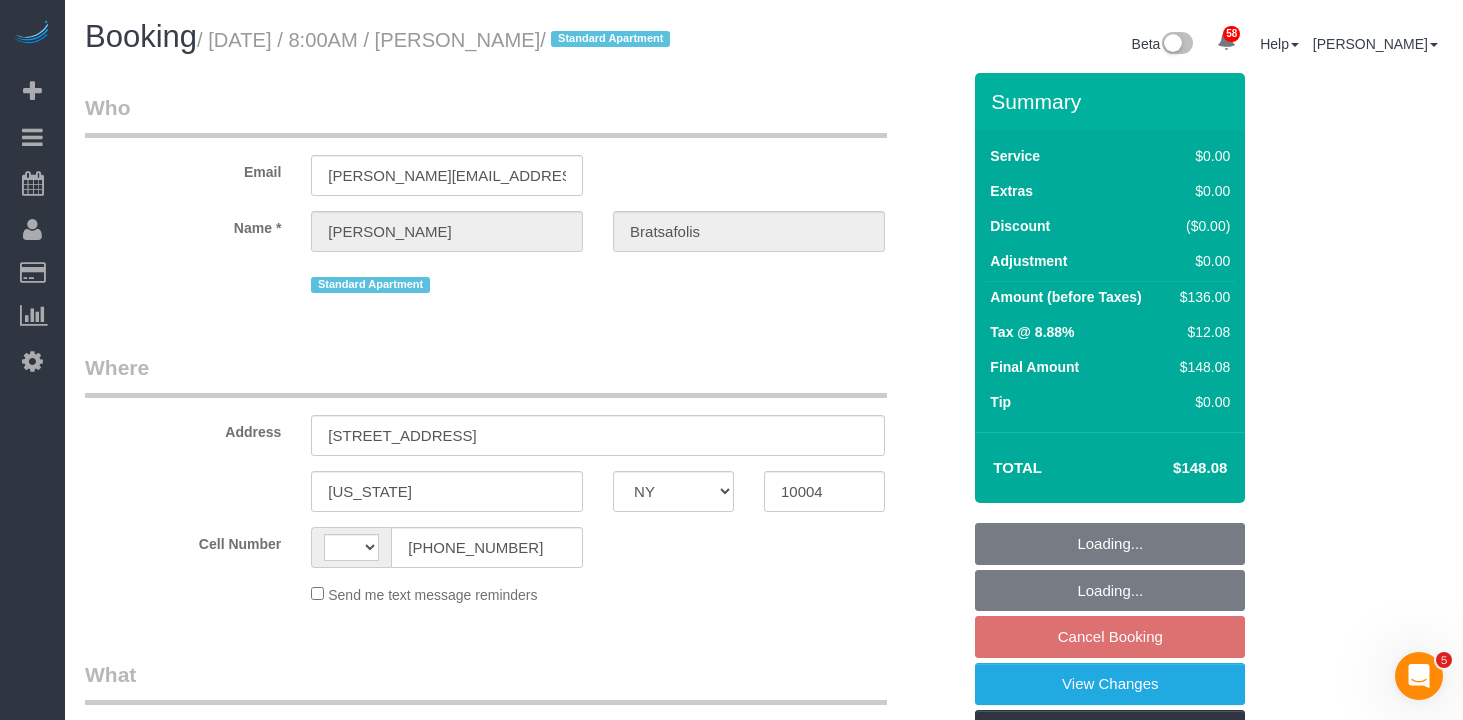 scroll, scrollTop: 0, scrollLeft: 0, axis: both 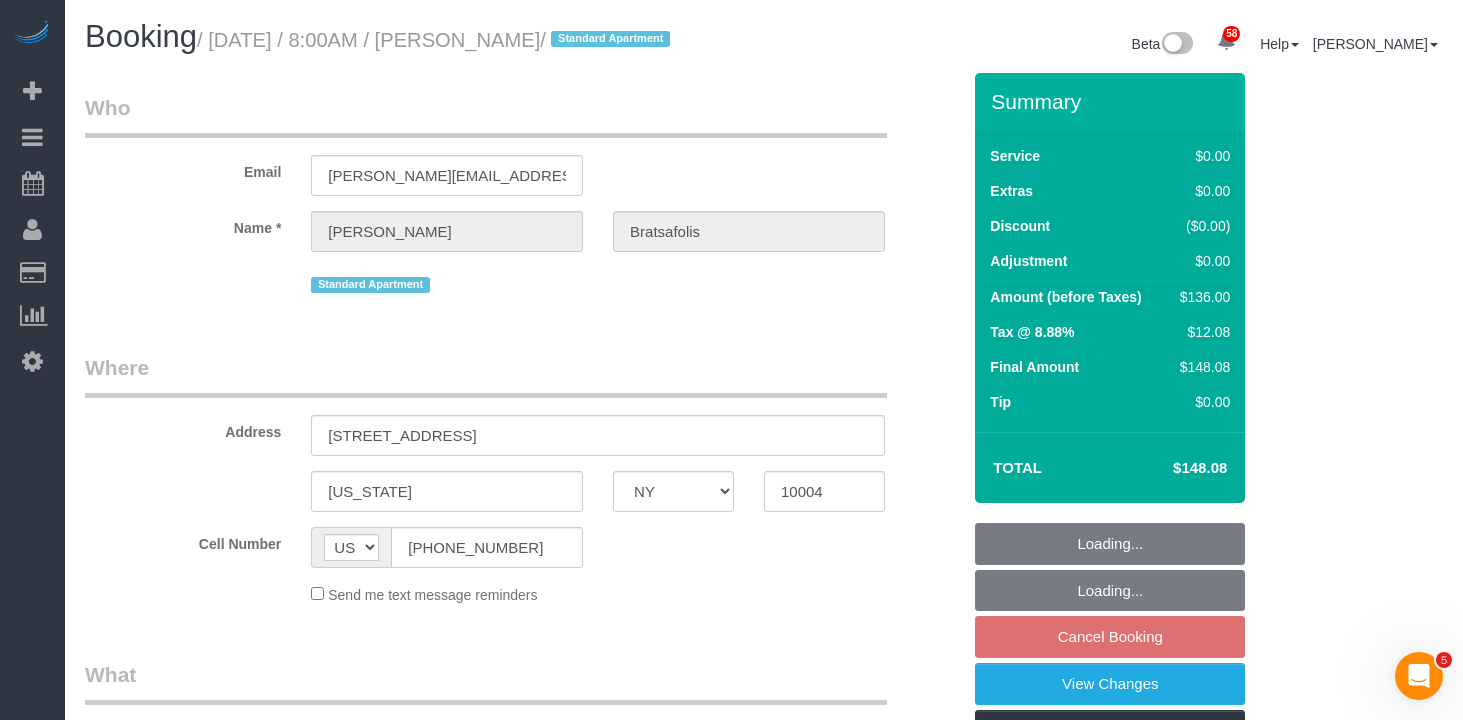 select on "1" 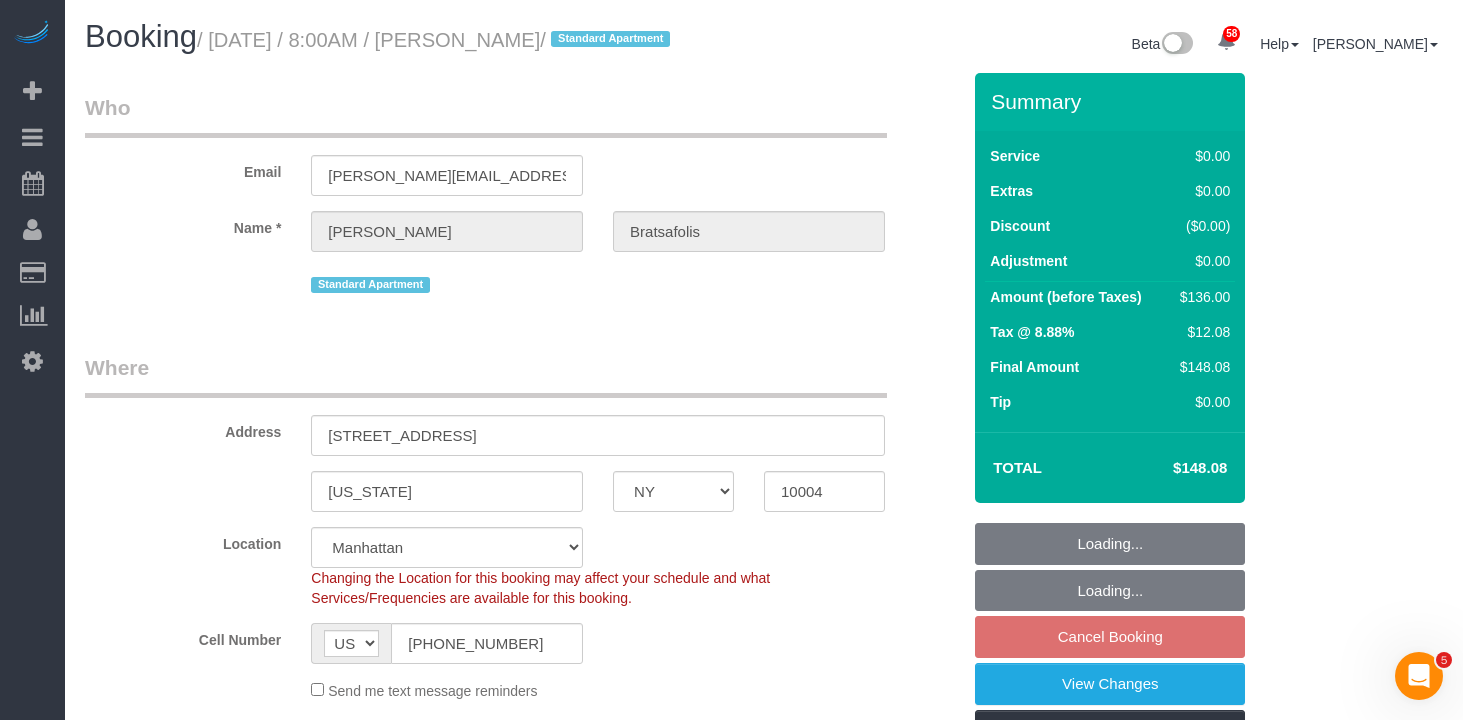 select on "string:stripe-pm_1R8T9v4VGloSiKo7wGyVcD3b" 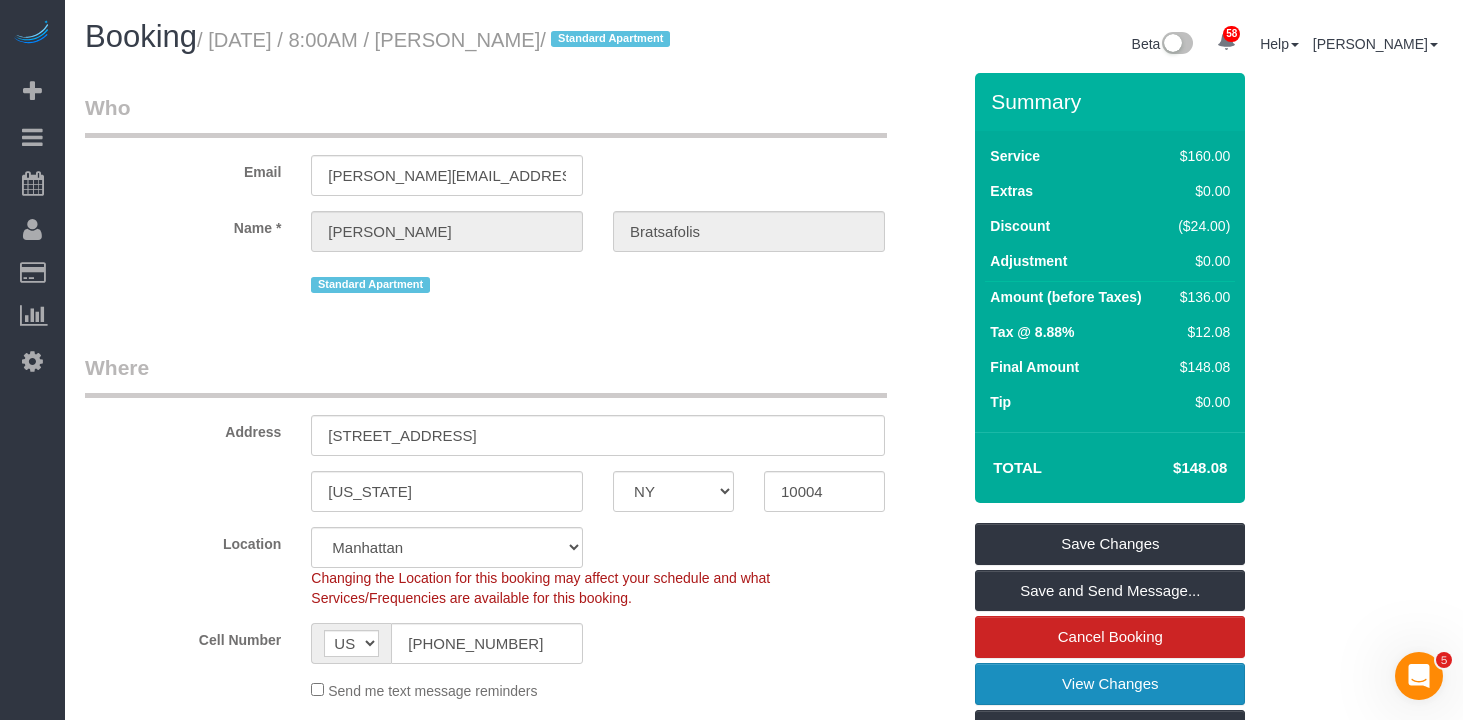 click on "View Changes" at bounding box center (1110, 684) 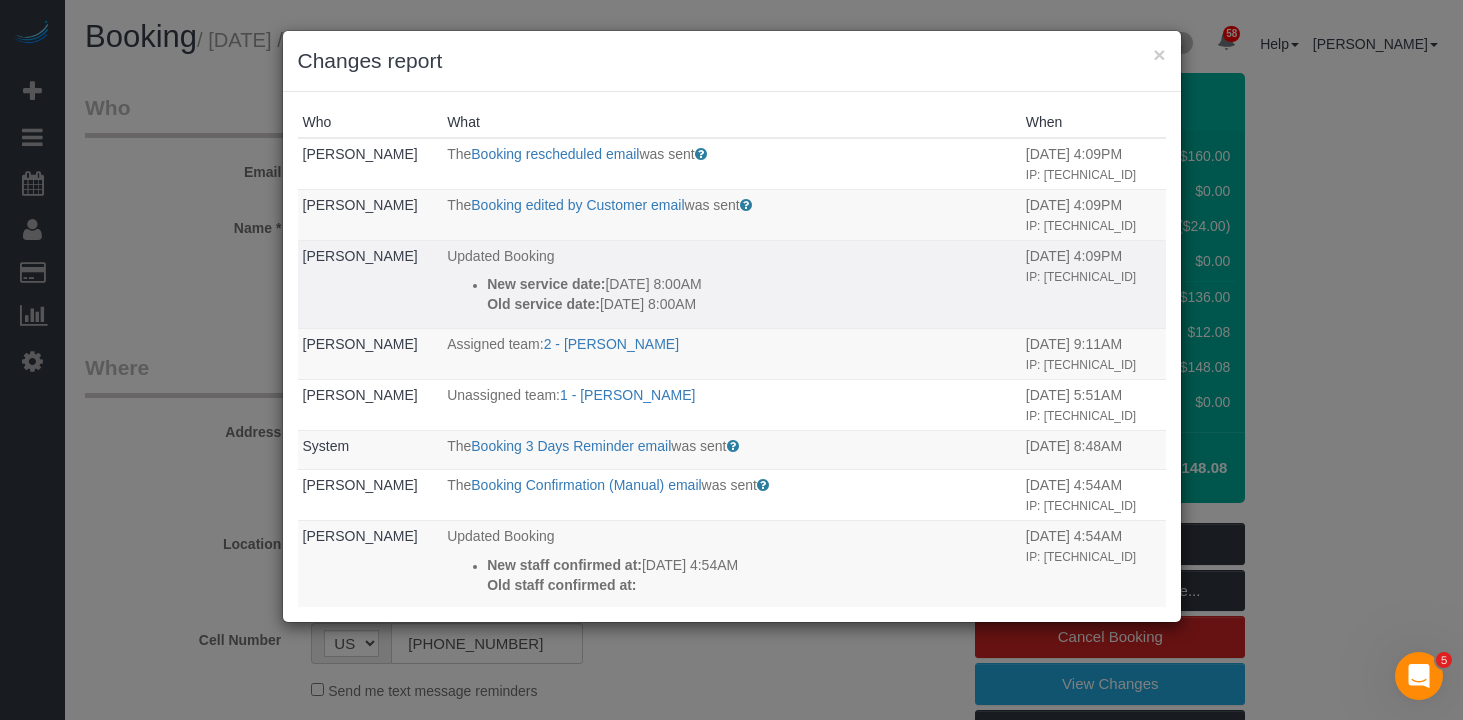 click on "Old service date:
[DATE] 8:00AM" at bounding box center [751, 304] 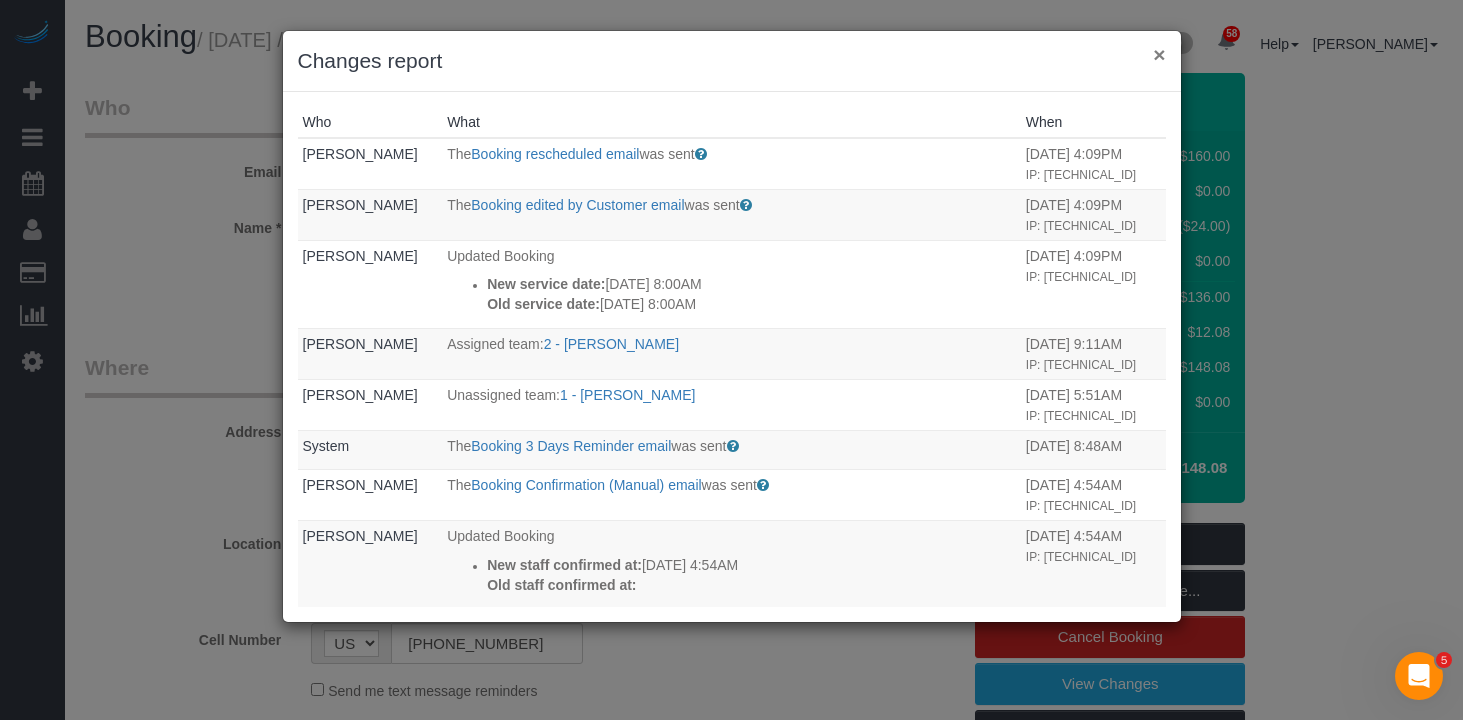 click on "×" at bounding box center [1159, 54] 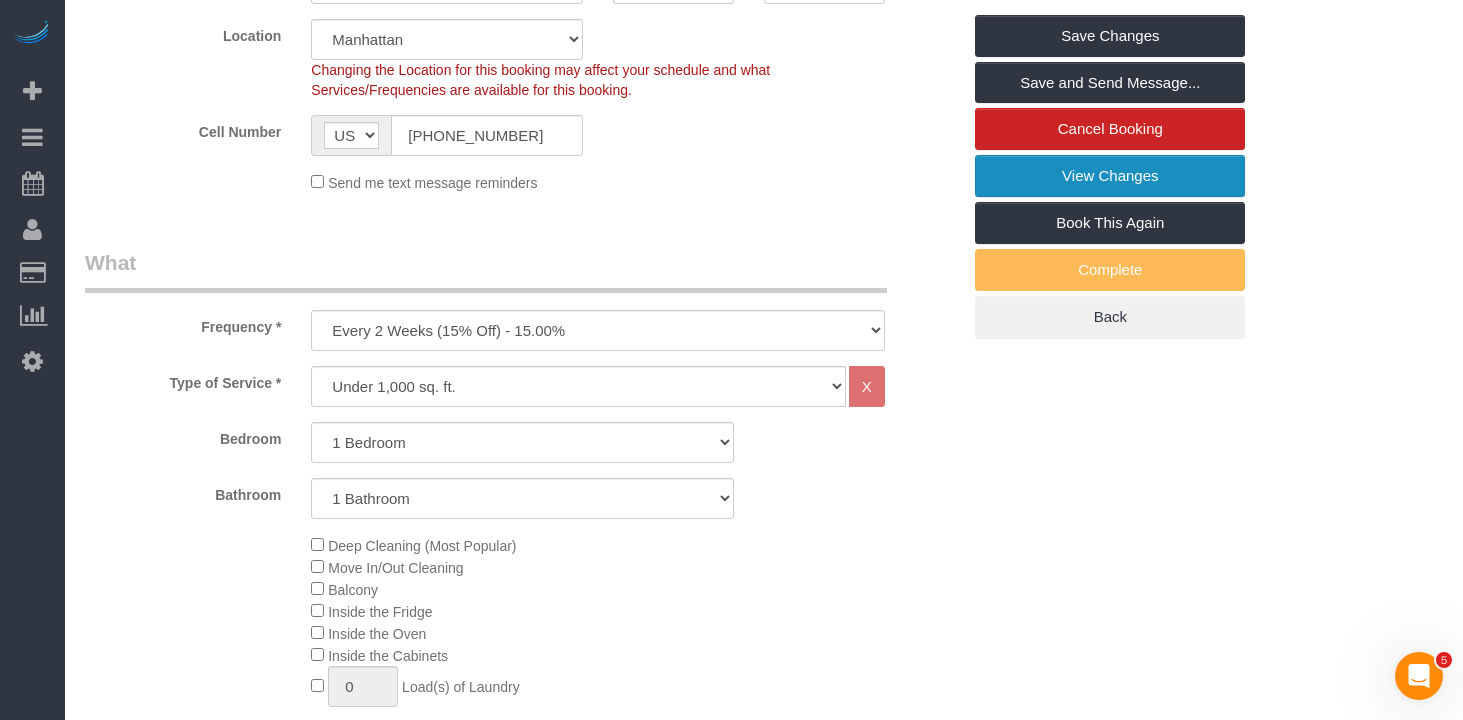 scroll, scrollTop: 0, scrollLeft: 0, axis: both 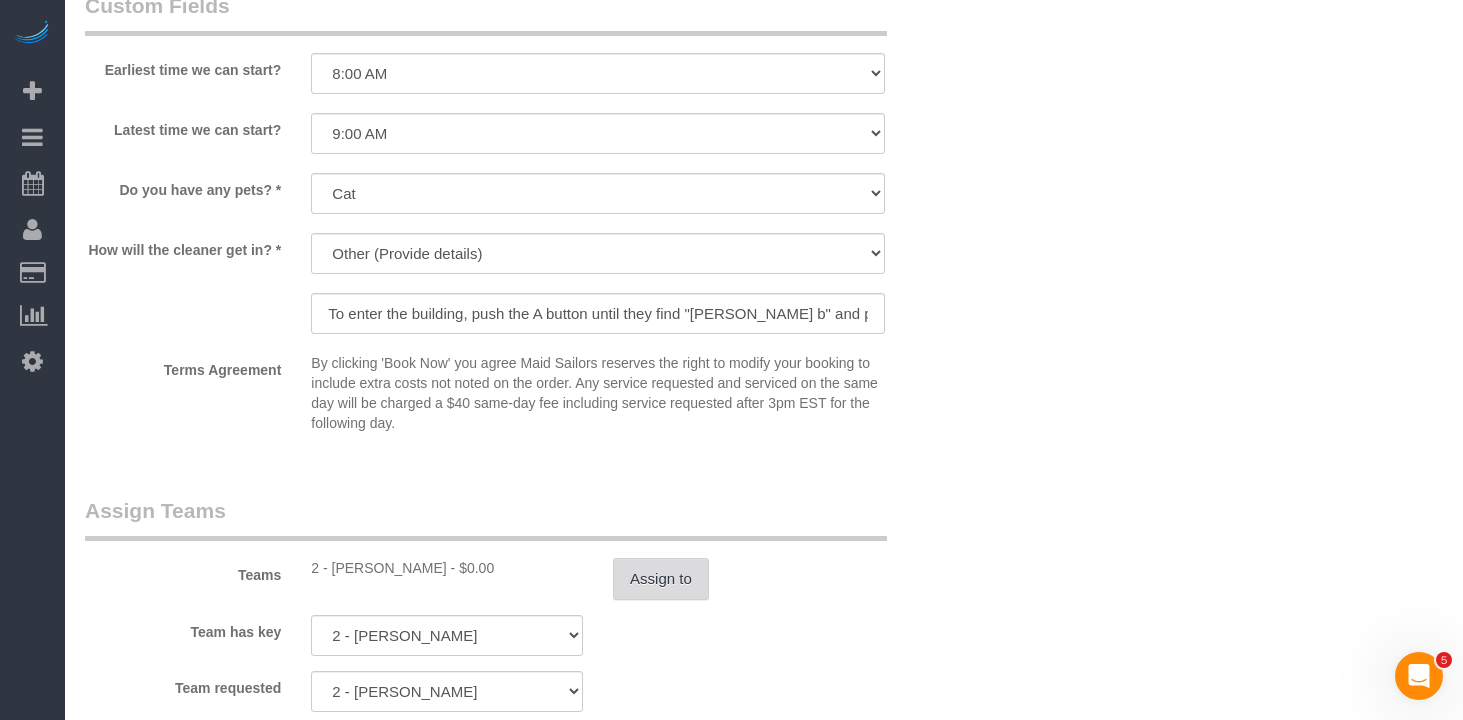 click on "Assign to" at bounding box center [661, 579] 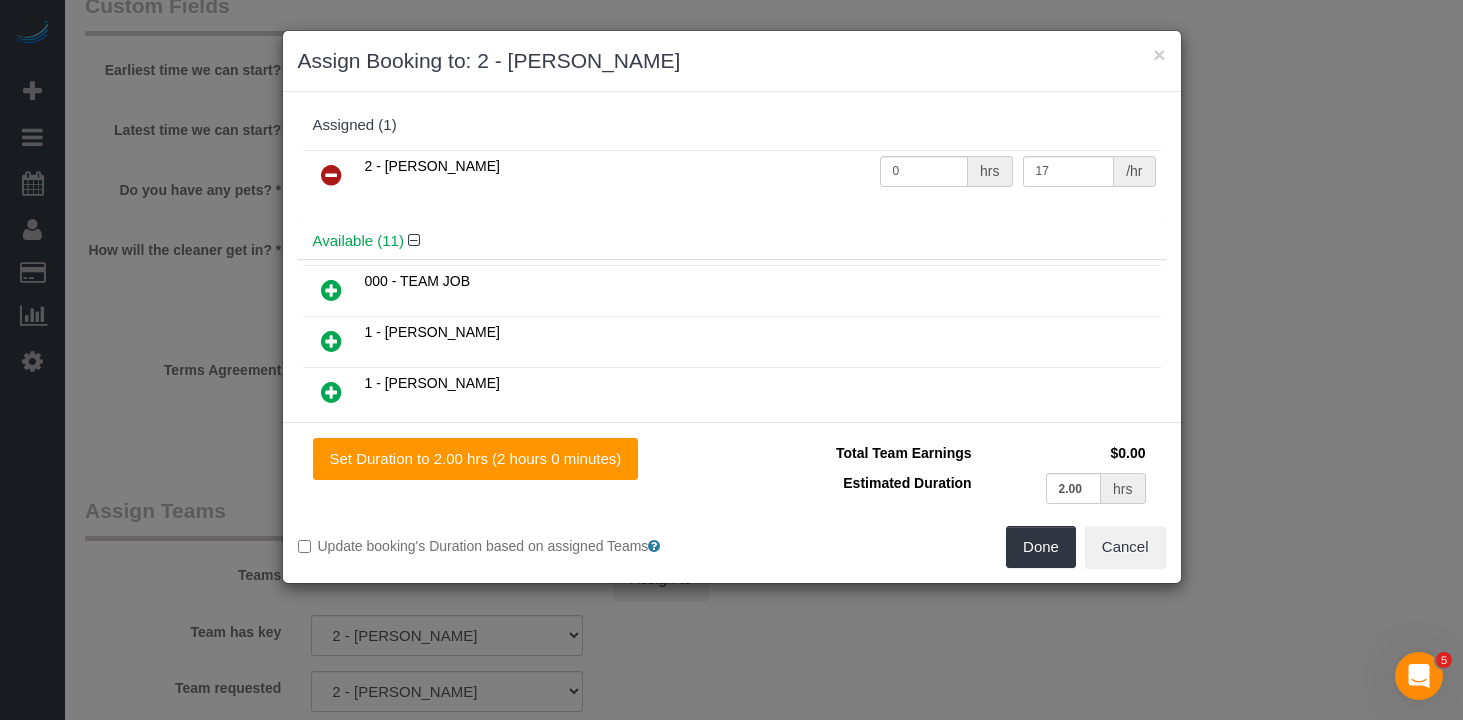 click at bounding box center [331, 175] 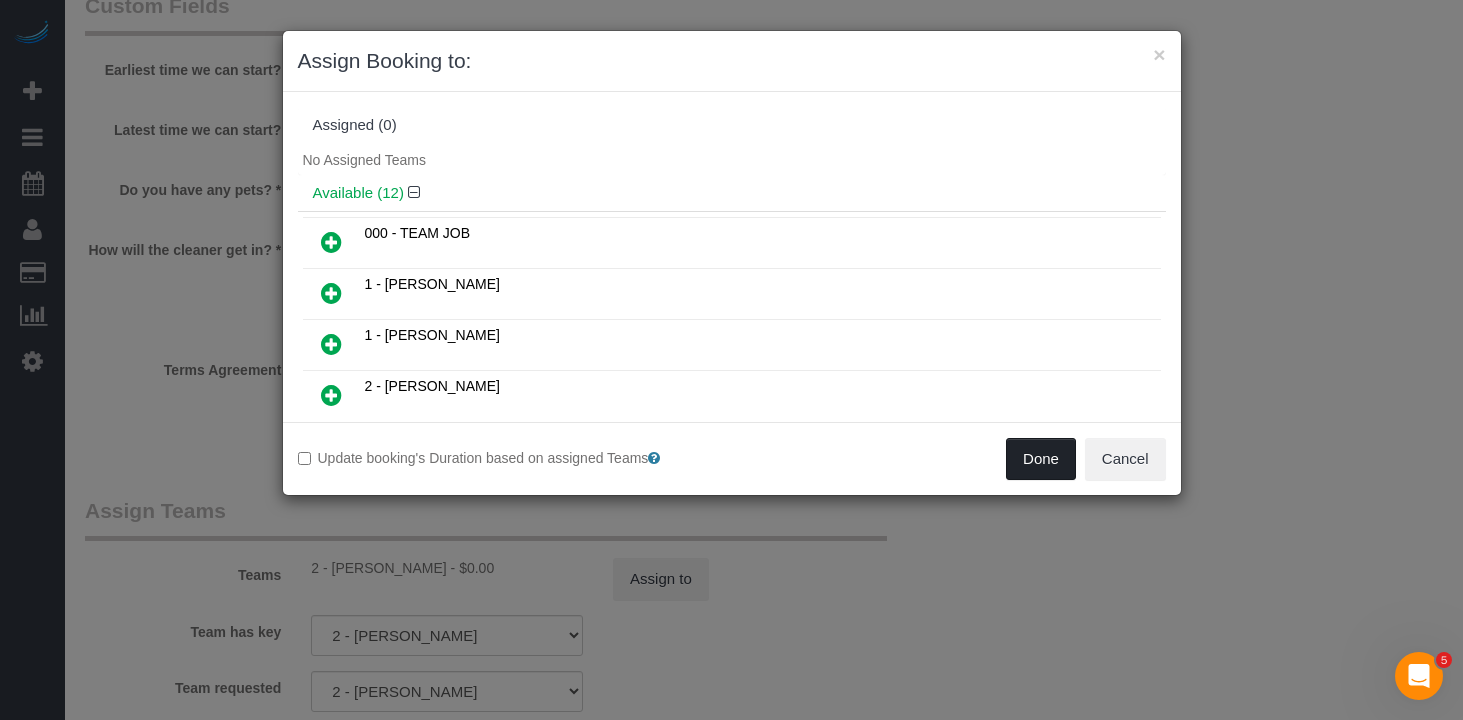 click on "Done" at bounding box center [1041, 459] 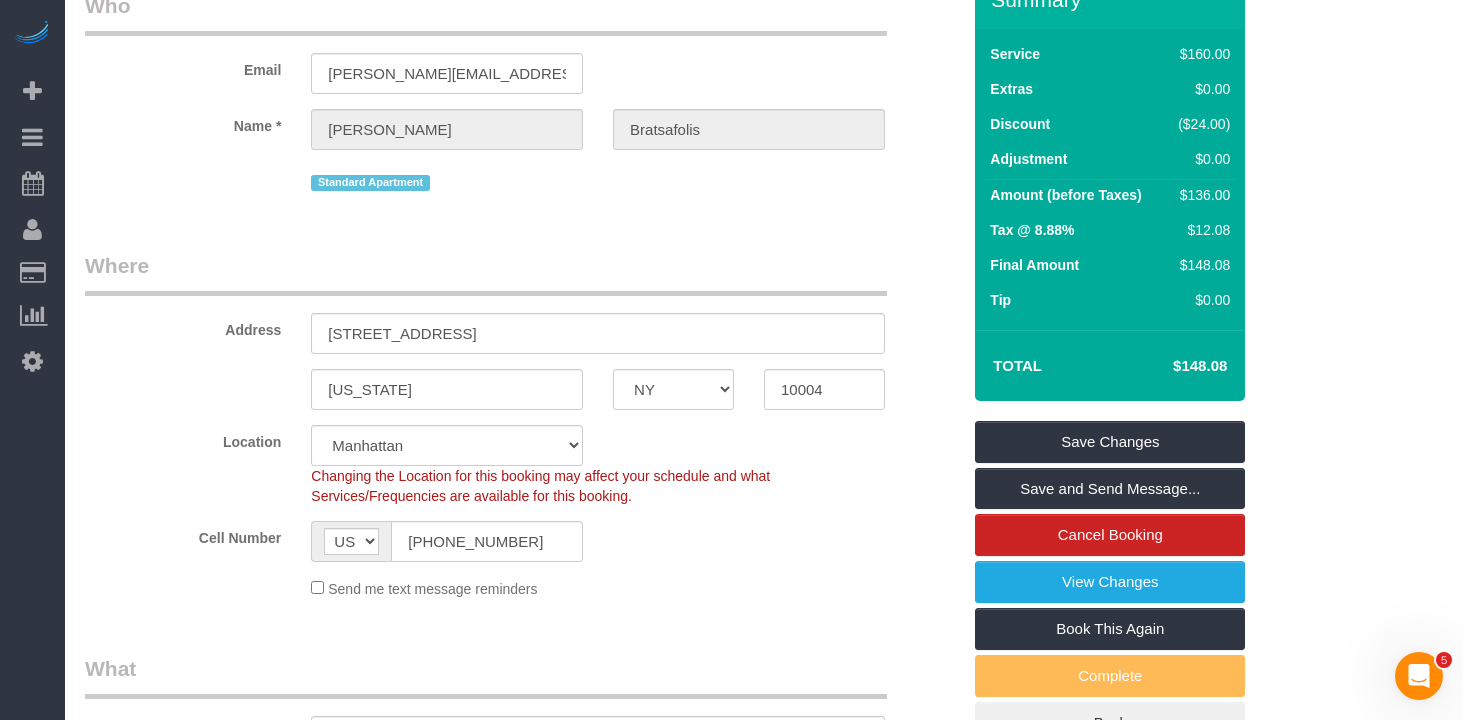 scroll, scrollTop: 116, scrollLeft: 0, axis: vertical 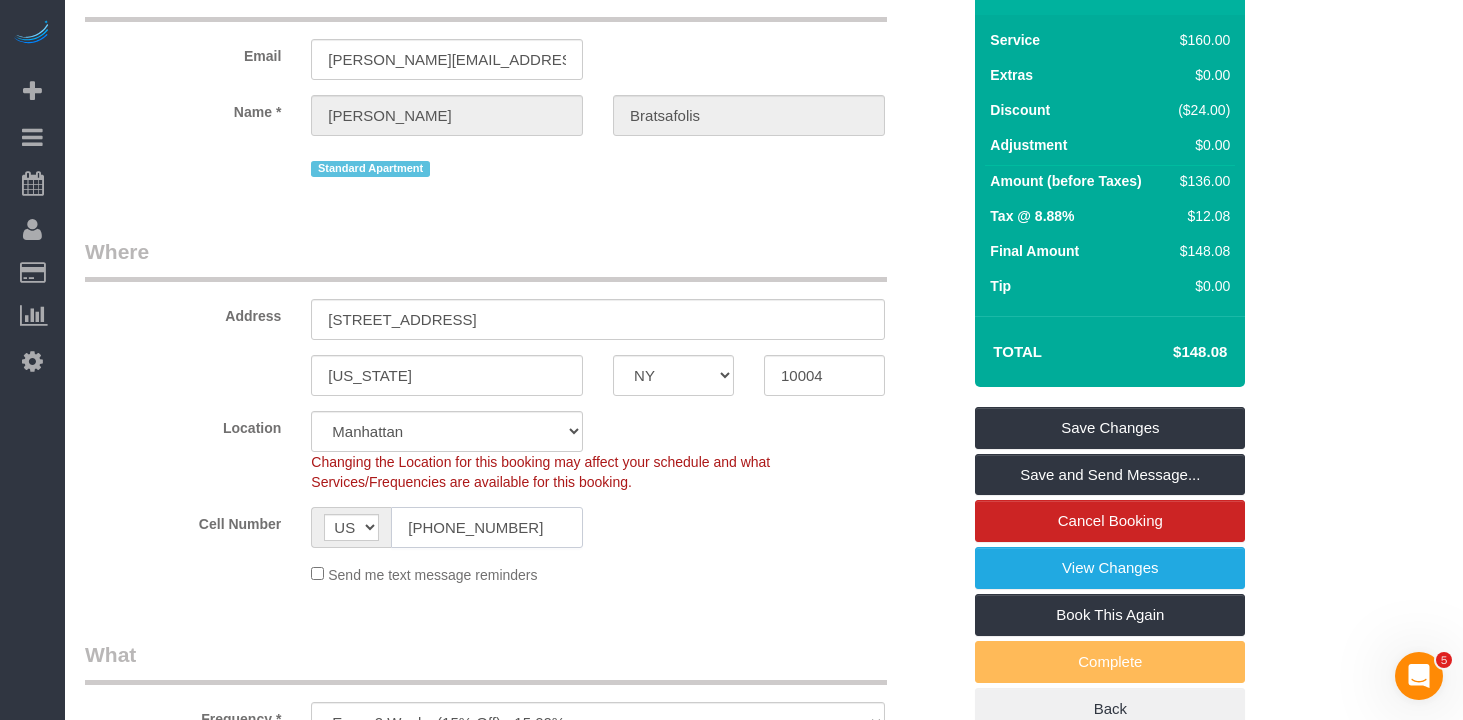 click on "(917) 822-2855" 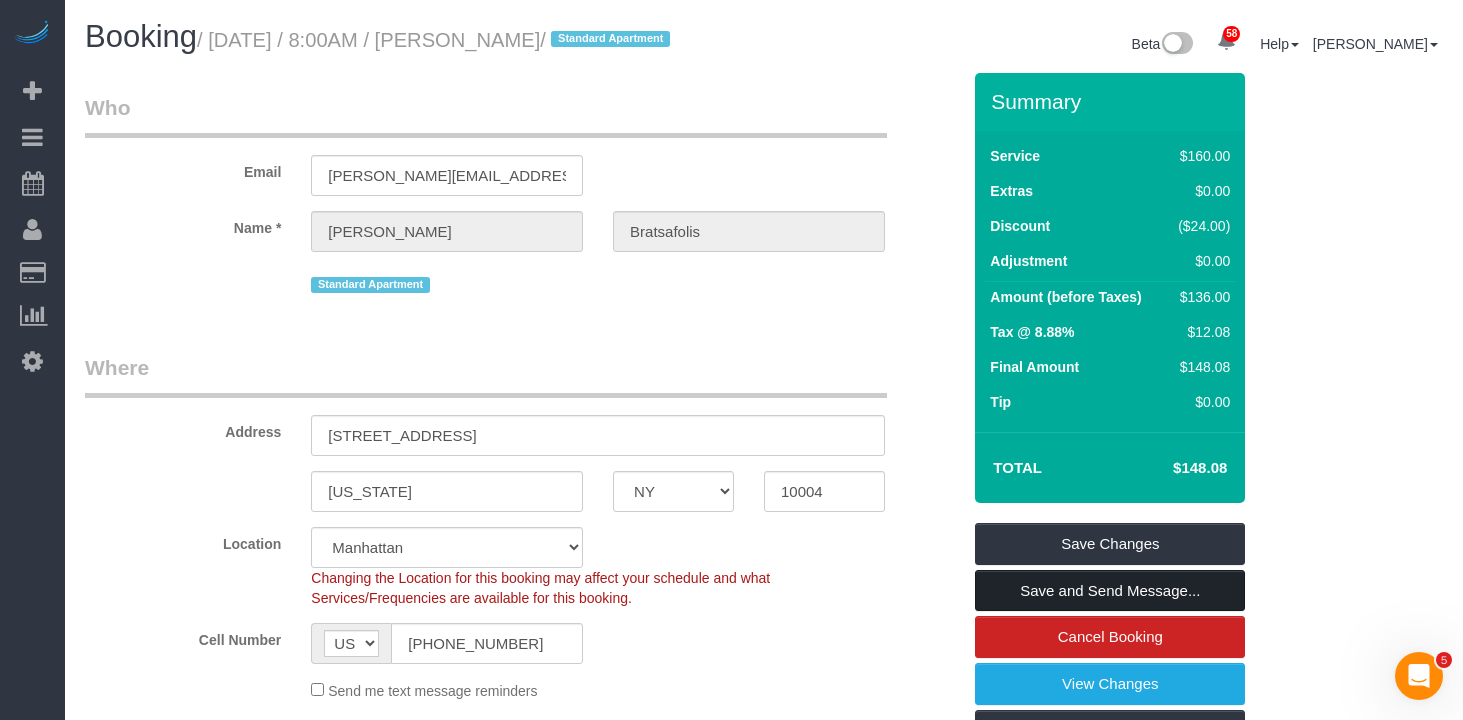 click on "Save and Send Message..." at bounding box center (1110, 591) 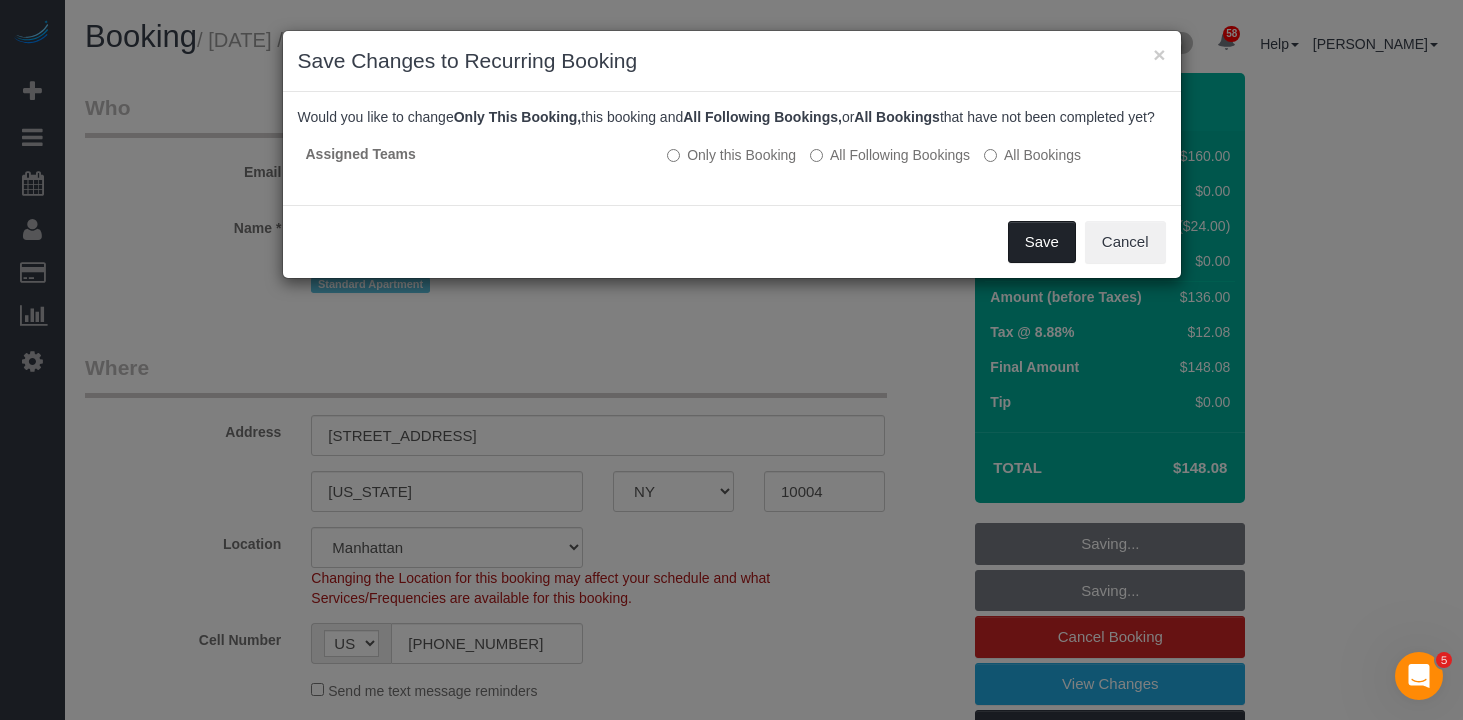 click on "Save" at bounding box center (1042, 242) 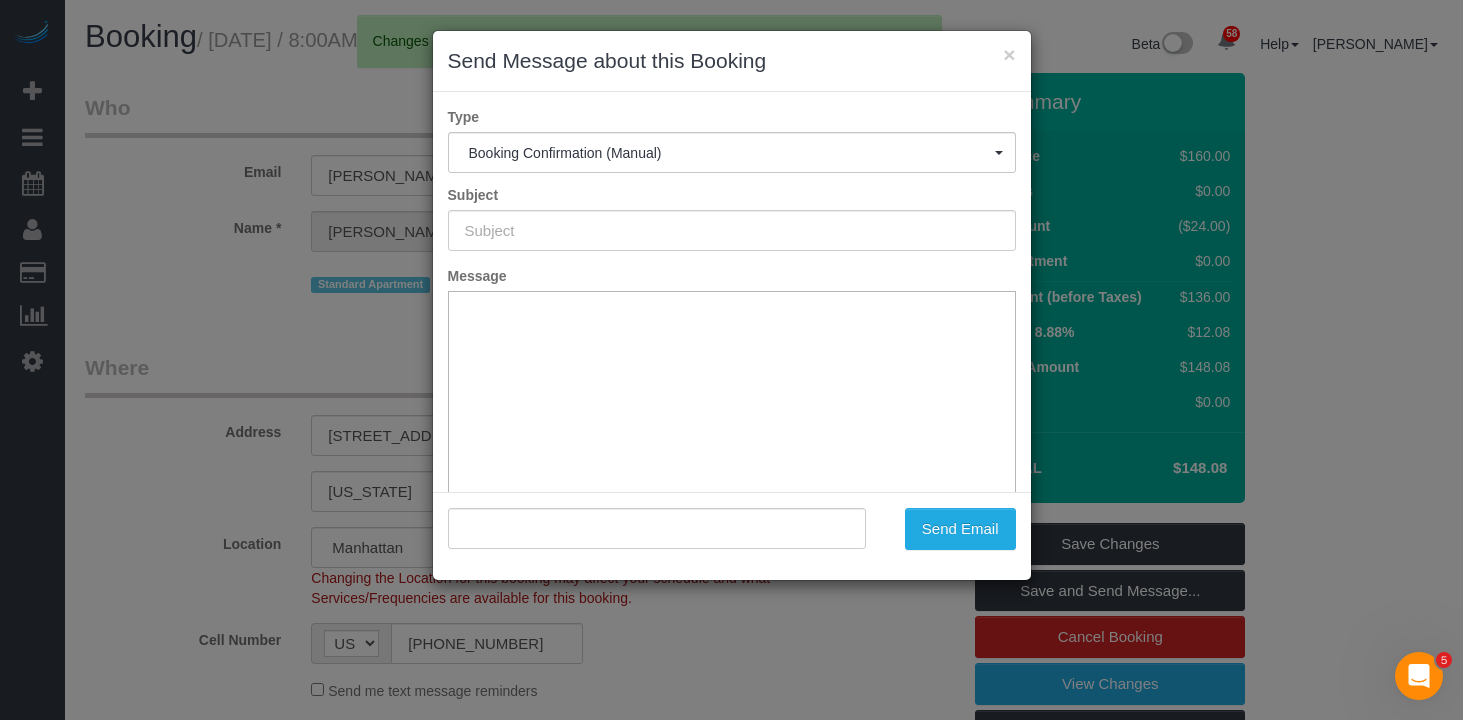 type on "Cleaning Confirmed for 07/23/2025 at 8:00am" 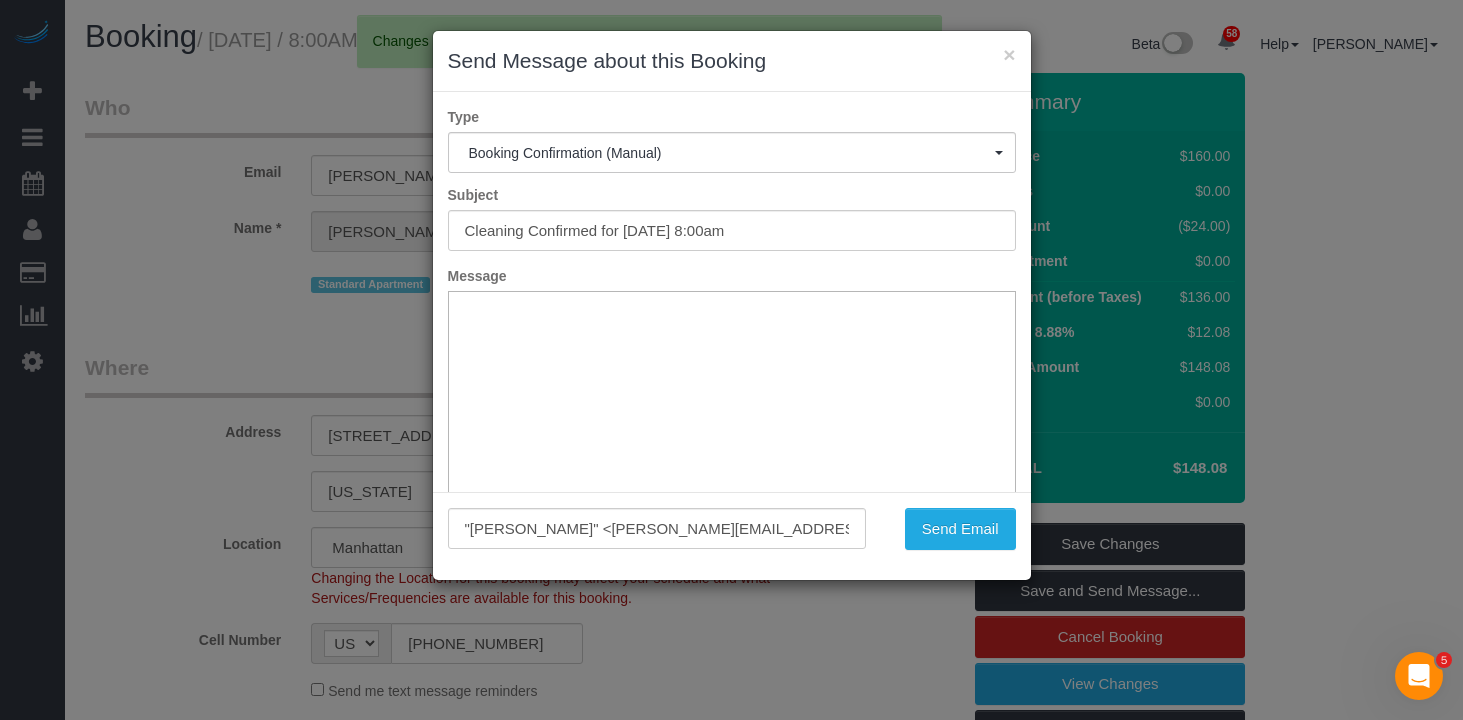 scroll, scrollTop: 0, scrollLeft: 0, axis: both 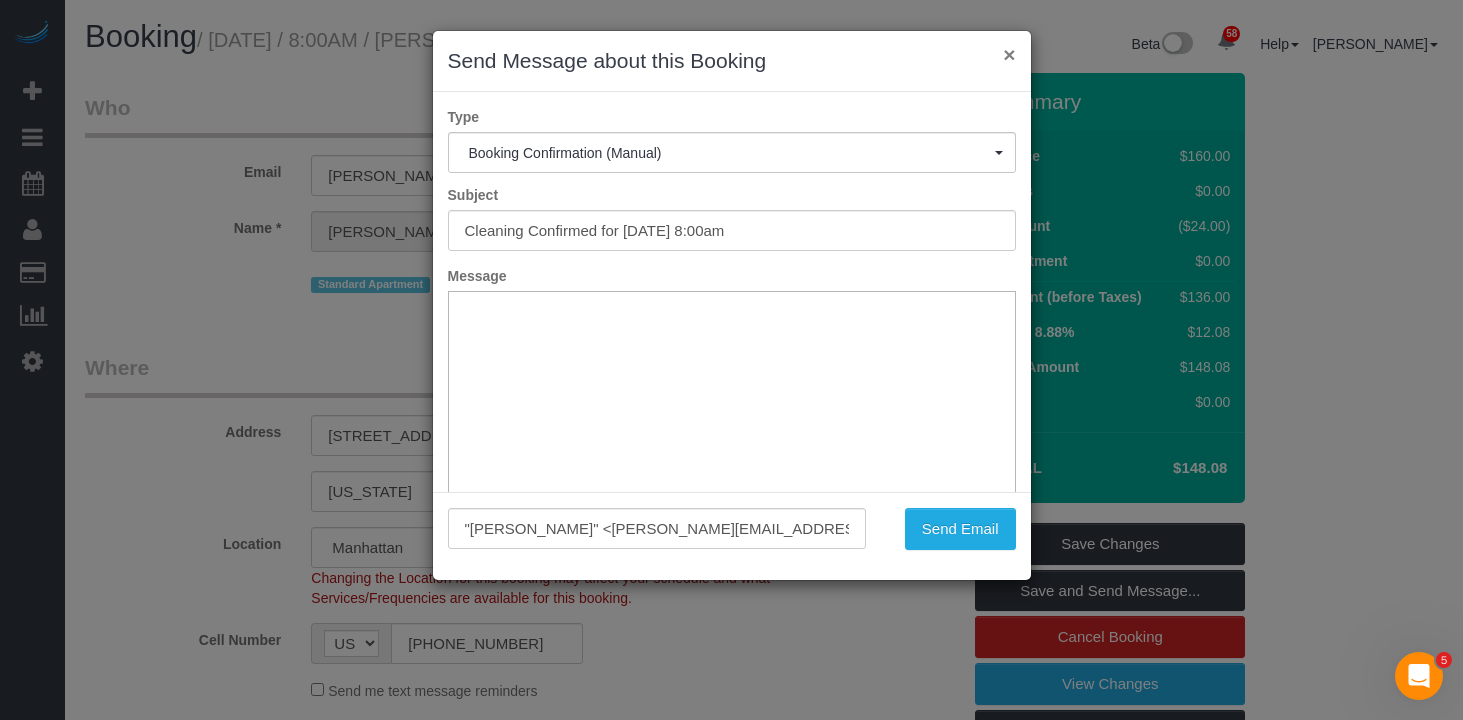 click on "×" at bounding box center (1009, 54) 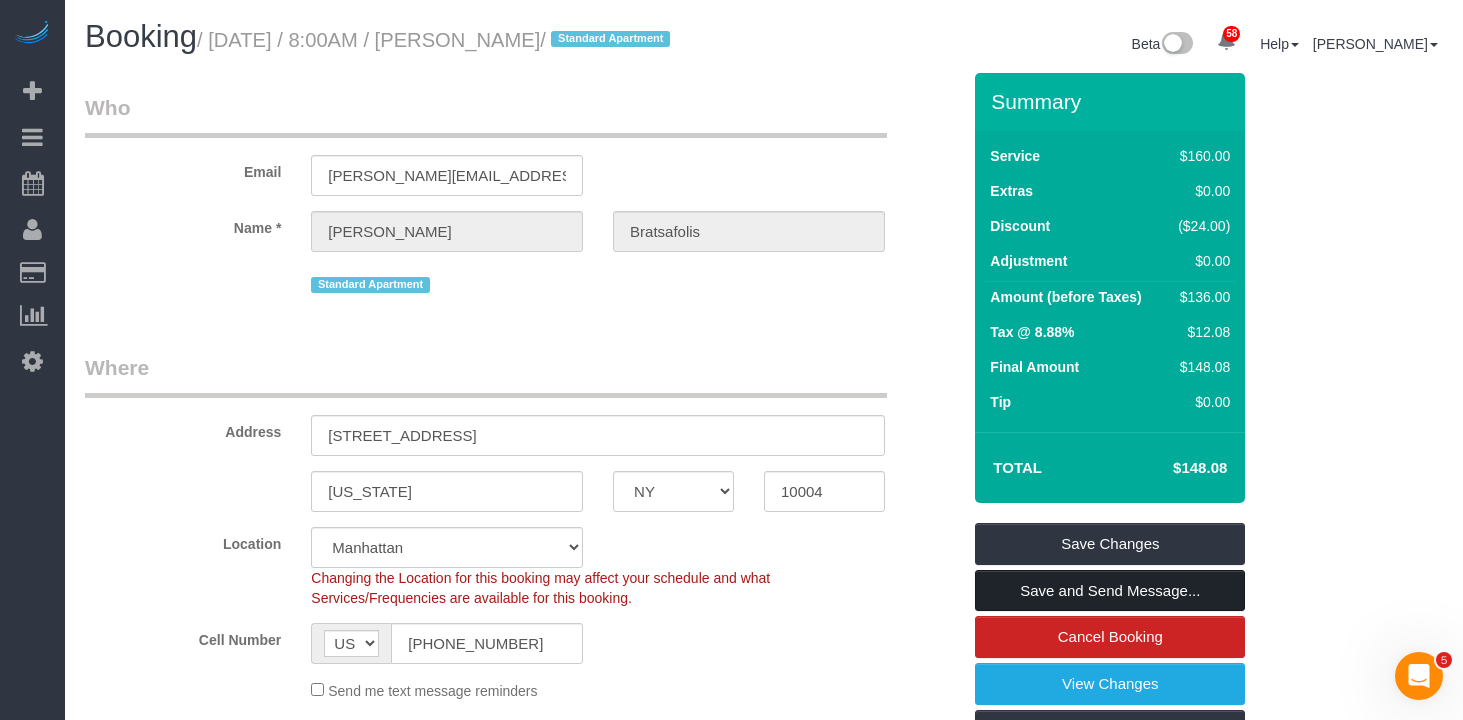 click on "Save and Send Message..." at bounding box center [1110, 591] 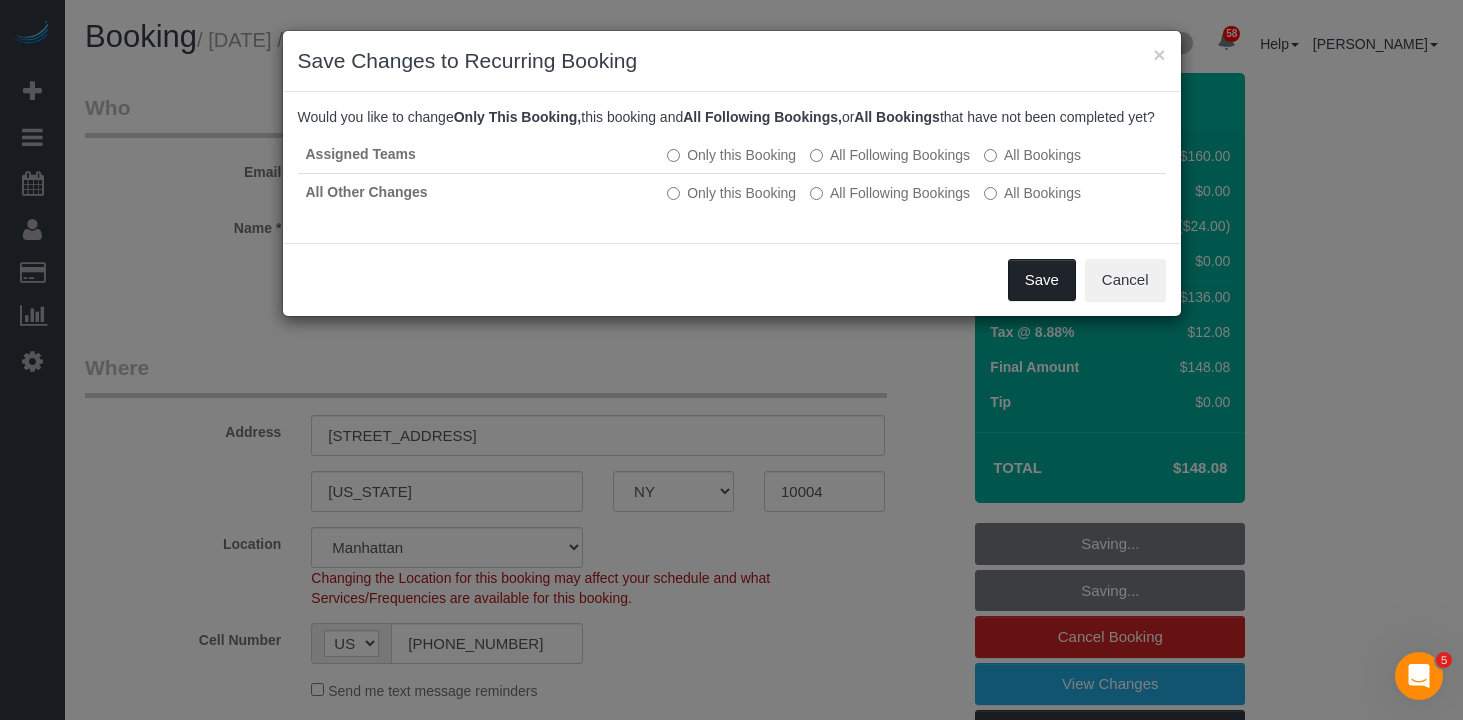 click on "Save" at bounding box center [1042, 280] 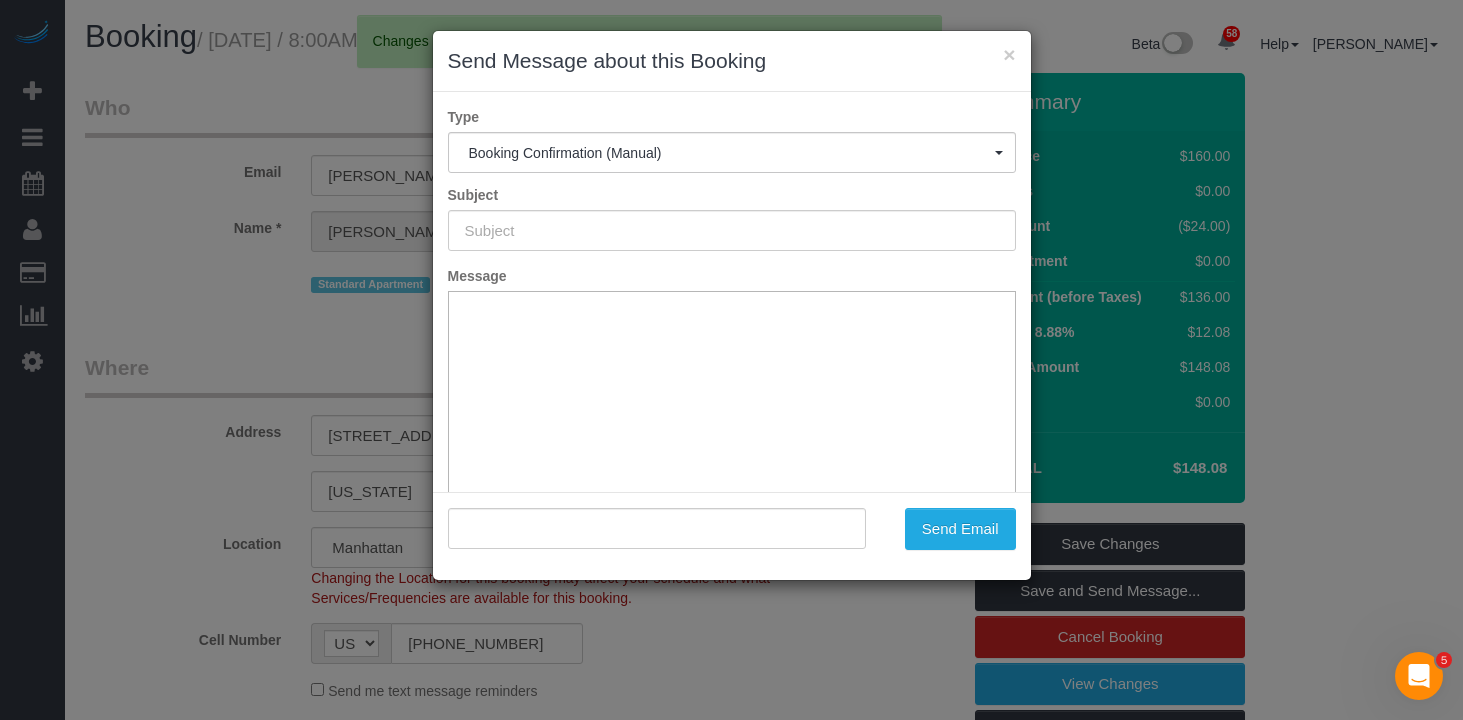 type on "Cleaning Confirmed for 07/23/2025 at 8:00am" 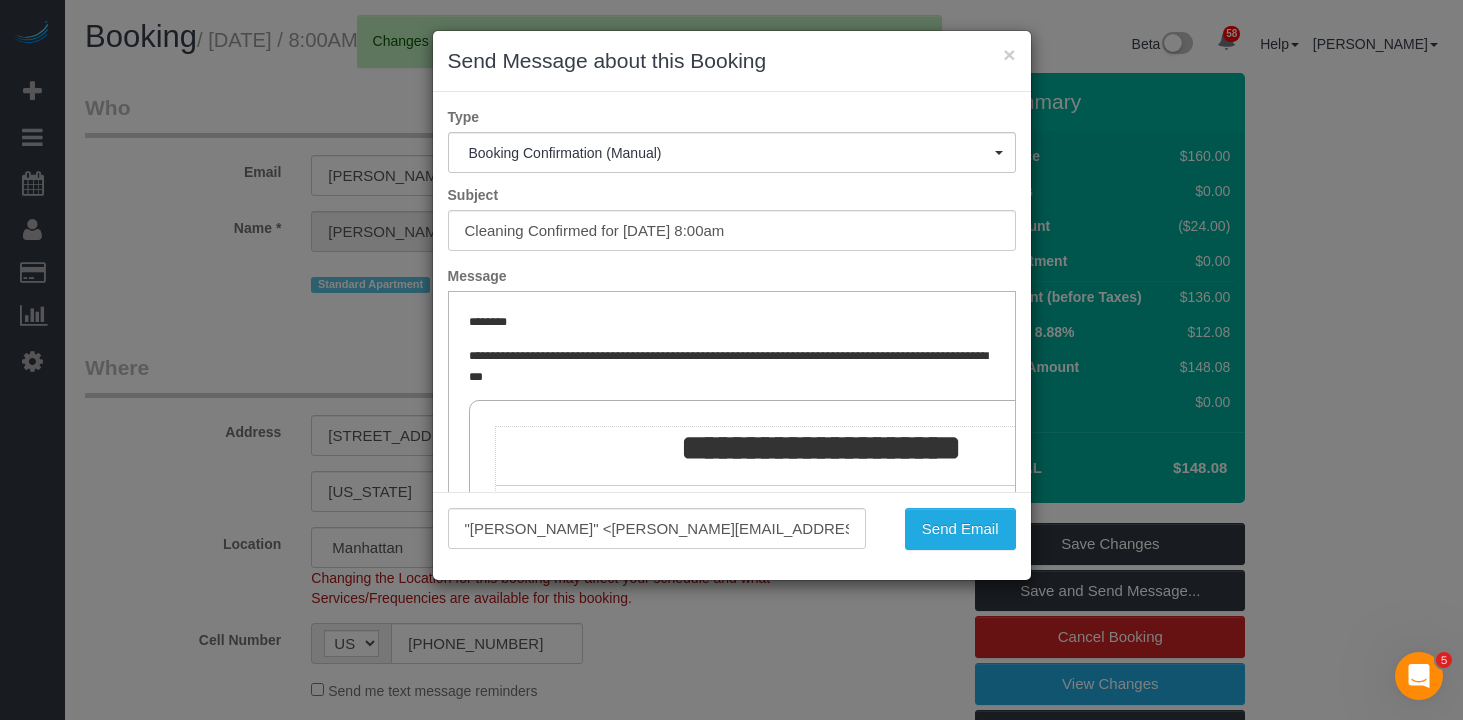 scroll, scrollTop: 0, scrollLeft: 0, axis: both 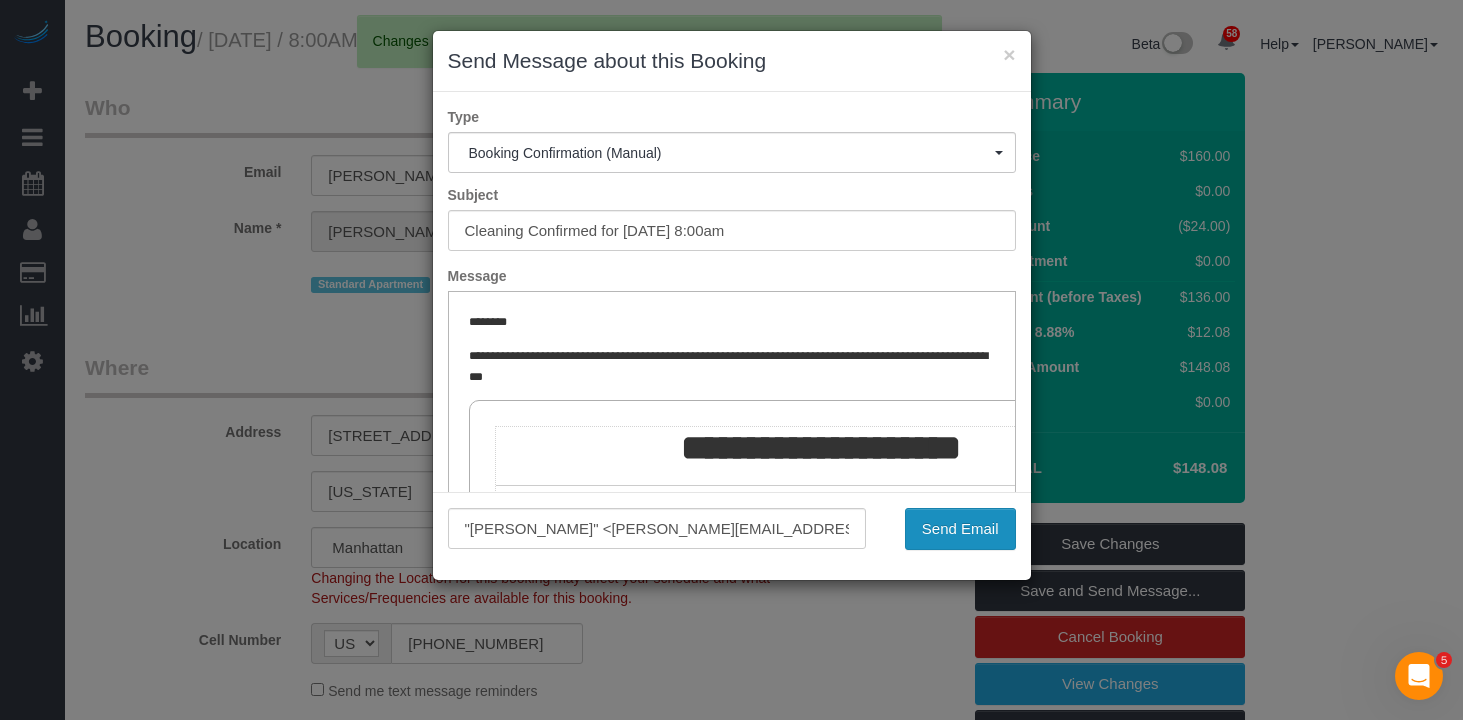 click on "Send Email" at bounding box center [960, 529] 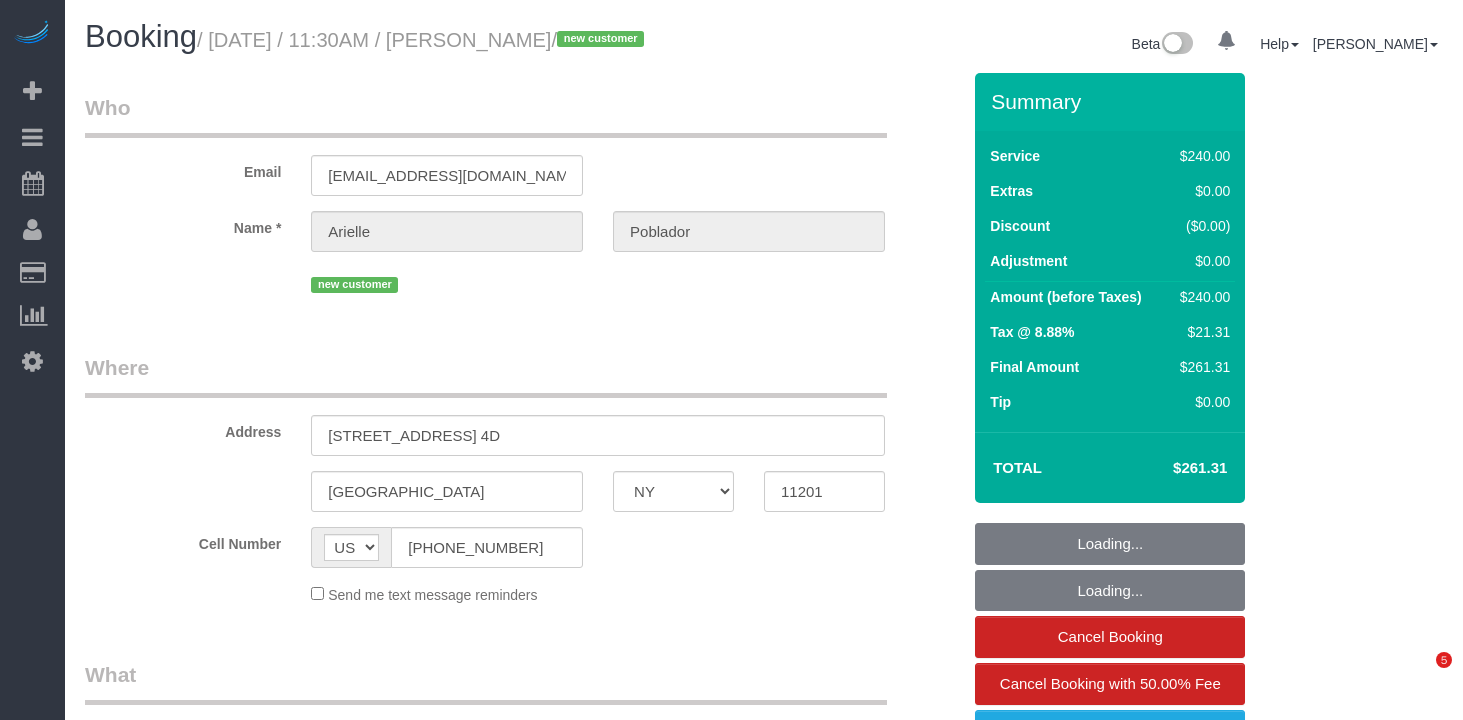 select on "NY" 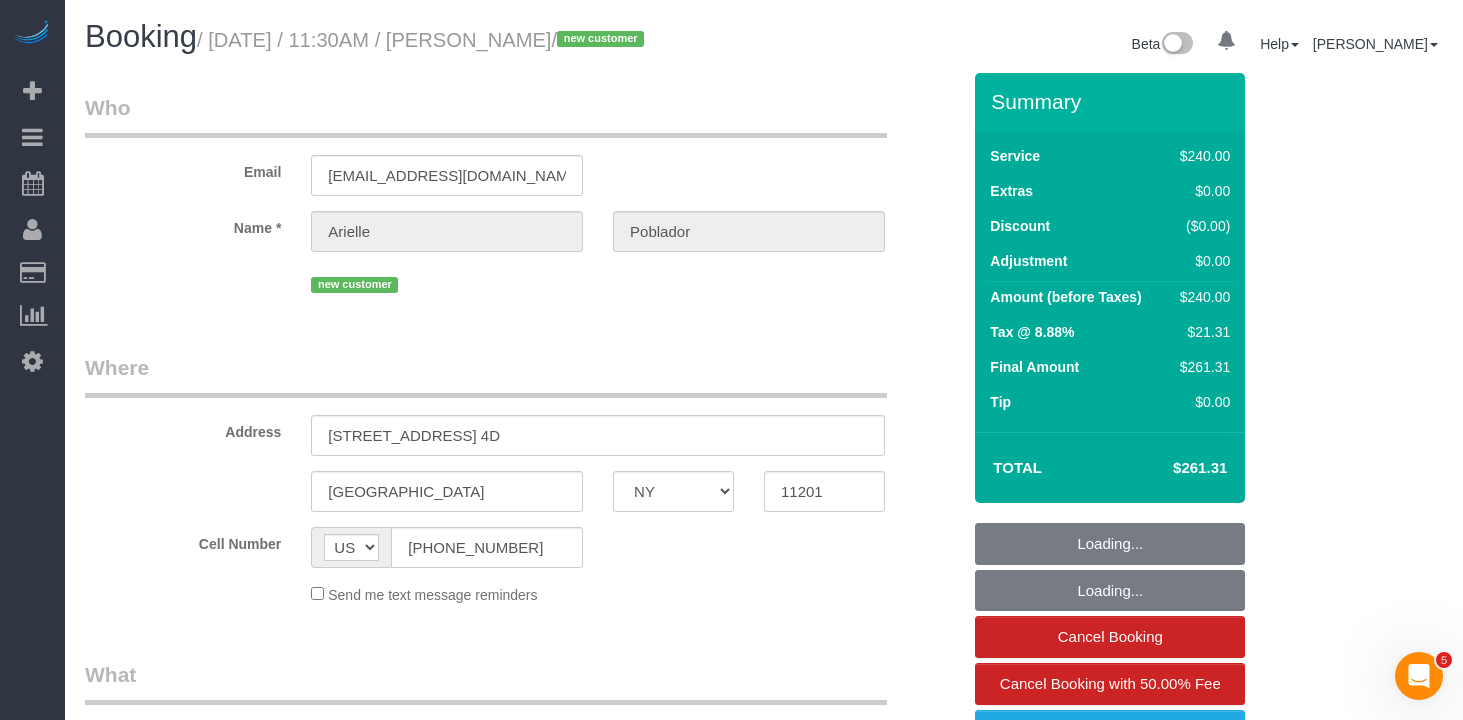 scroll, scrollTop: 0, scrollLeft: 0, axis: both 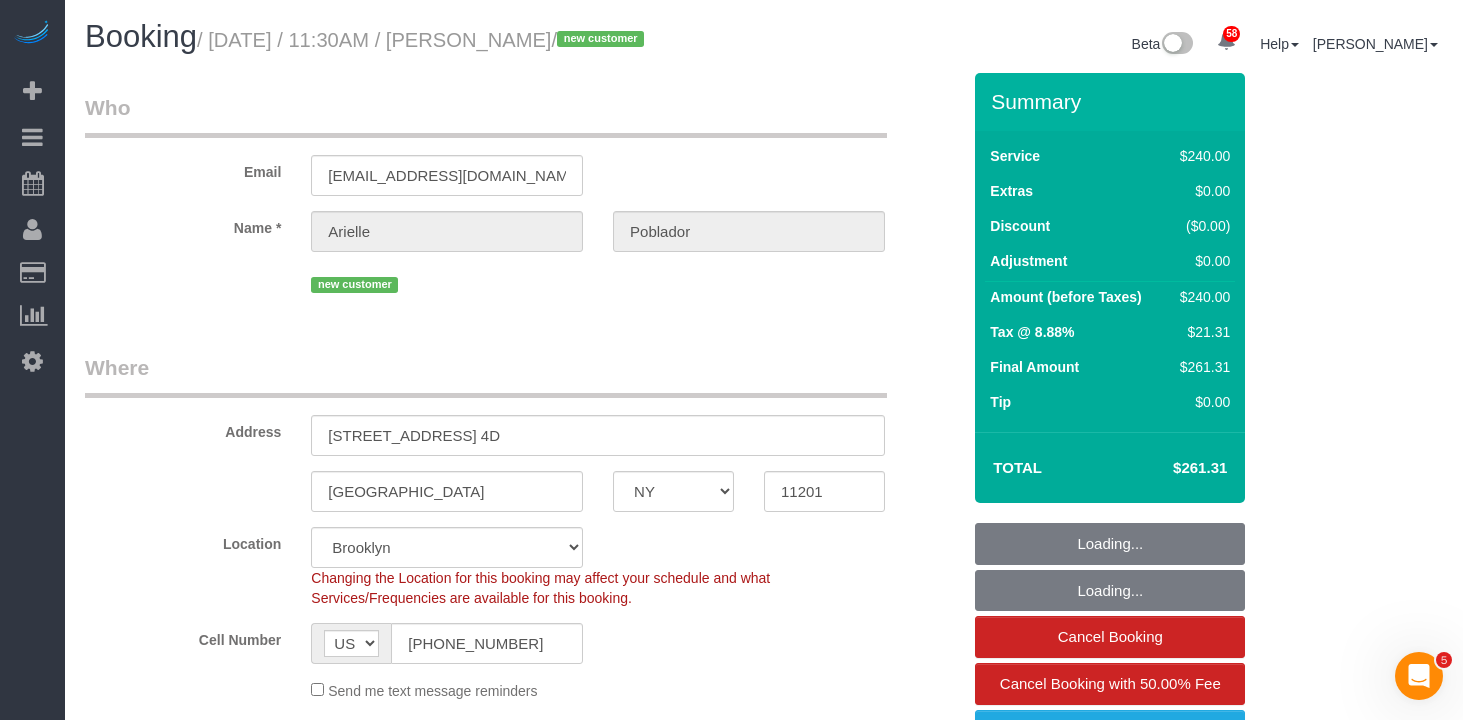 select on "object:821" 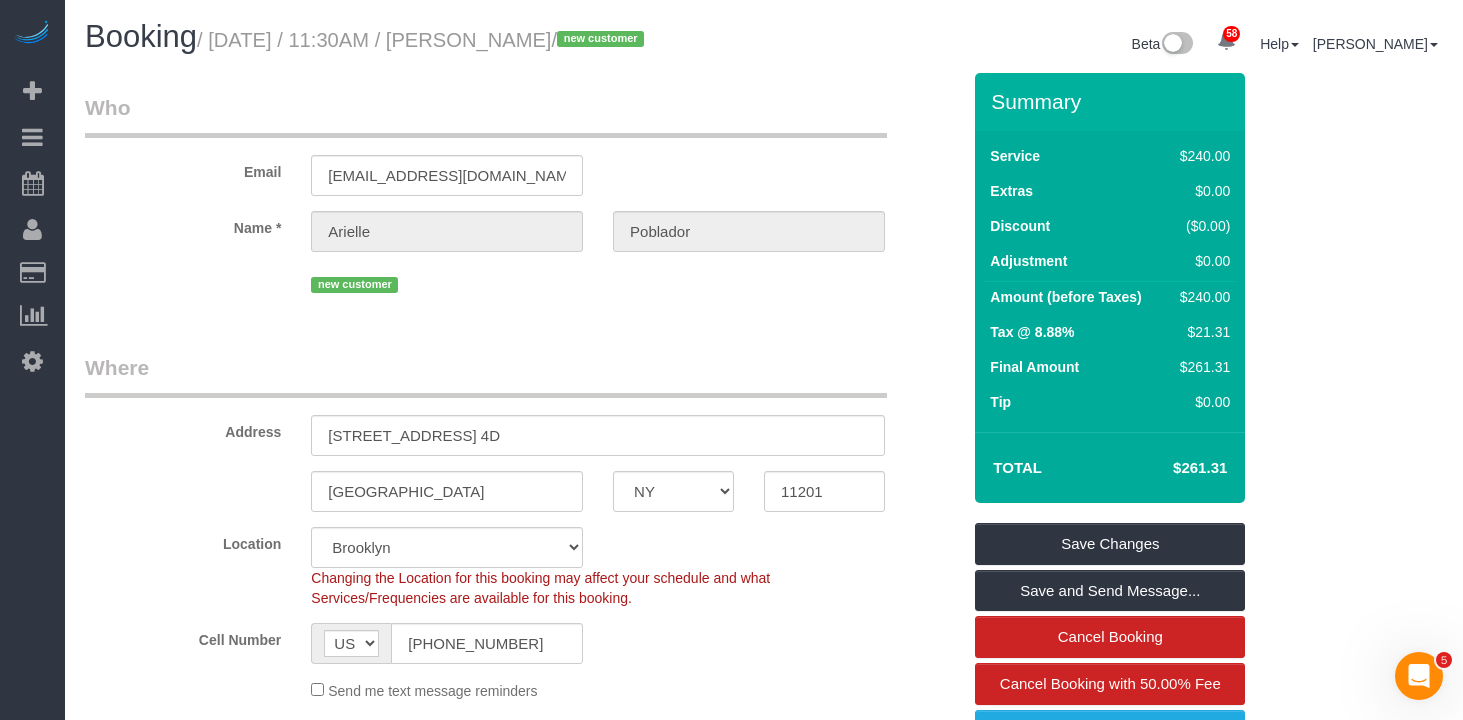 click on "Who" at bounding box center [486, 115] 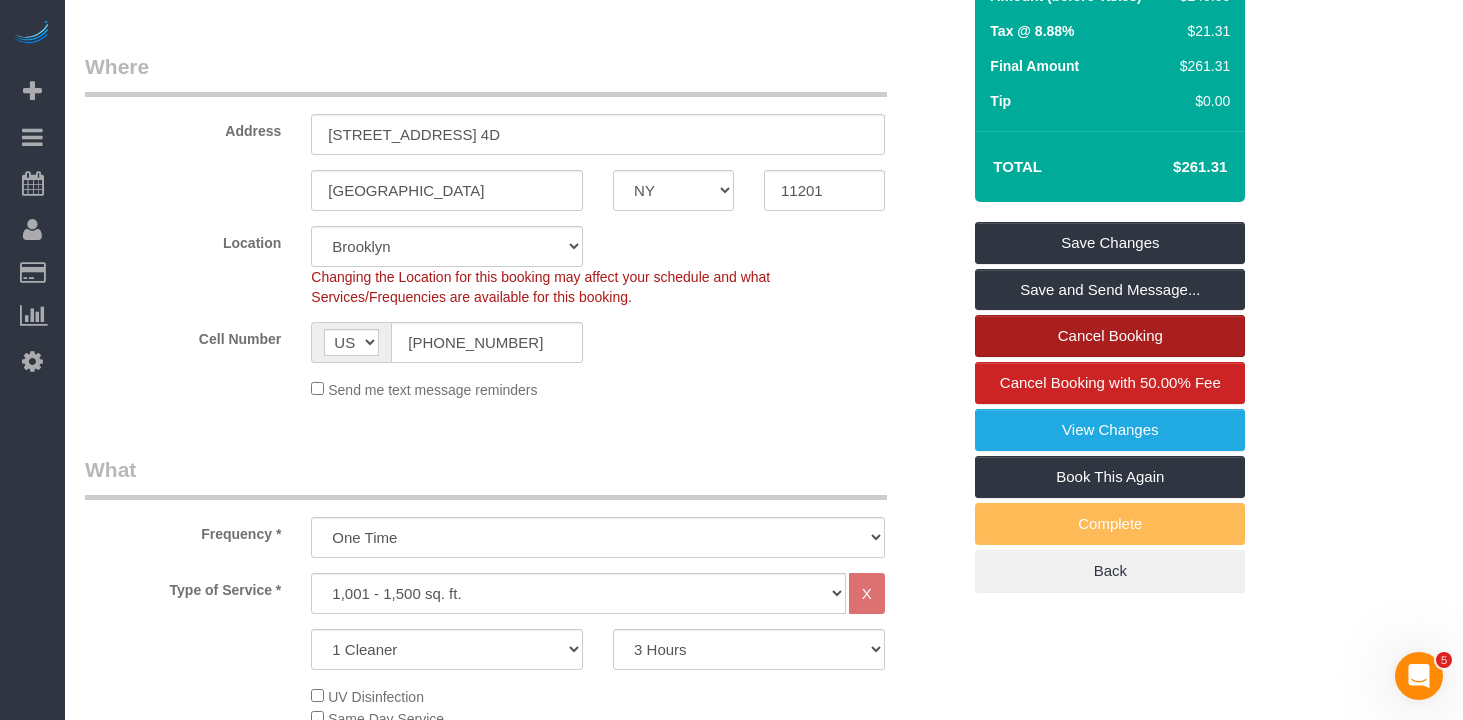 scroll, scrollTop: 278, scrollLeft: 0, axis: vertical 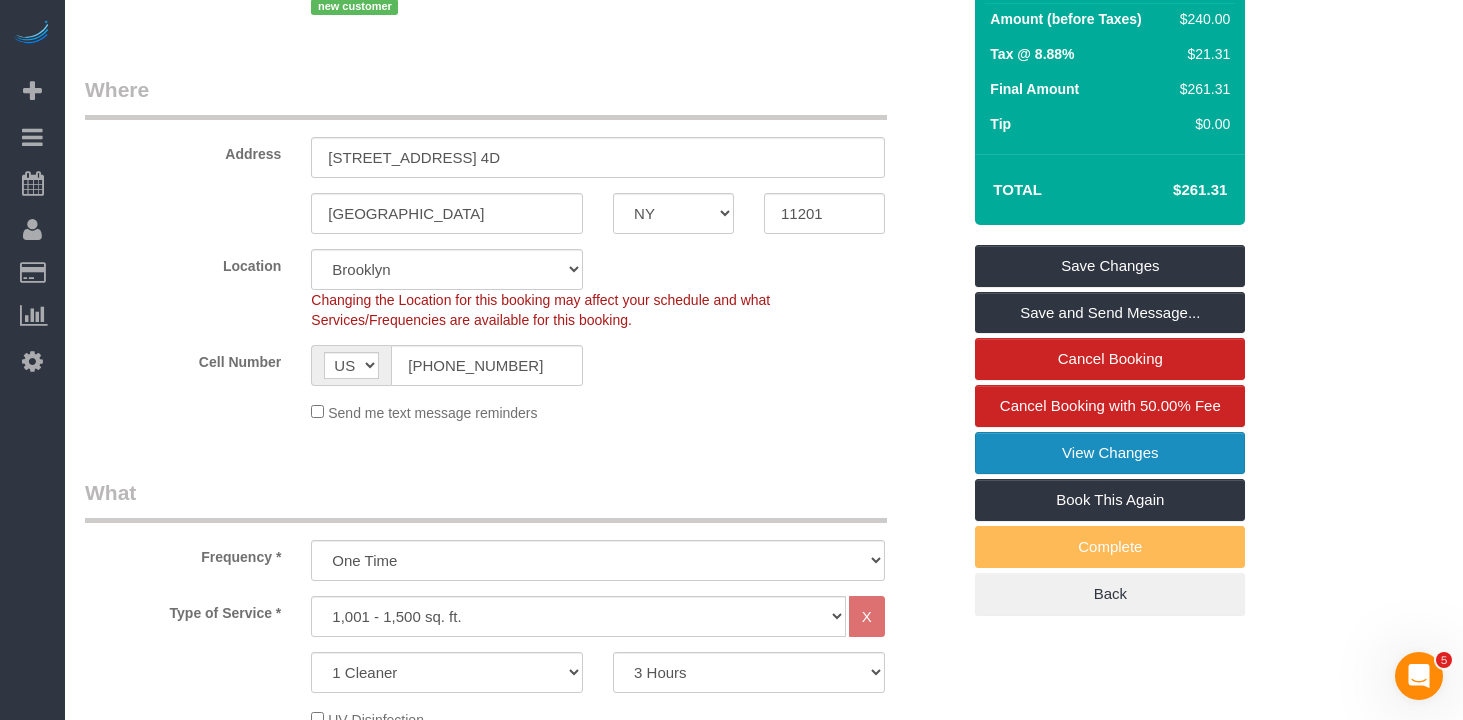 click on "View Changes" at bounding box center (1110, 453) 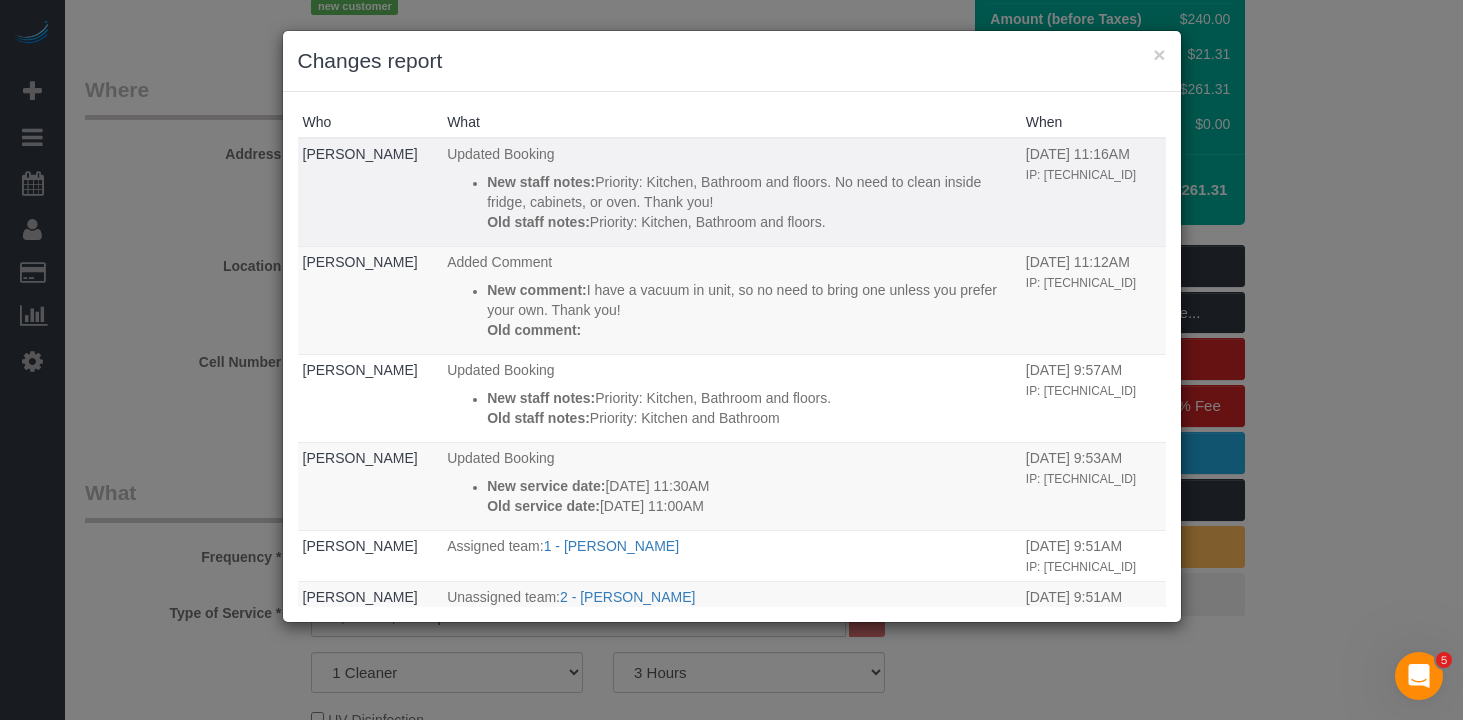 click on "Old staff notes:" at bounding box center (538, 222) 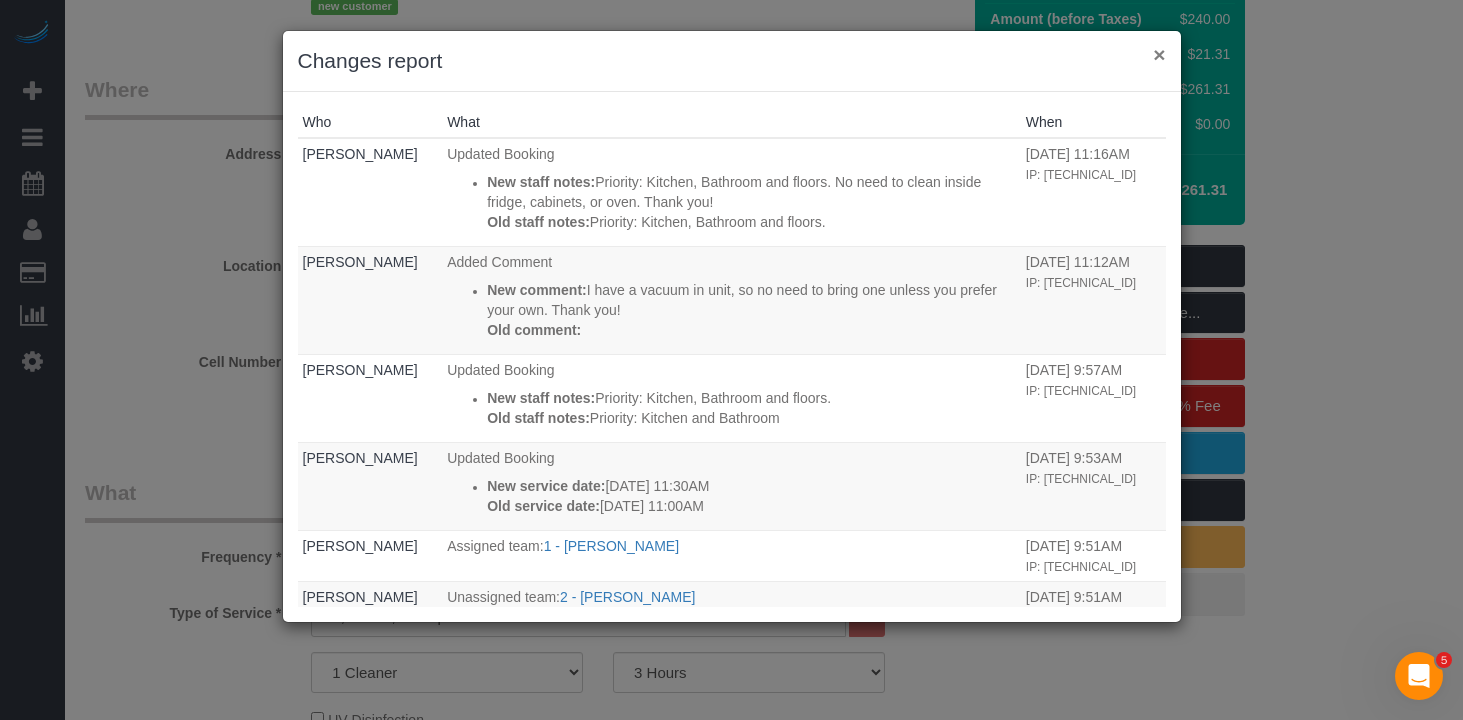 click on "×" at bounding box center (1159, 54) 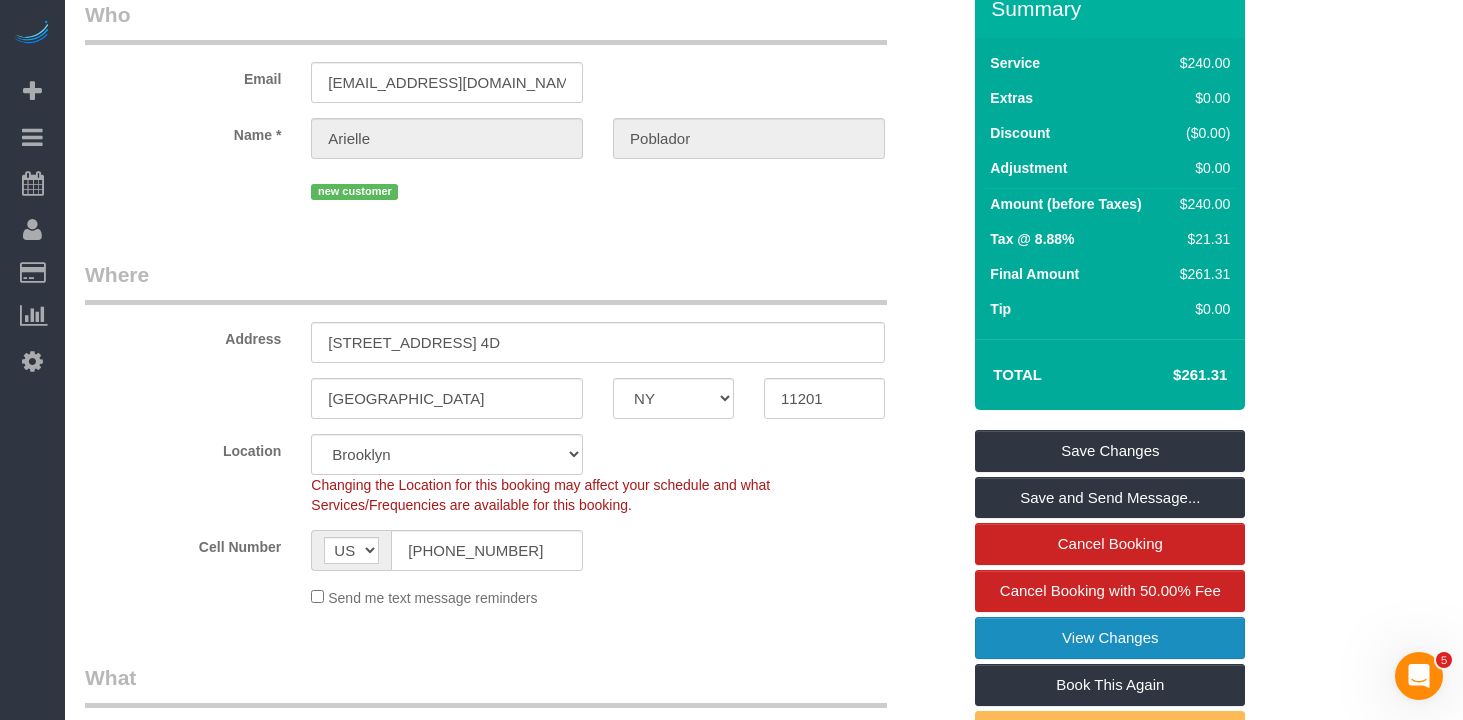 scroll, scrollTop: 0, scrollLeft: 0, axis: both 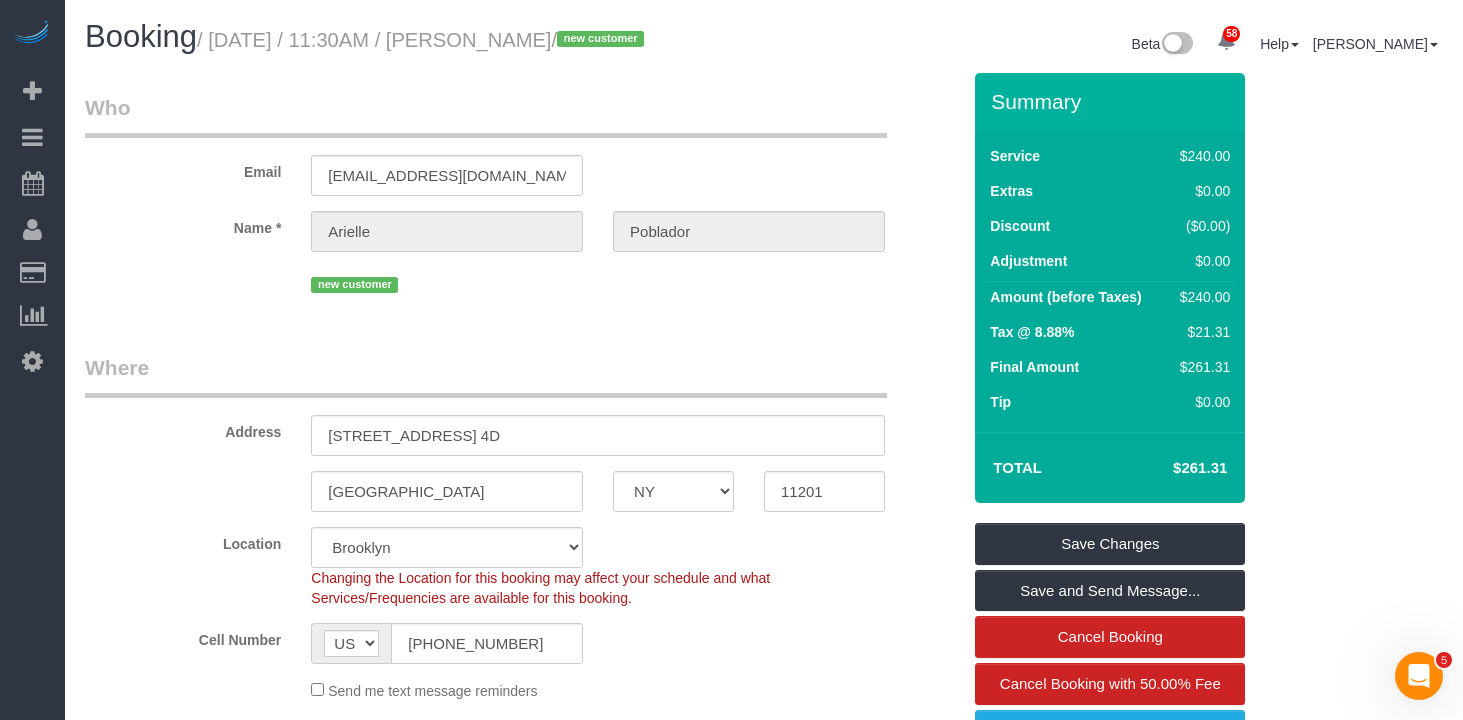 click on "/ July 08, 2025 / 11:30AM / Arielle Poblador
/
new customer" at bounding box center [423, 40] 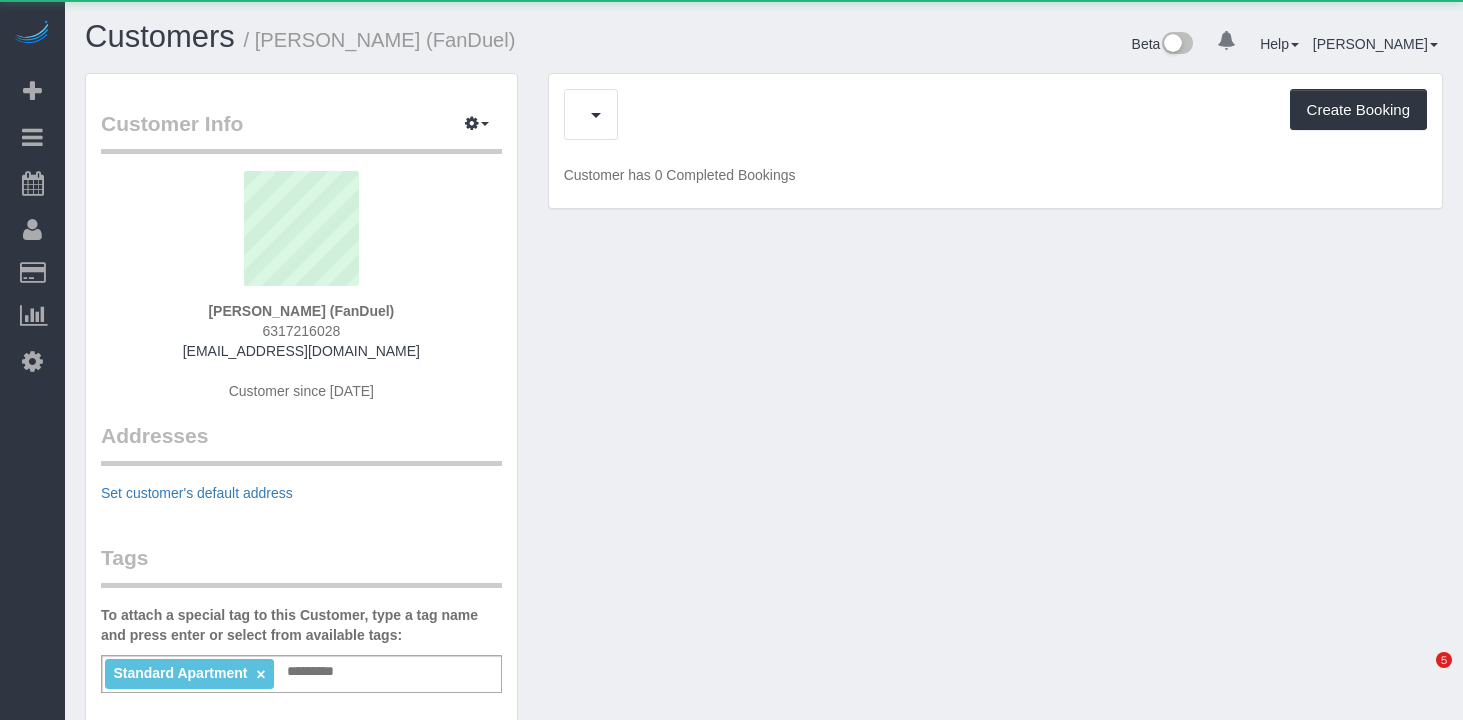 scroll, scrollTop: 0, scrollLeft: 0, axis: both 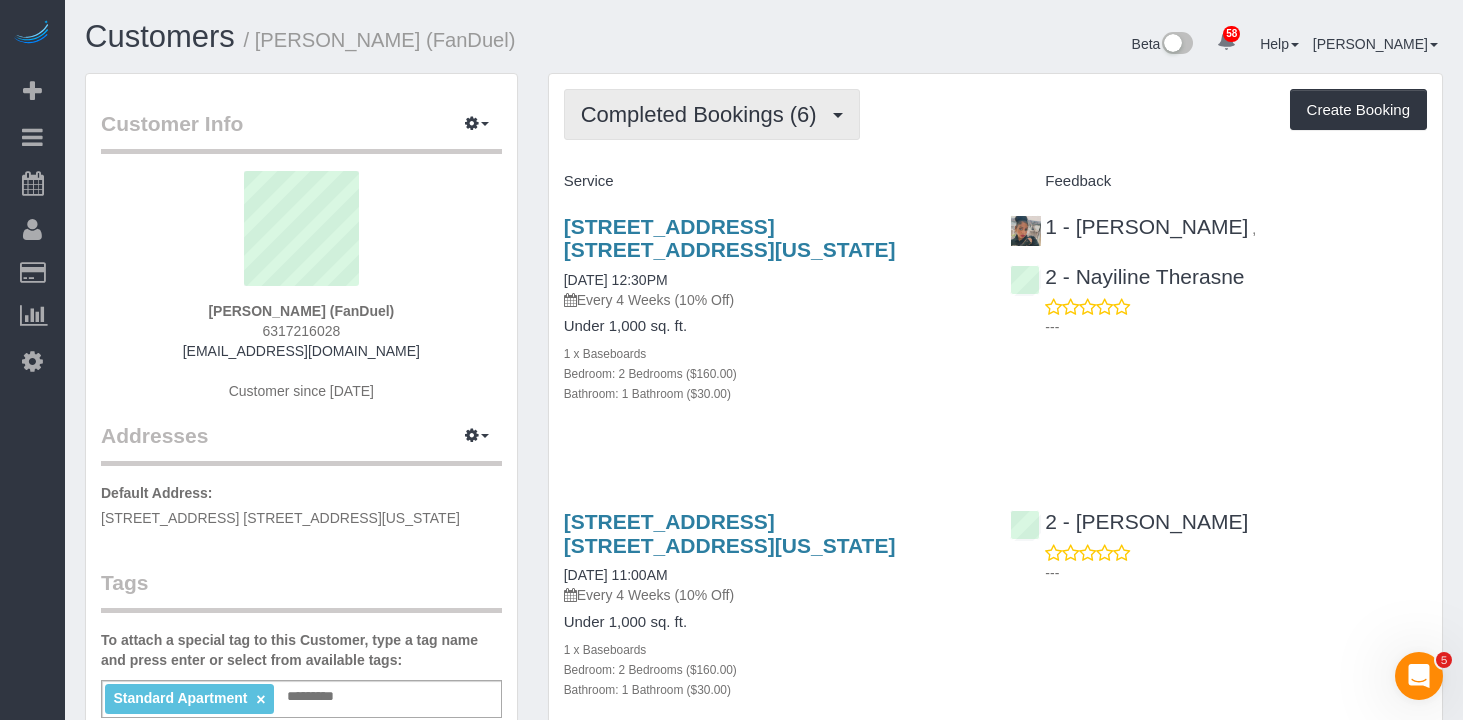 click on "Completed Bookings (6)" at bounding box center (704, 114) 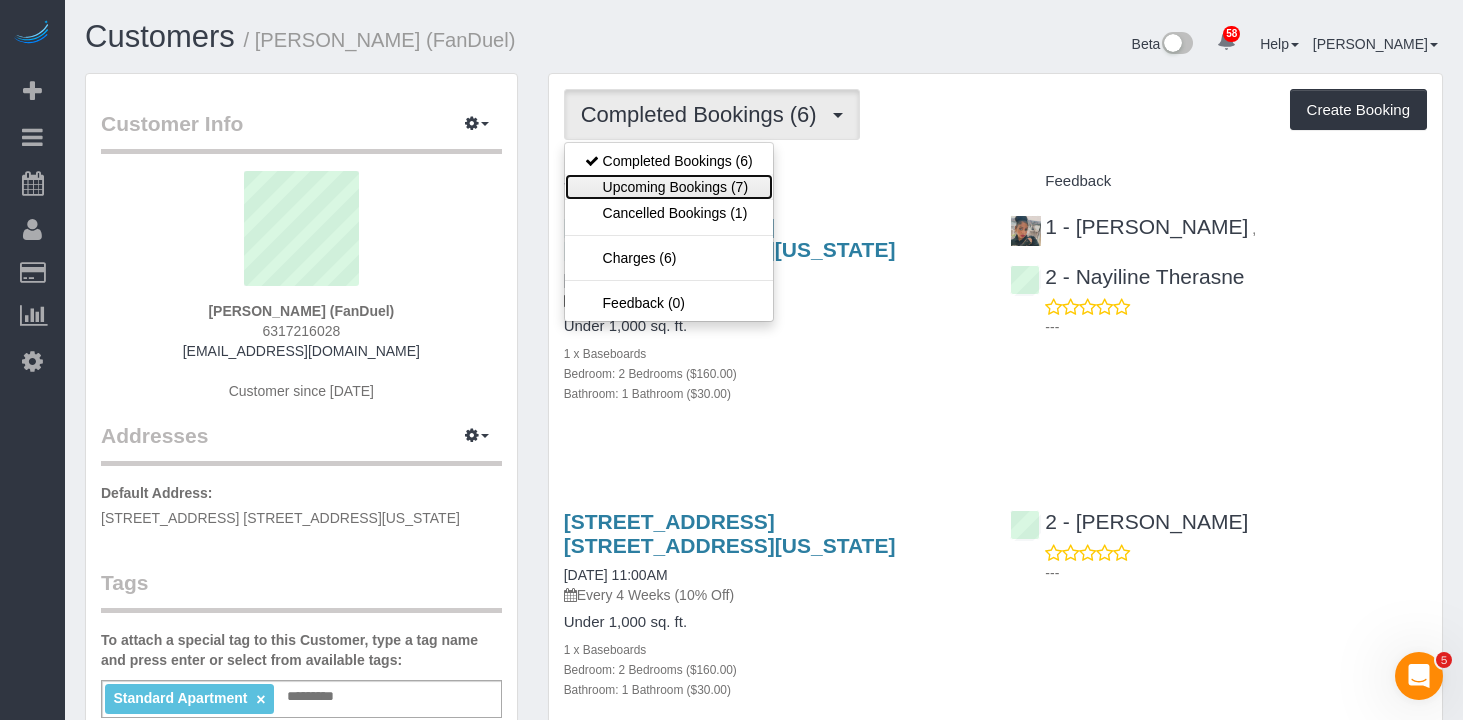 click on "Upcoming Bookings (7)" at bounding box center [669, 187] 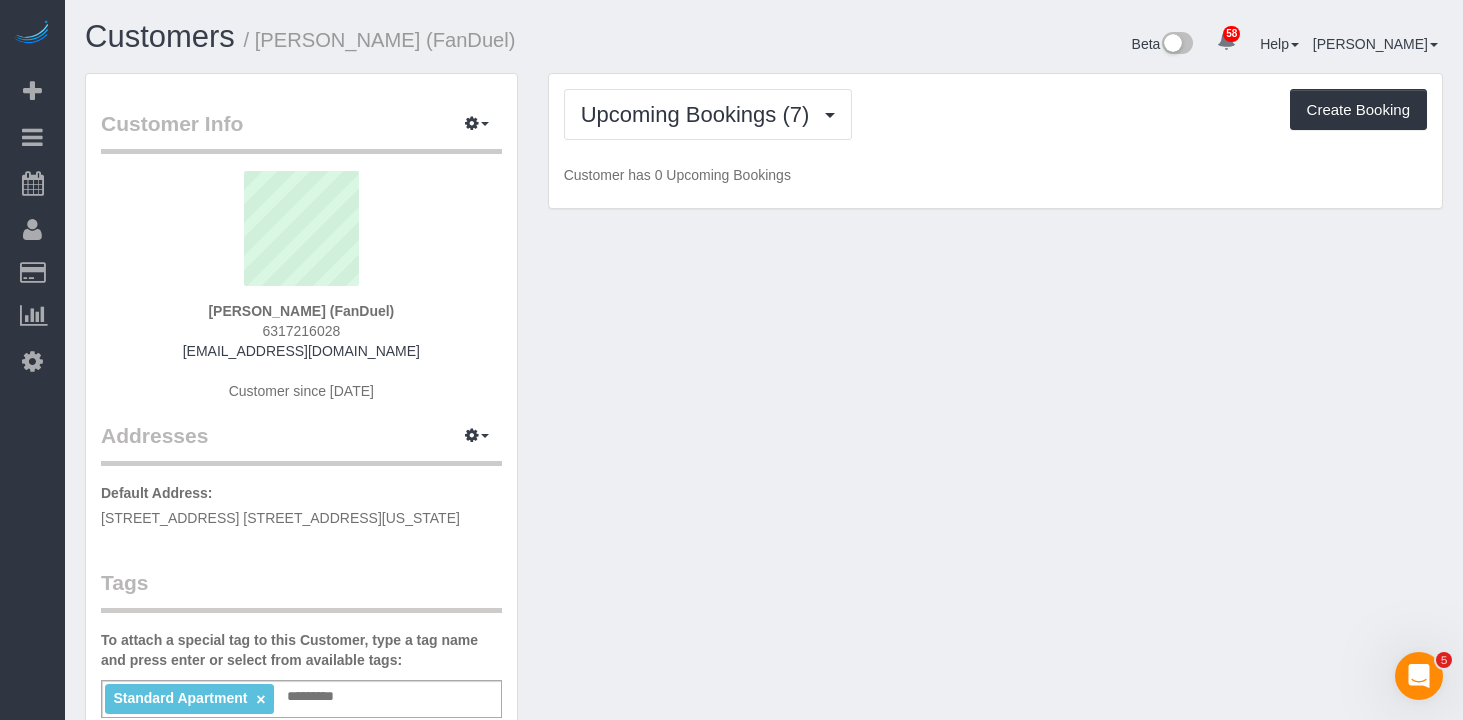 click on "Upcoming Bookings (7)
Completed Bookings (6)
Upcoming Bookings (7)
Cancelled Bookings (1)
Charges (6)
Feedback (0)
Create Booking" at bounding box center [995, 114] 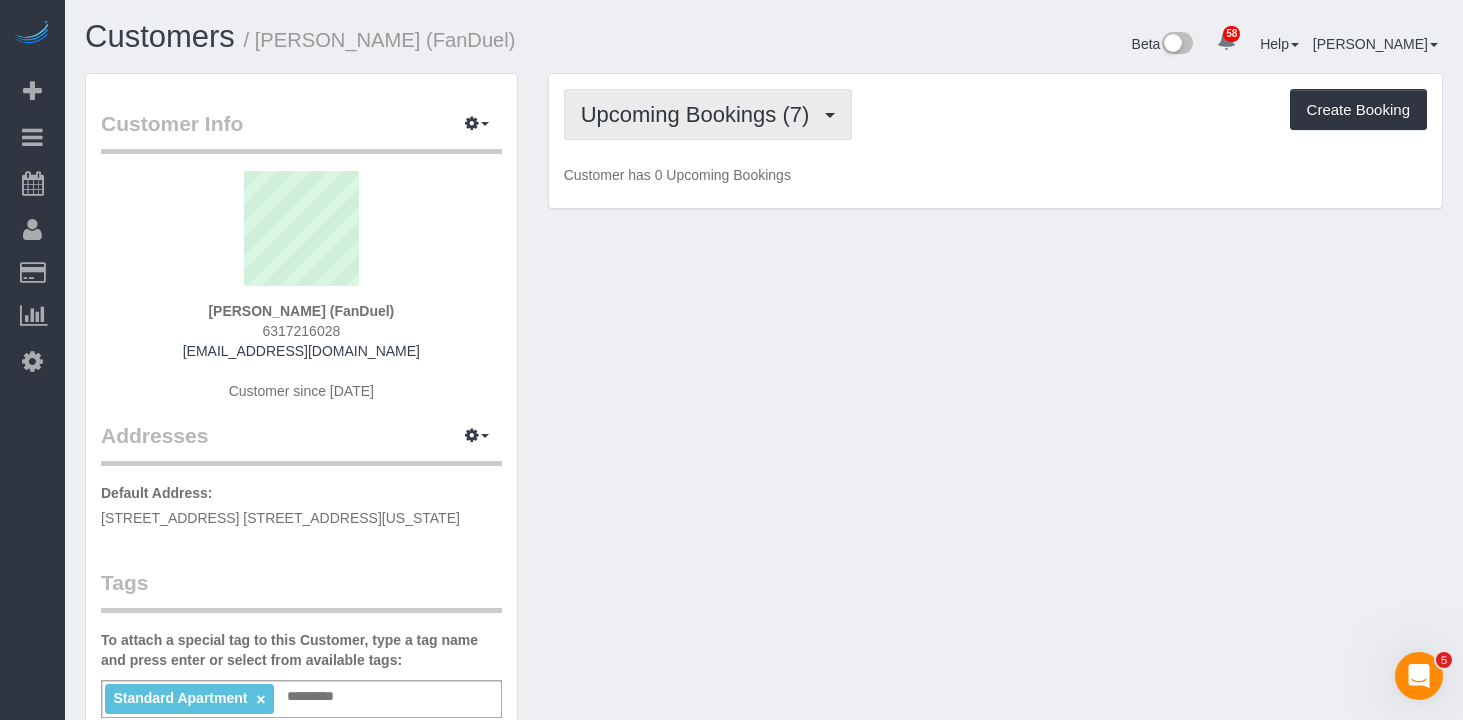 click on "Upcoming Bookings (7)" at bounding box center (700, 114) 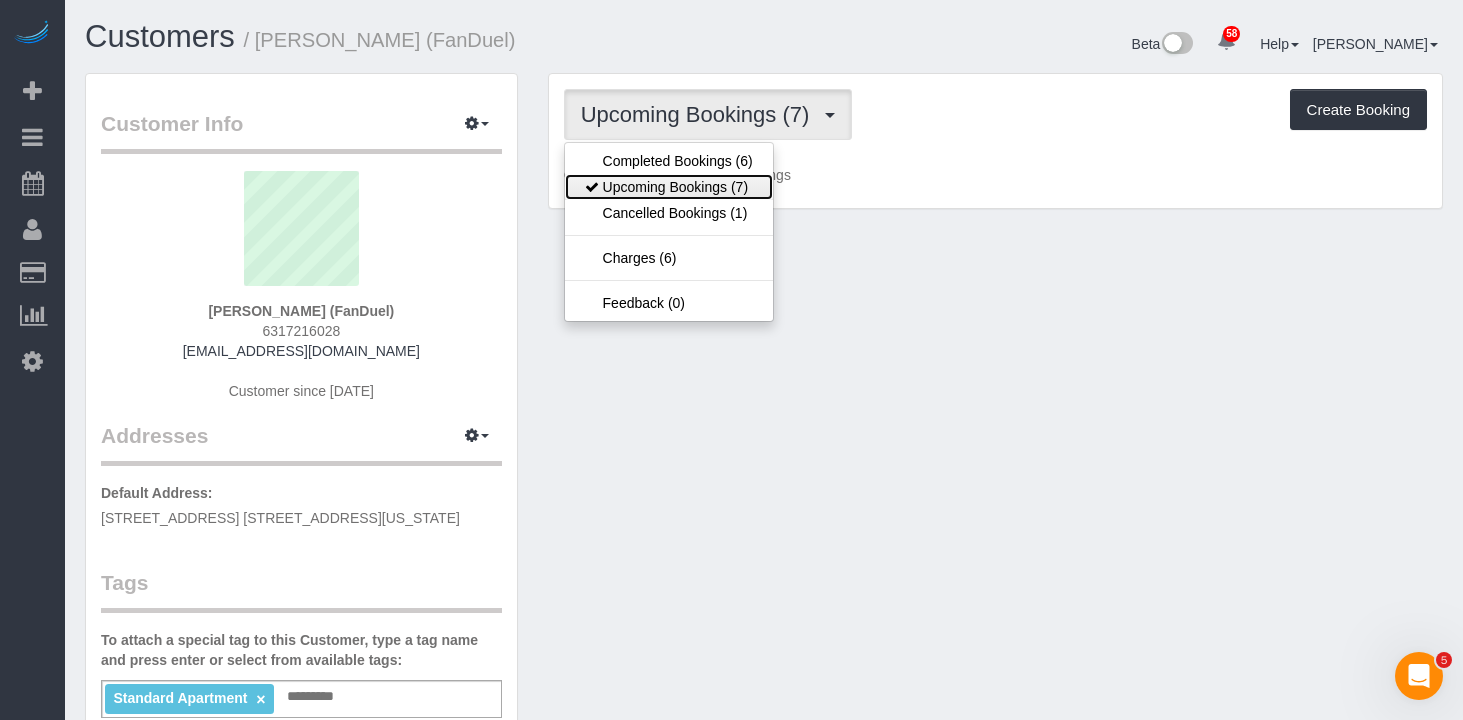 click on "Upcoming Bookings (7)" at bounding box center (669, 187) 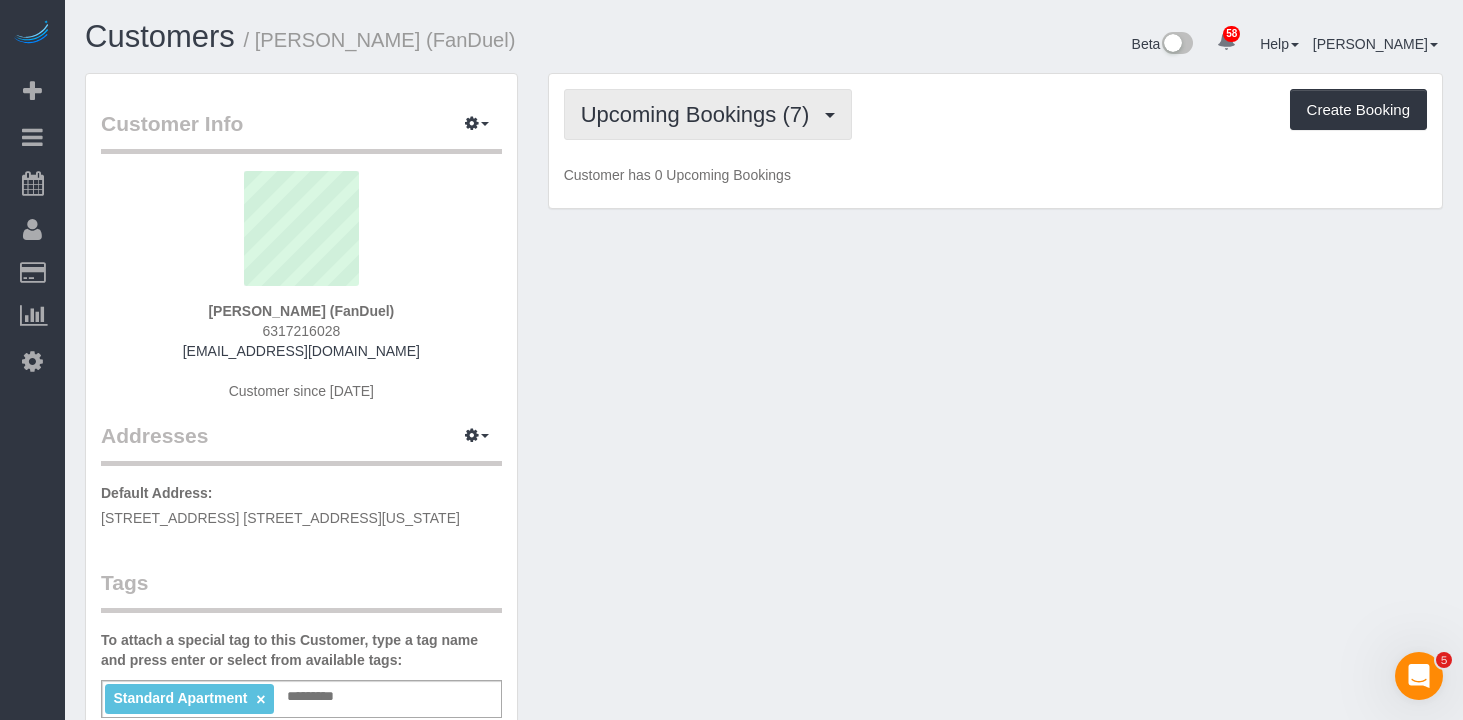 click on "Upcoming Bookings (7)" at bounding box center (700, 114) 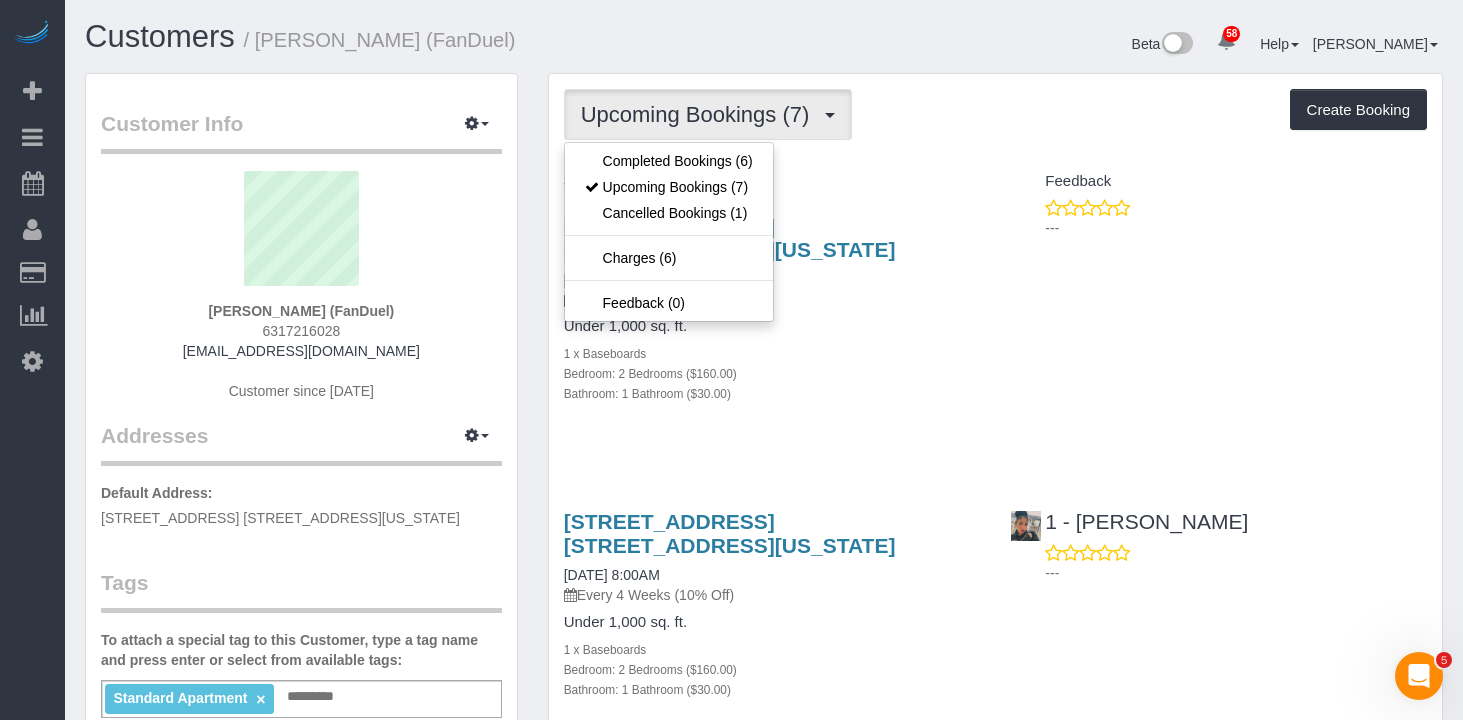 click on "Upcoming Bookings (7)
Completed Bookings (6)
Upcoming Bookings (7)
Cancelled Bookings (1)
Charges (6)
Feedback (0)
Create Booking" at bounding box center [995, 114] 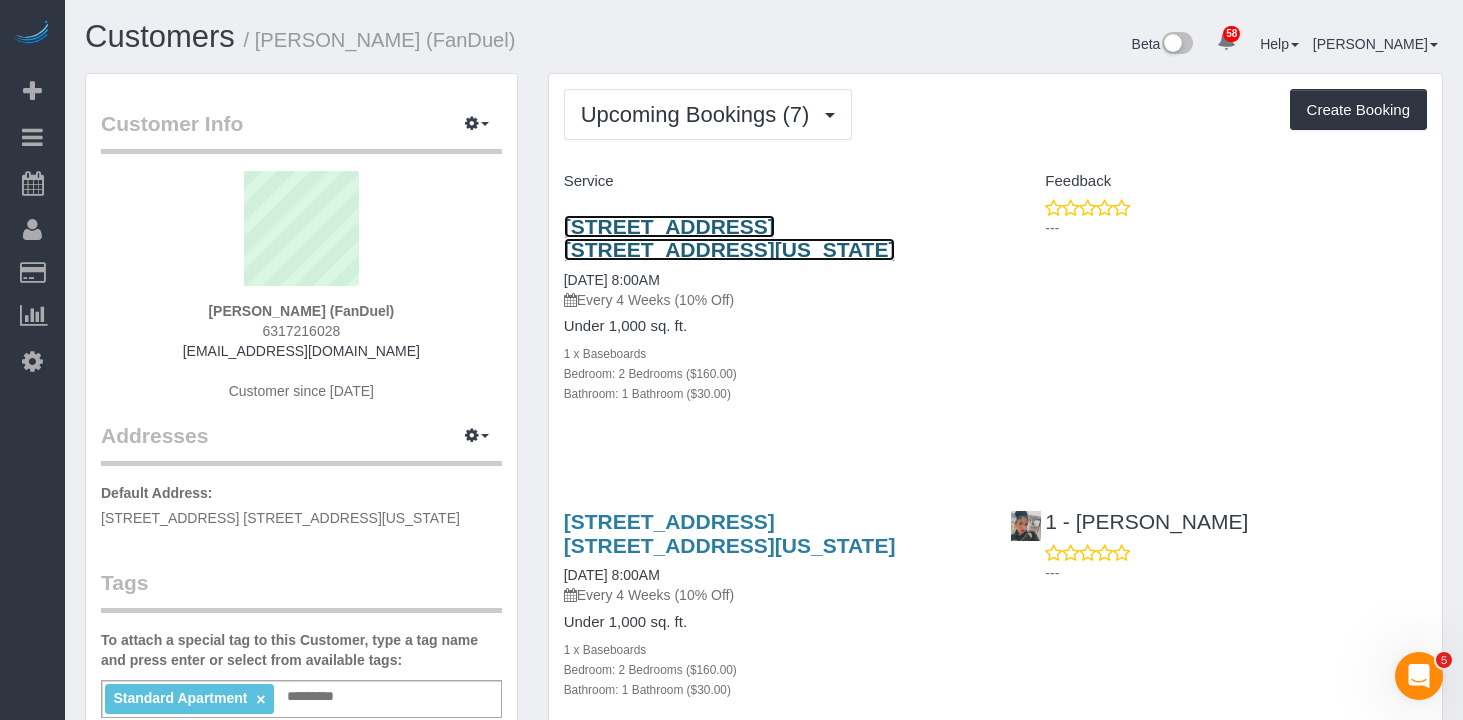 click on "401 West 56th Street, Apt. 6c, New York, NY 10019" at bounding box center [730, 238] 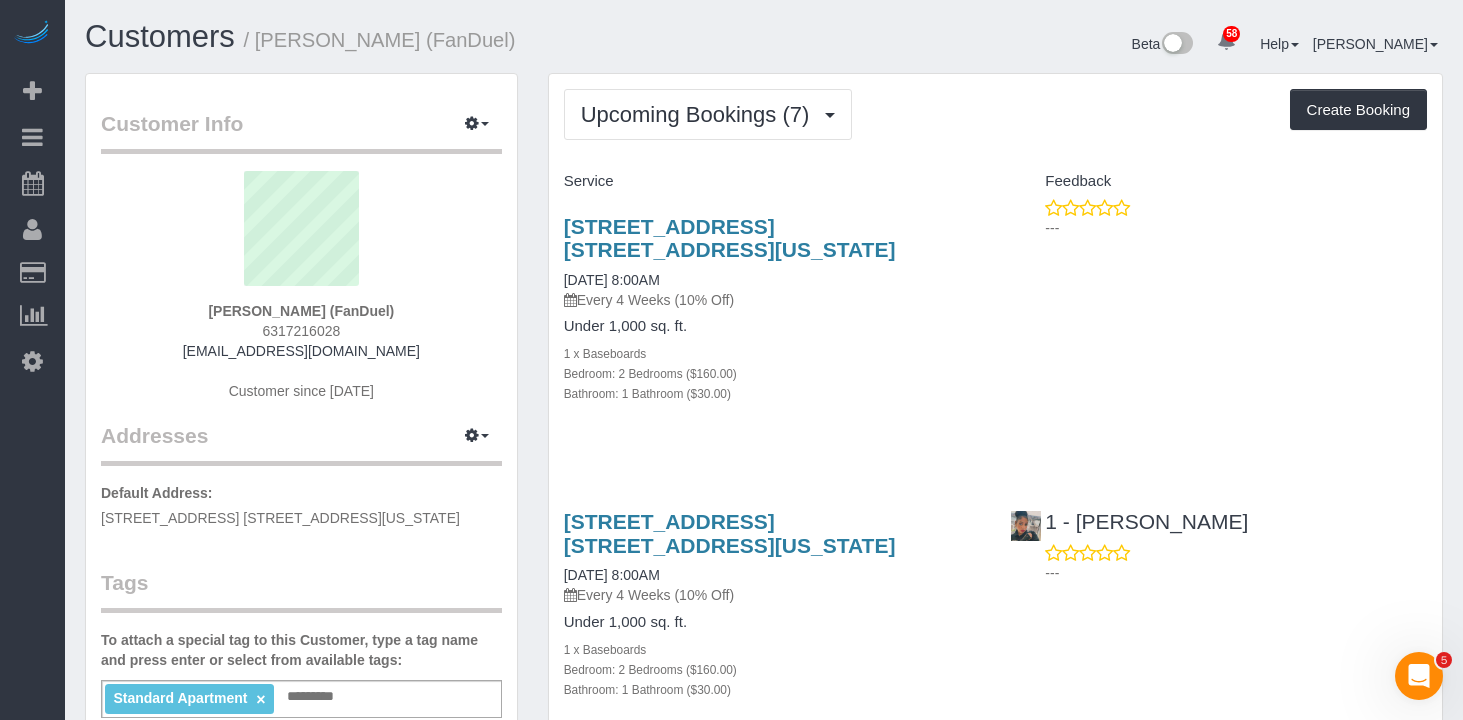 click on "Bathroom: 1 Bathroom ($30.00)" at bounding box center (772, 393) 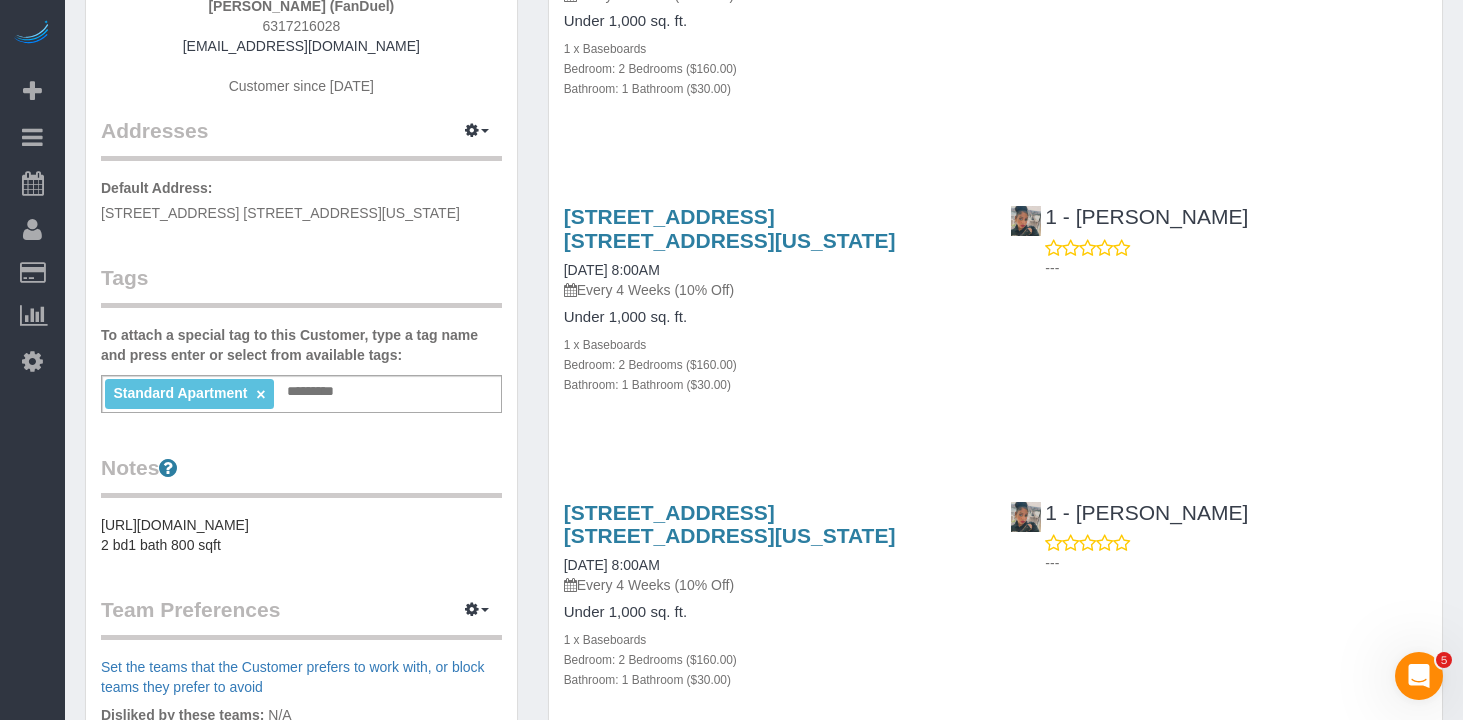 scroll, scrollTop: 330, scrollLeft: 0, axis: vertical 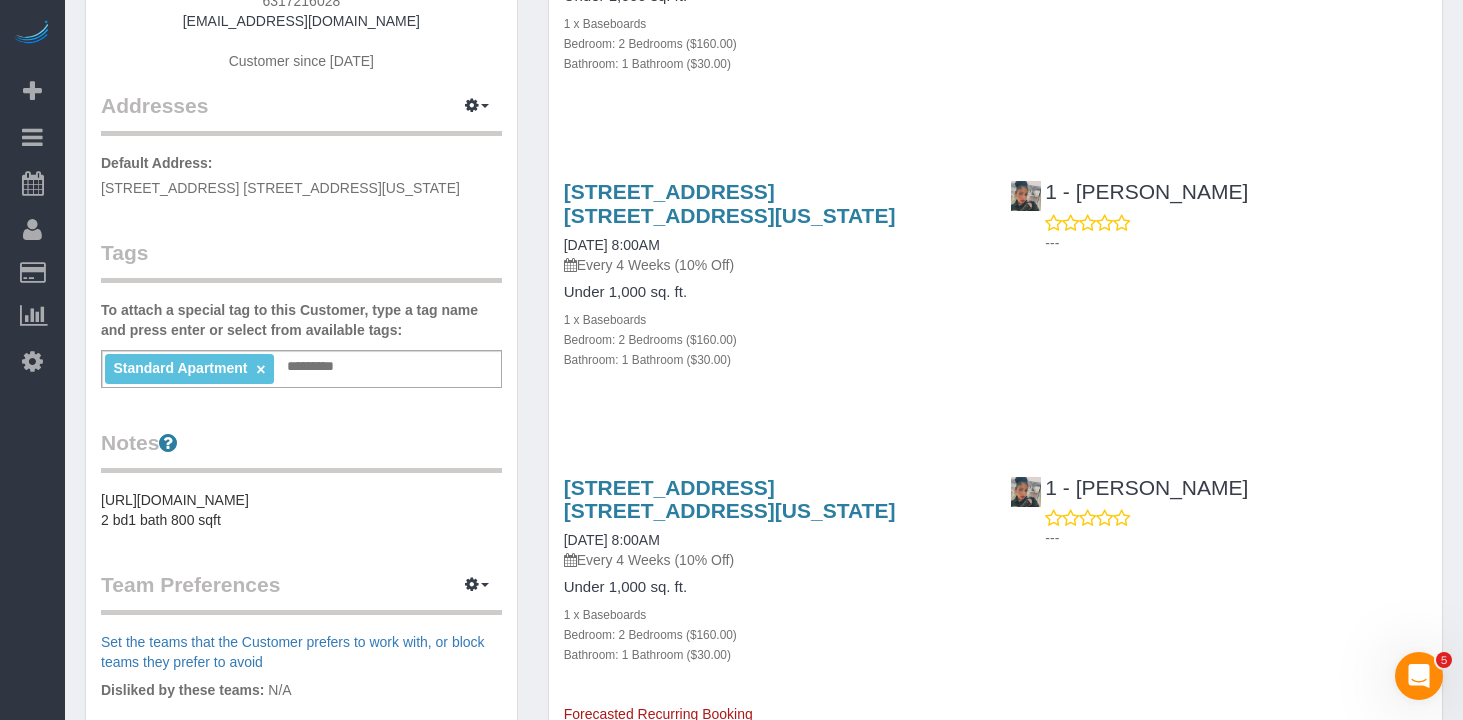 click on "Every 4 Weeks (10% Off)" at bounding box center (772, 265) 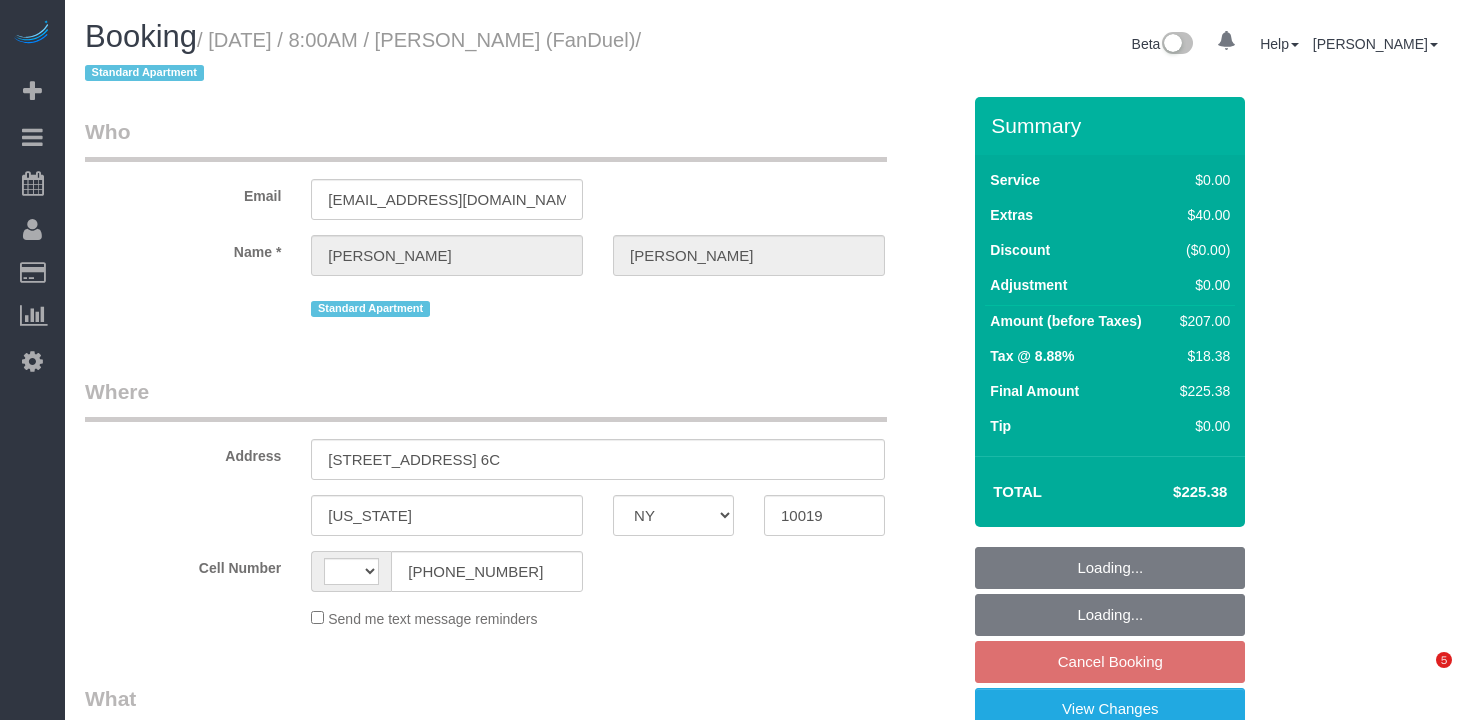 select on "NY" 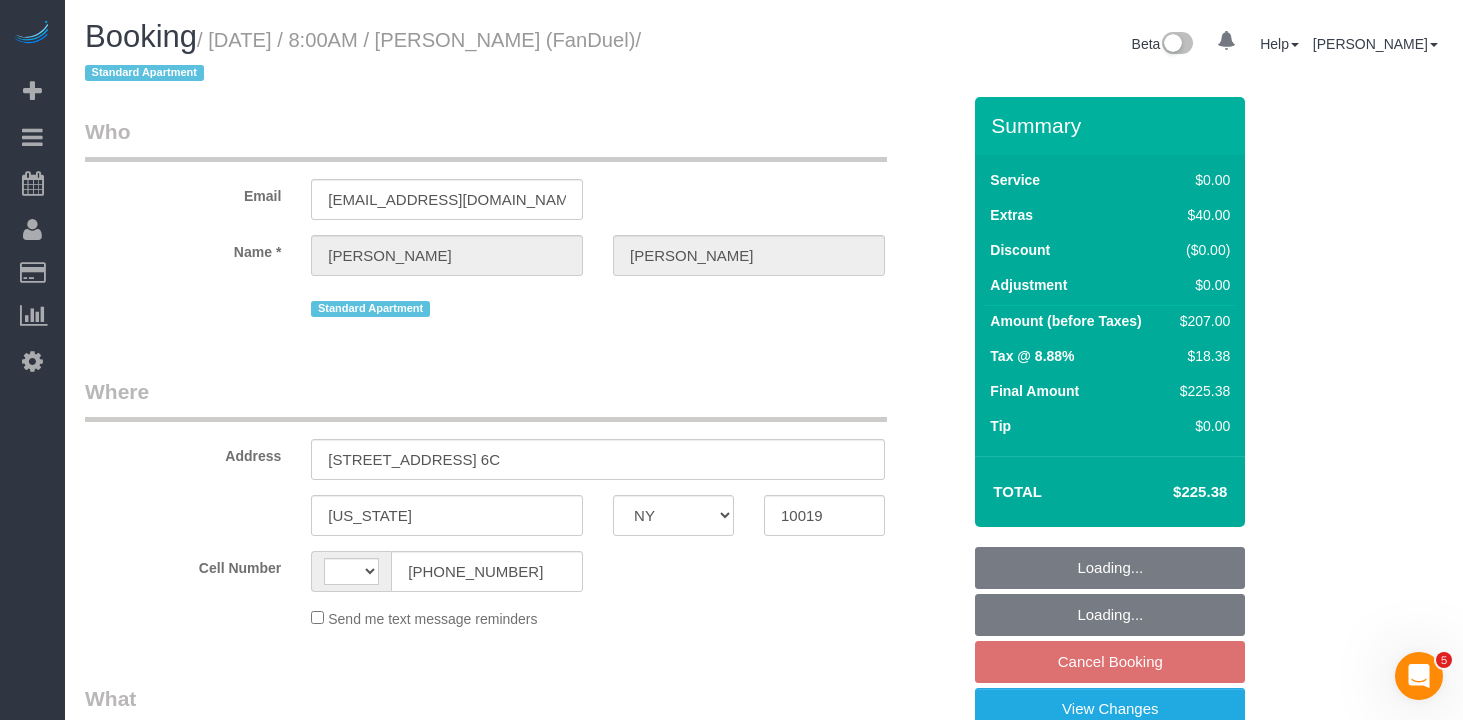 scroll, scrollTop: 0, scrollLeft: 0, axis: both 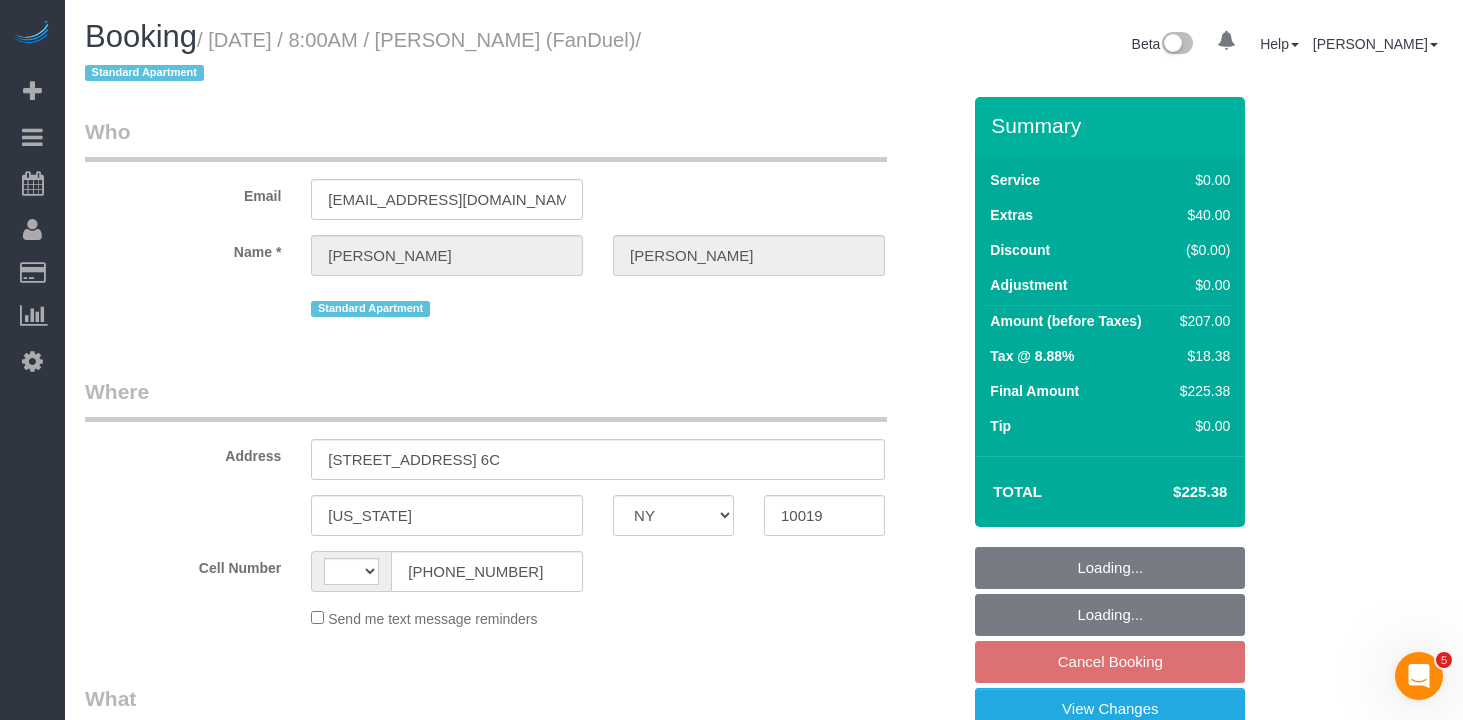 select on "string:[GEOGRAPHIC_DATA]" 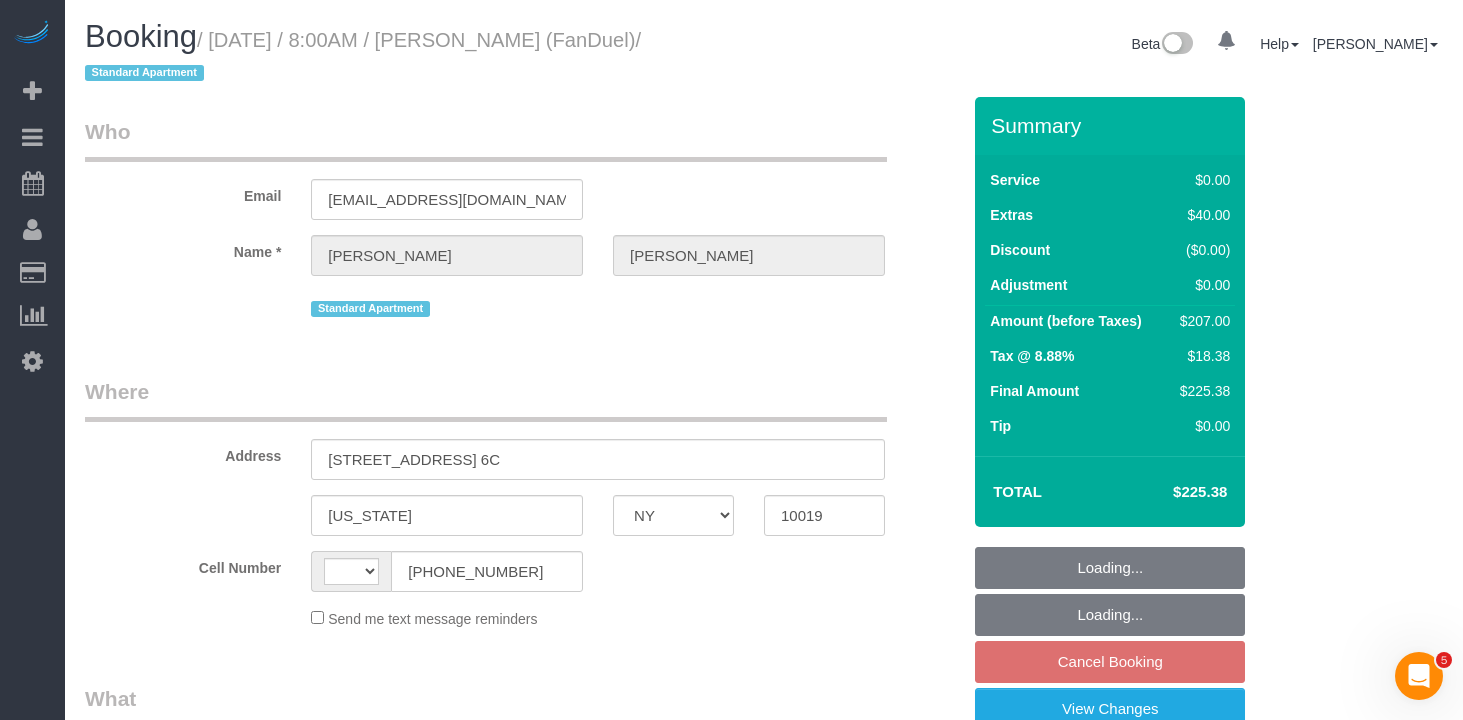 select on "object:975" 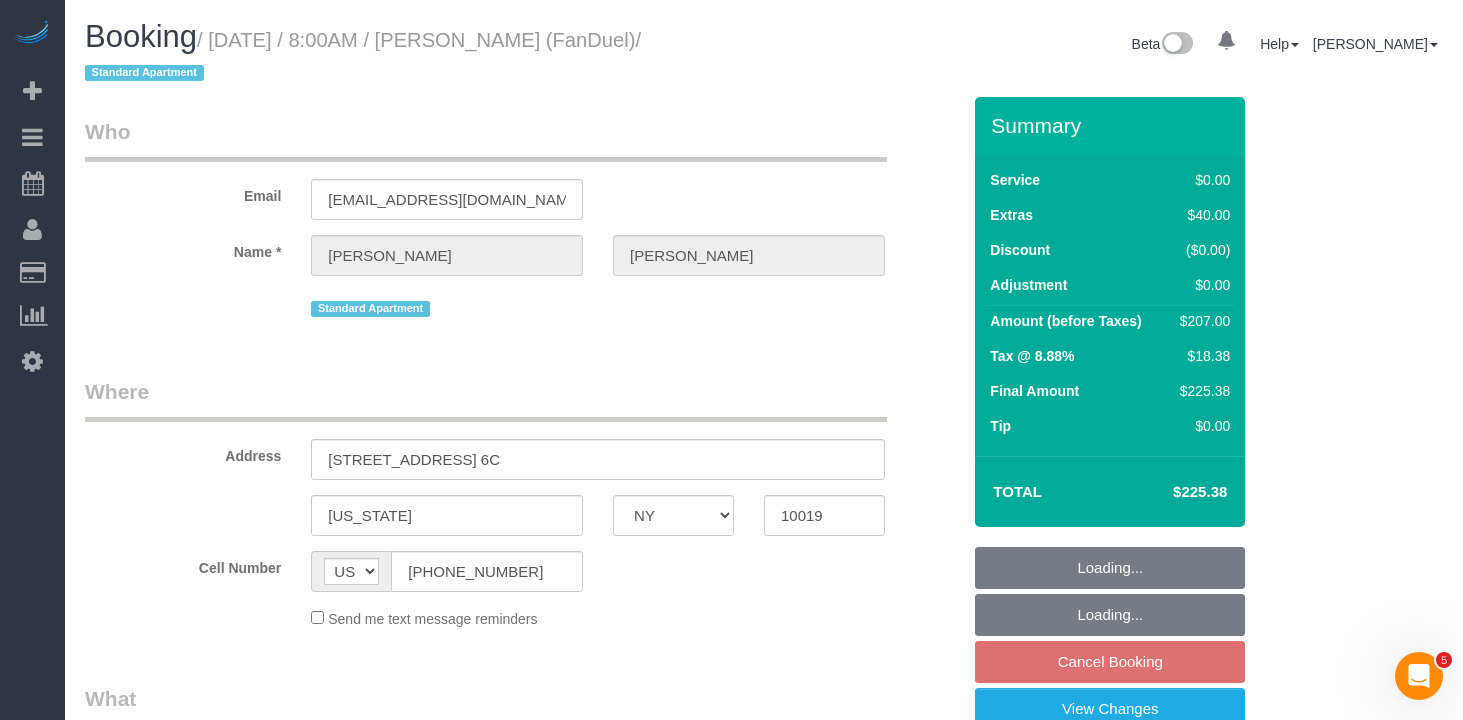select on "2" 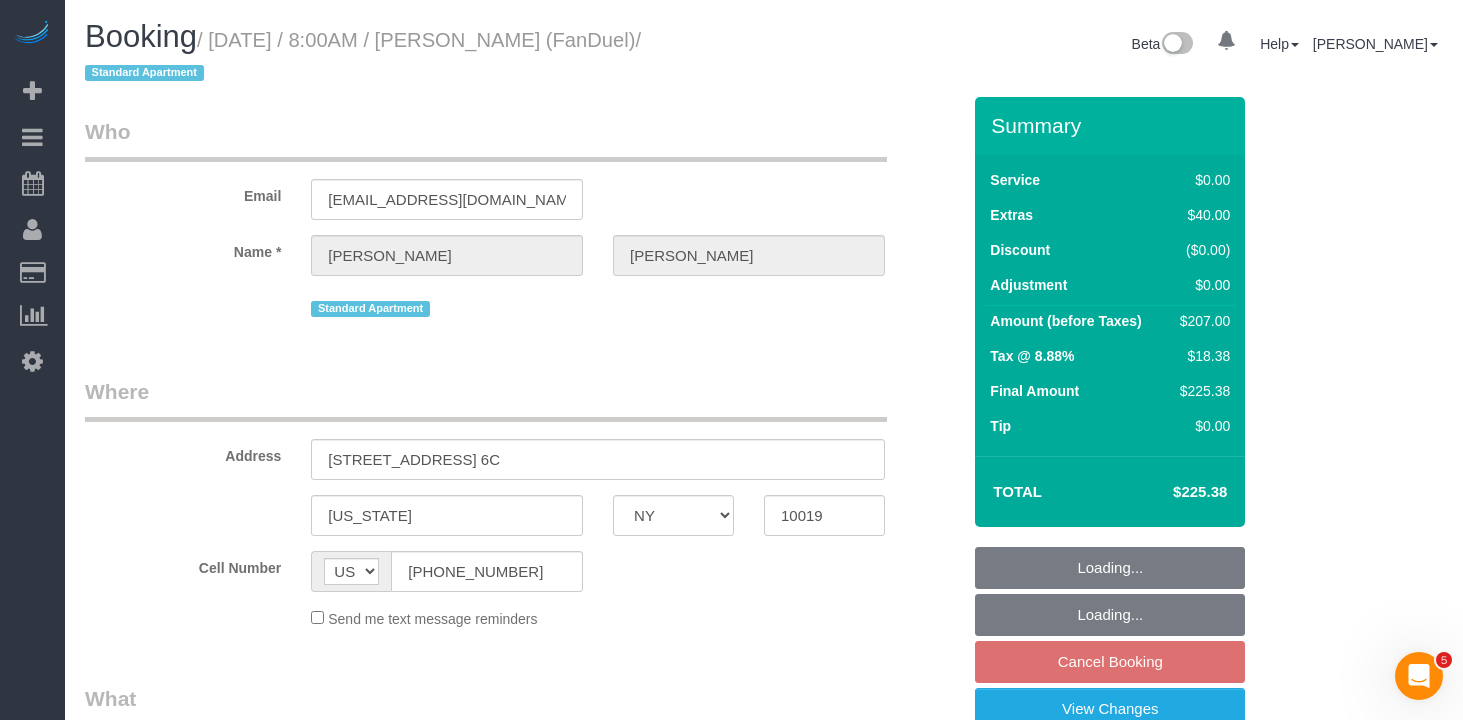 select on "spot1" 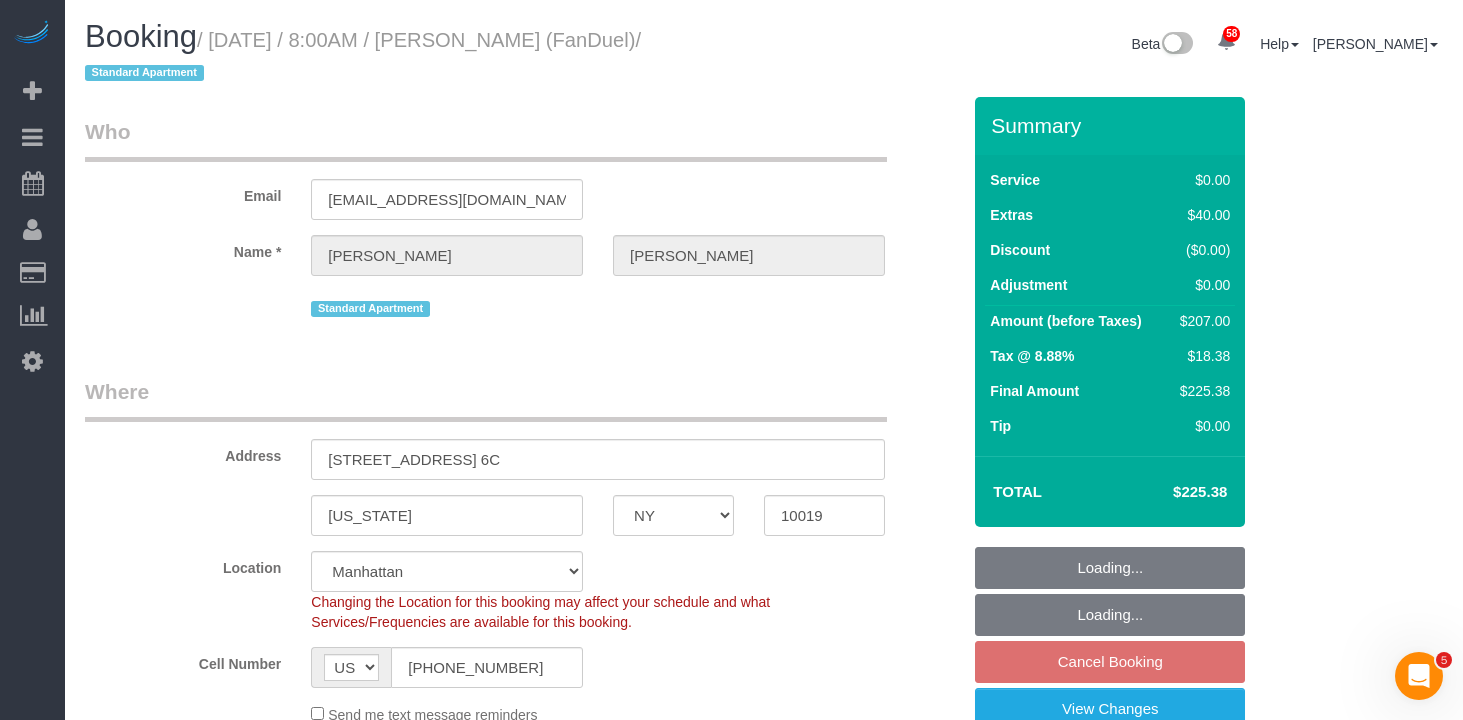 select on "object:1430" 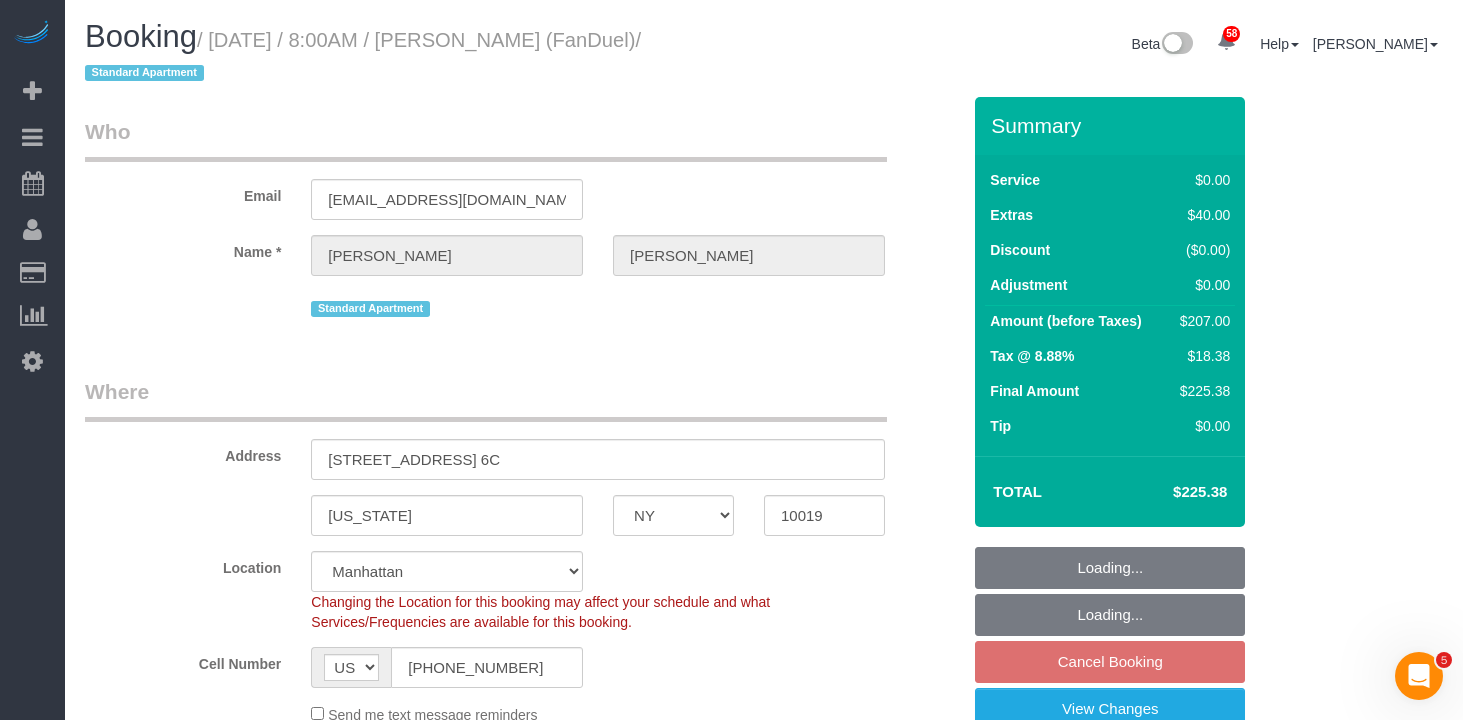 click on "Where" at bounding box center [486, 399] 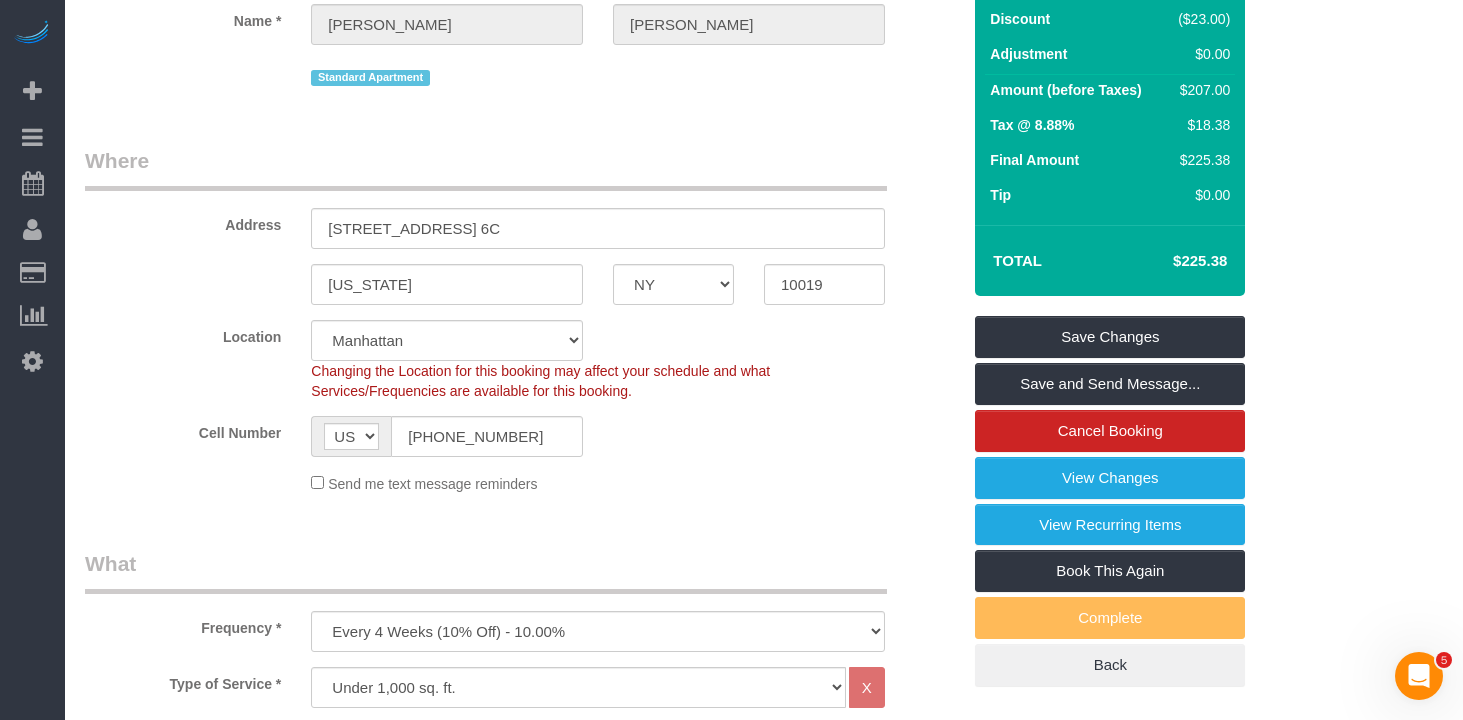 scroll, scrollTop: 246, scrollLeft: 0, axis: vertical 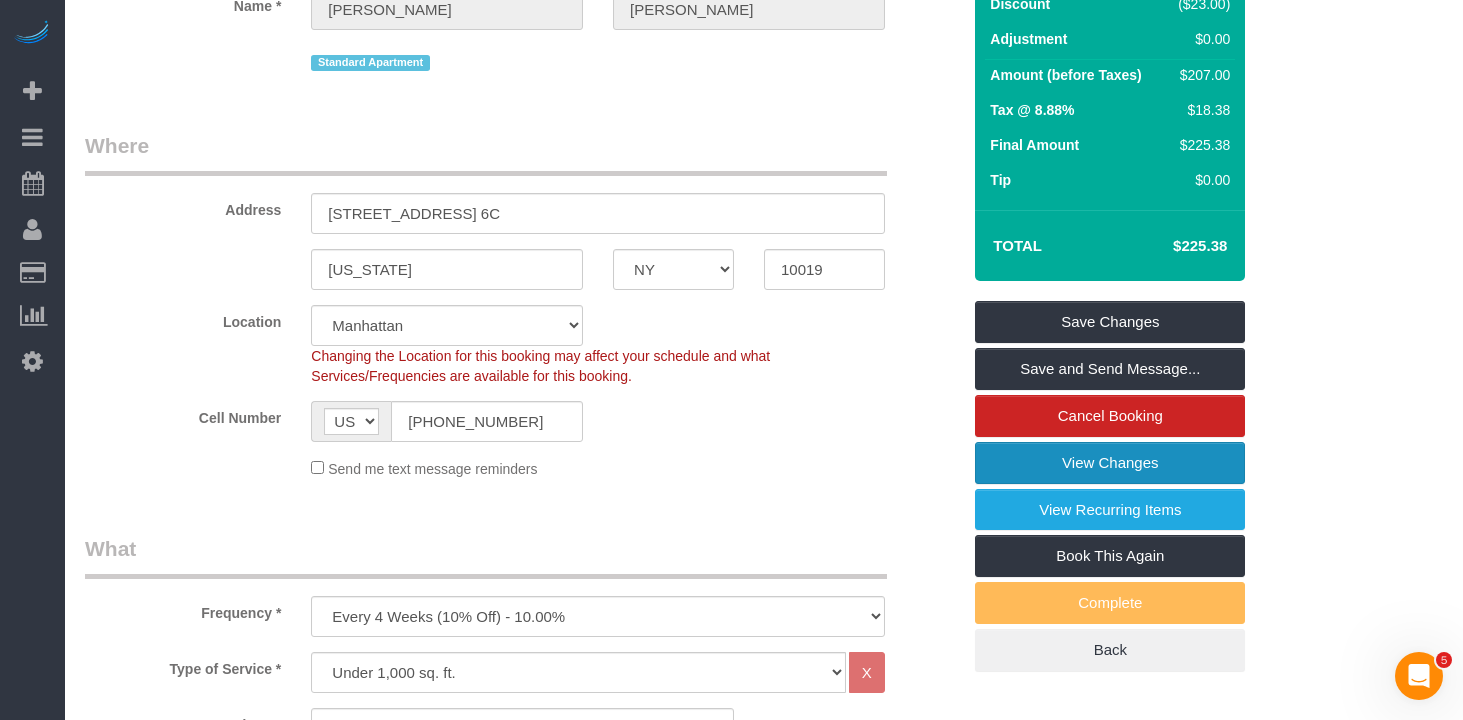 click on "View Changes" at bounding box center (1110, 463) 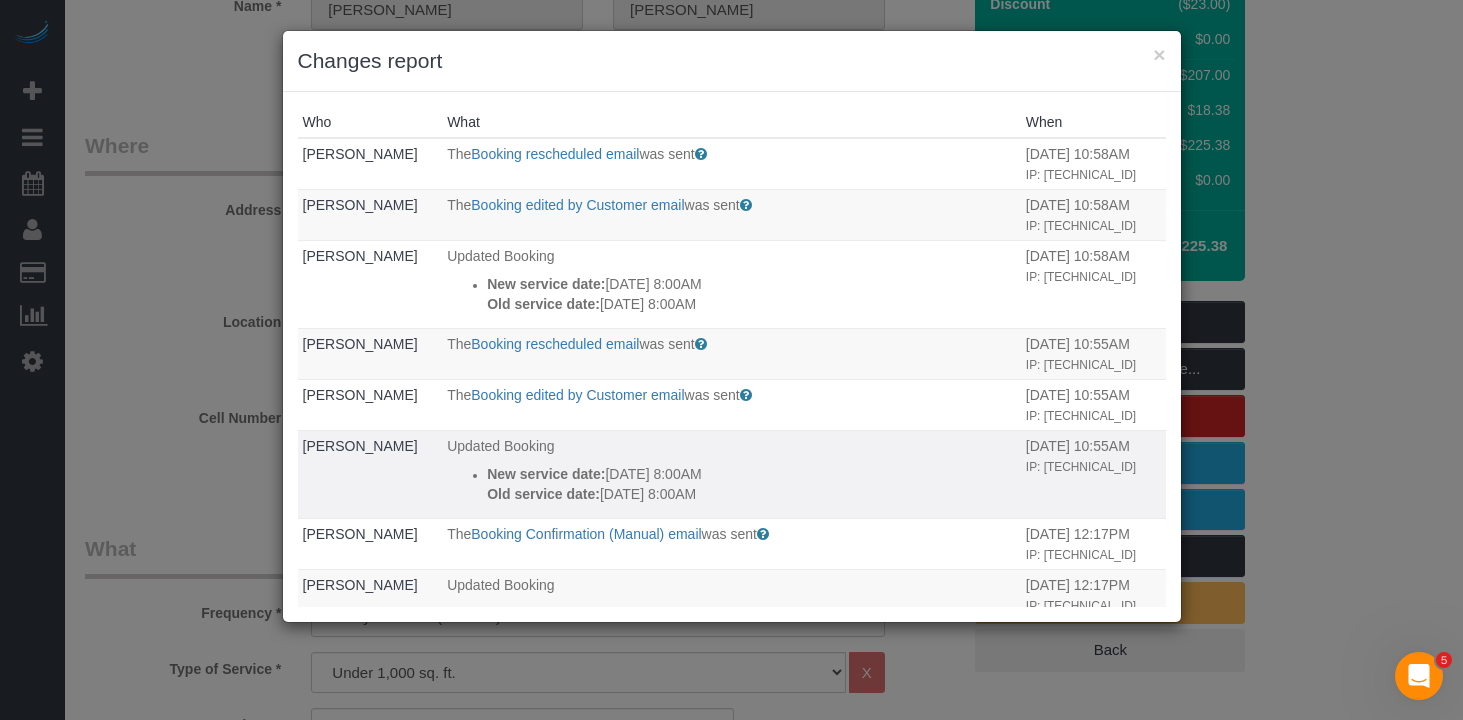 drag, startPoint x: 739, startPoint y: 568, endPoint x: 460, endPoint y: 554, distance: 279.35104 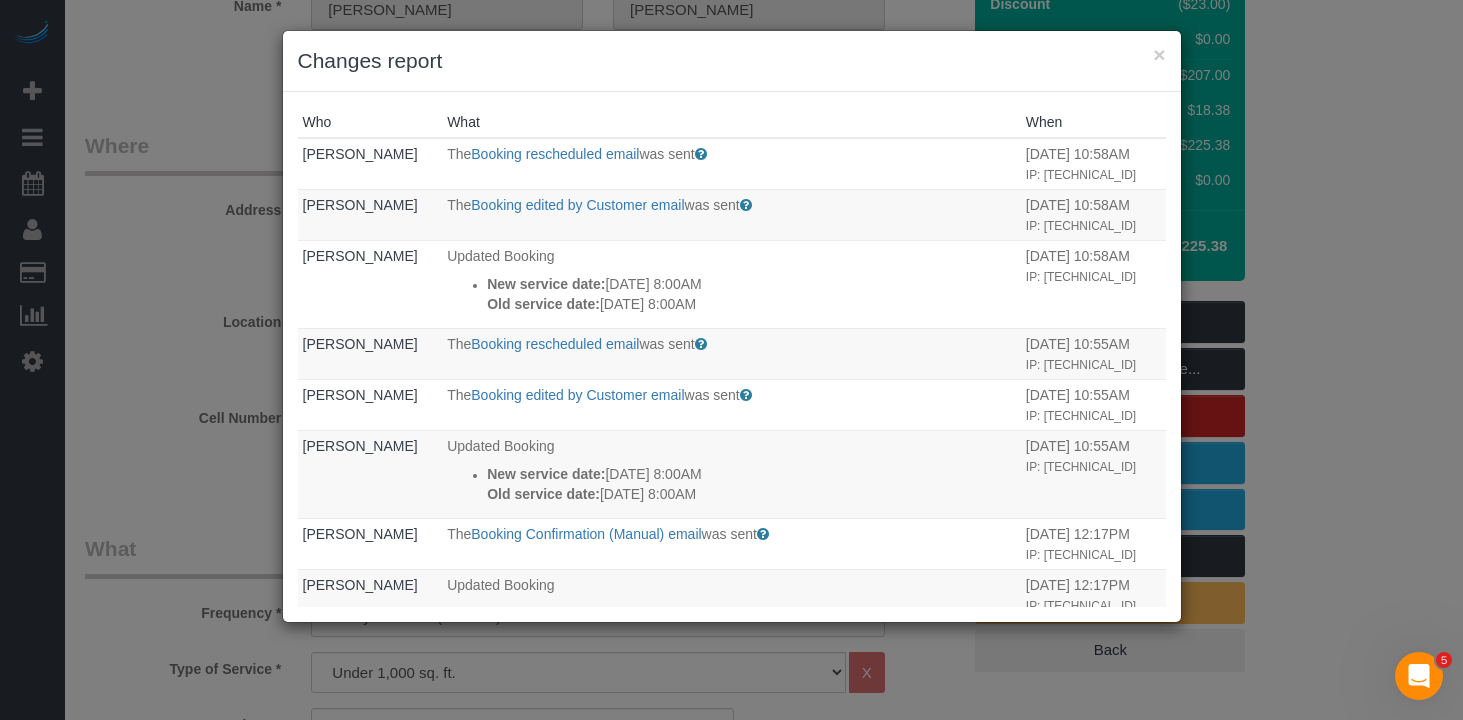 copy on "New service date:
07/23/2025 8:00AM
Old service date:
07/17/2025 8:00AM" 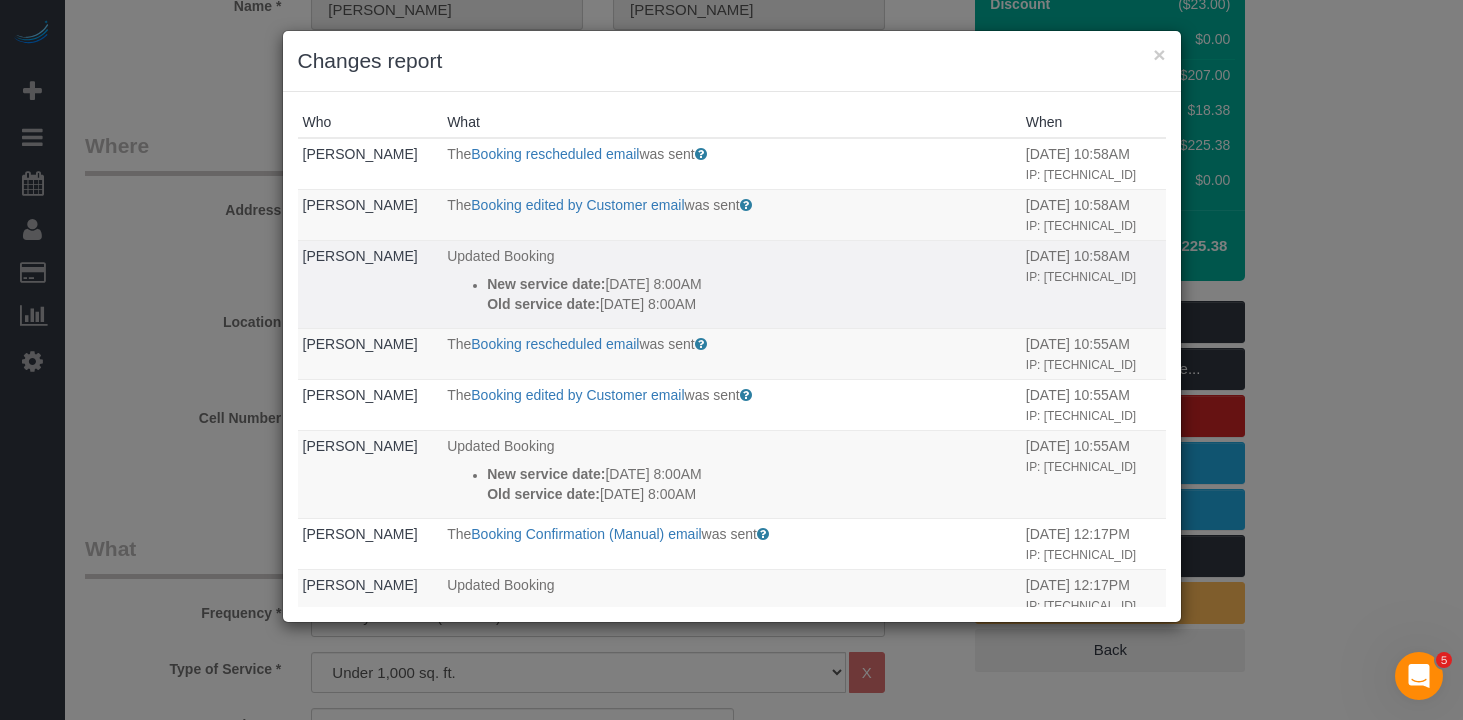 drag, startPoint x: 728, startPoint y: 343, endPoint x: 461, endPoint y: 326, distance: 267.54065 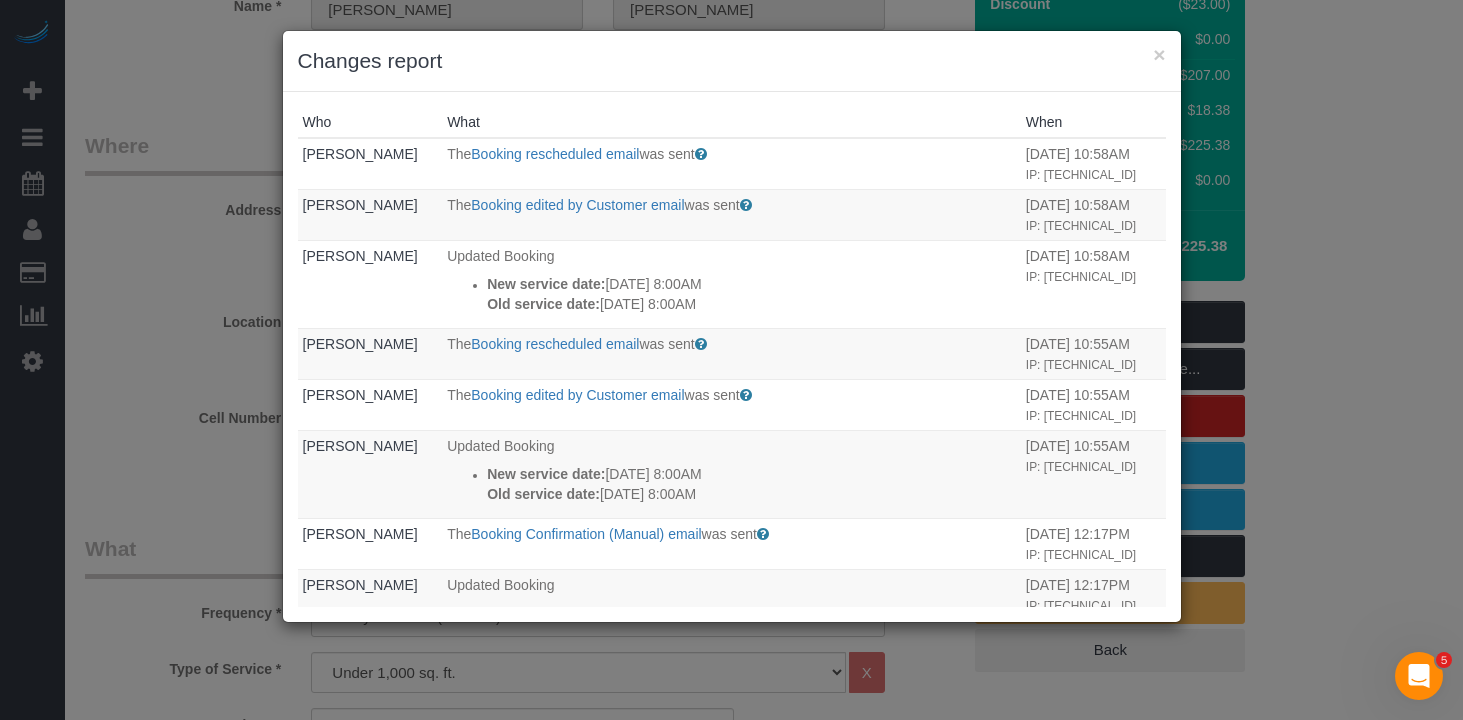 scroll, scrollTop: 64, scrollLeft: 0, axis: vertical 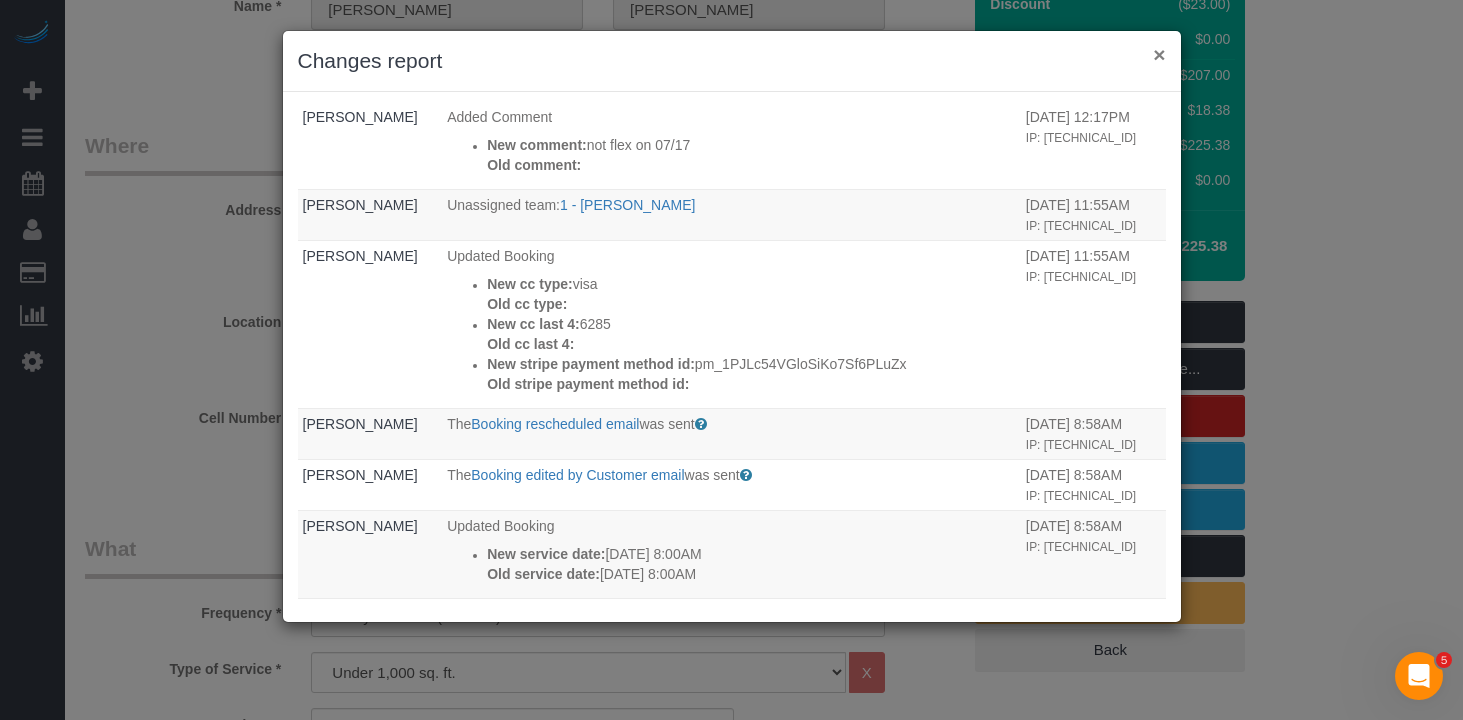 click on "×" at bounding box center [1159, 54] 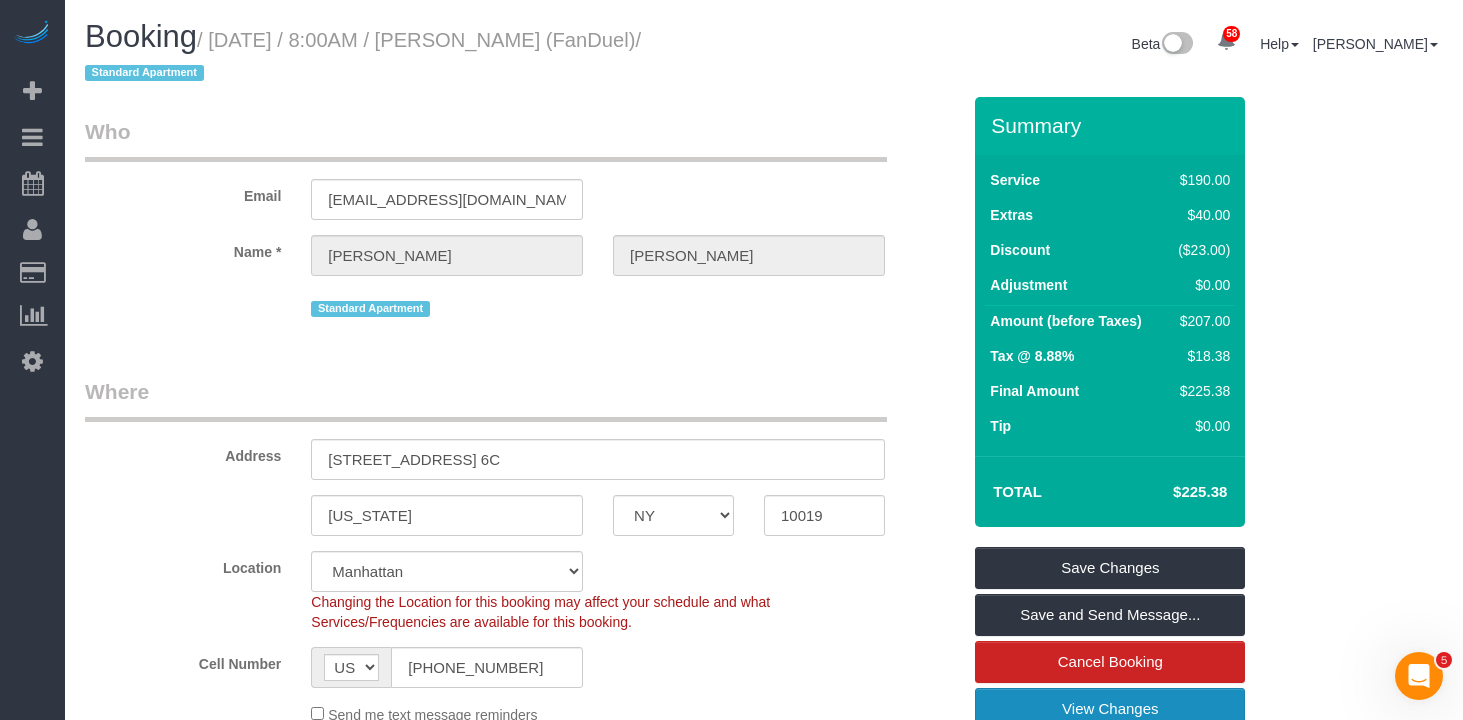 scroll, scrollTop: 103, scrollLeft: 0, axis: vertical 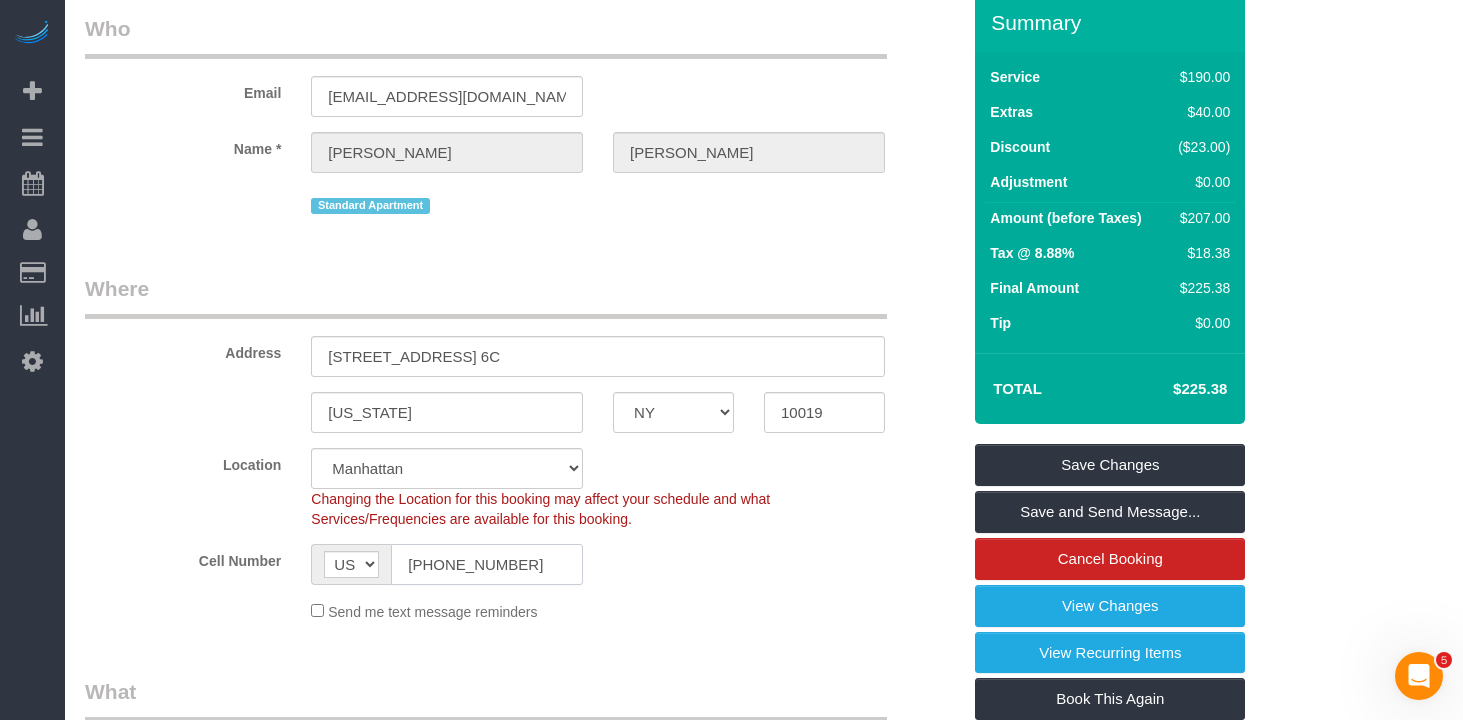 click on "(631) 721-6028" 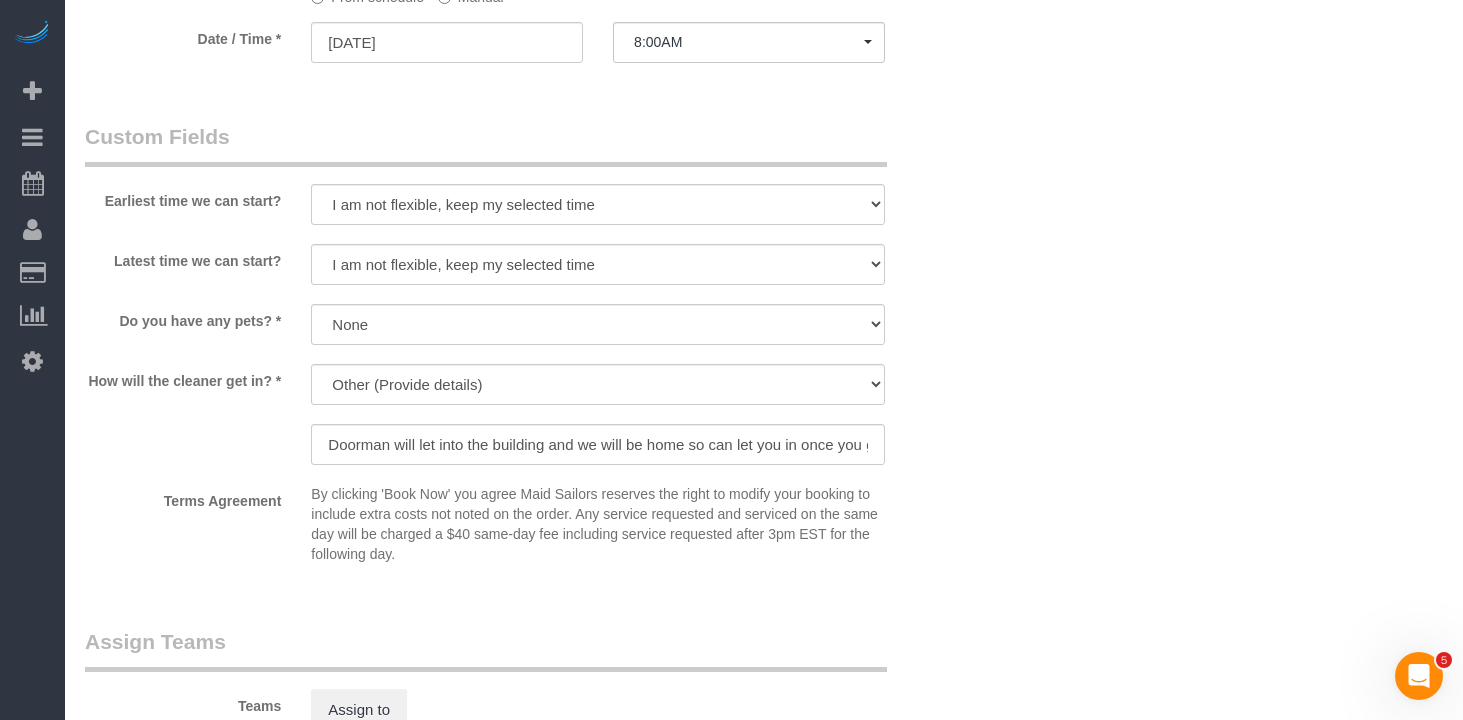 scroll, scrollTop: 2149, scrollLeft: 0, axis: vertical 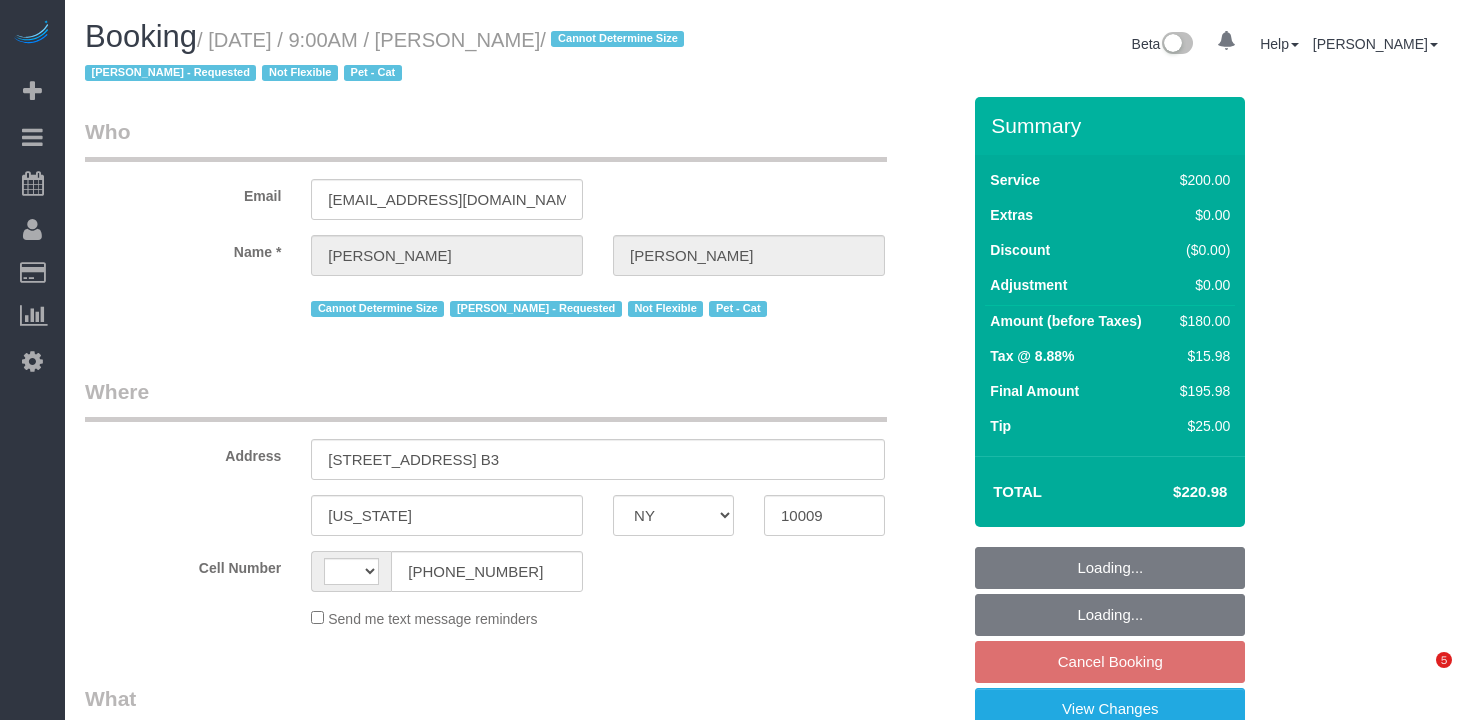 select on "NY" 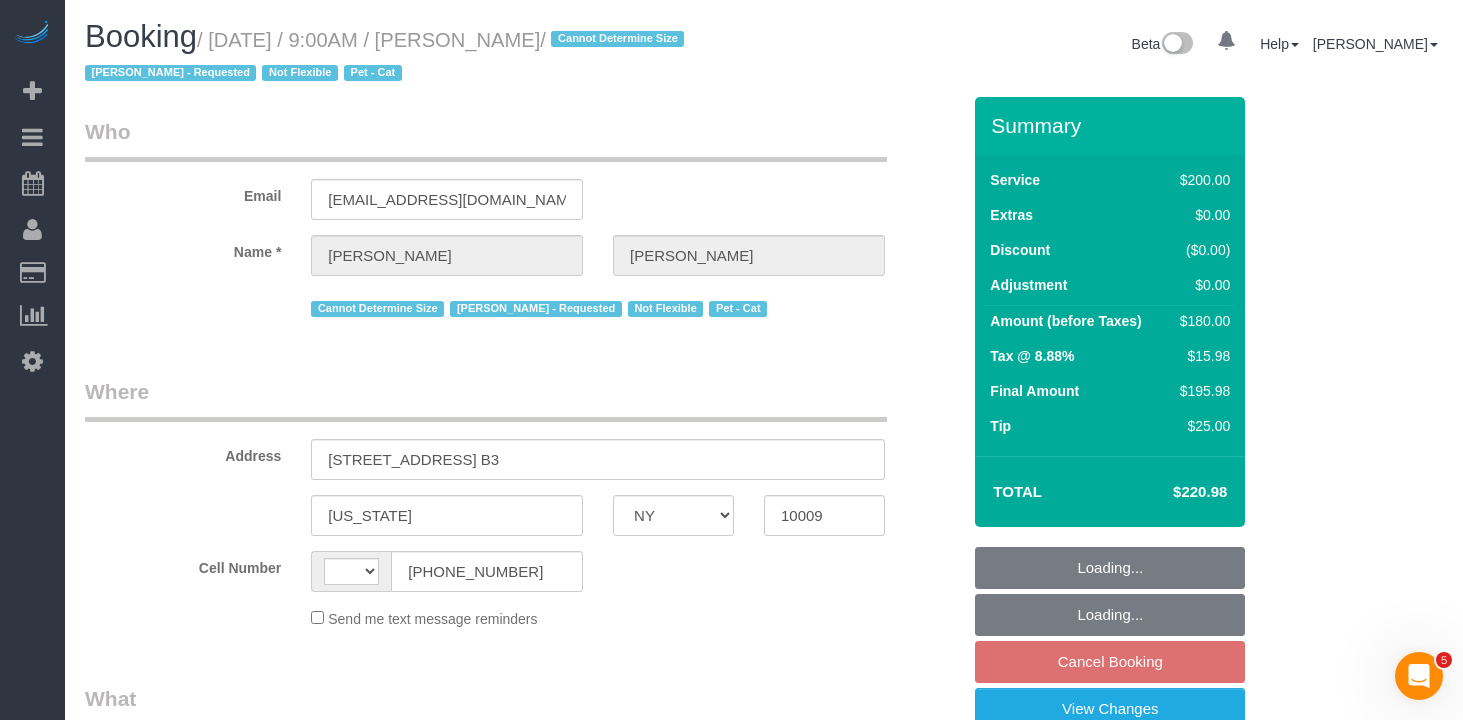scroll, scrollTop: 0, scrollLeft: 0, axis: both 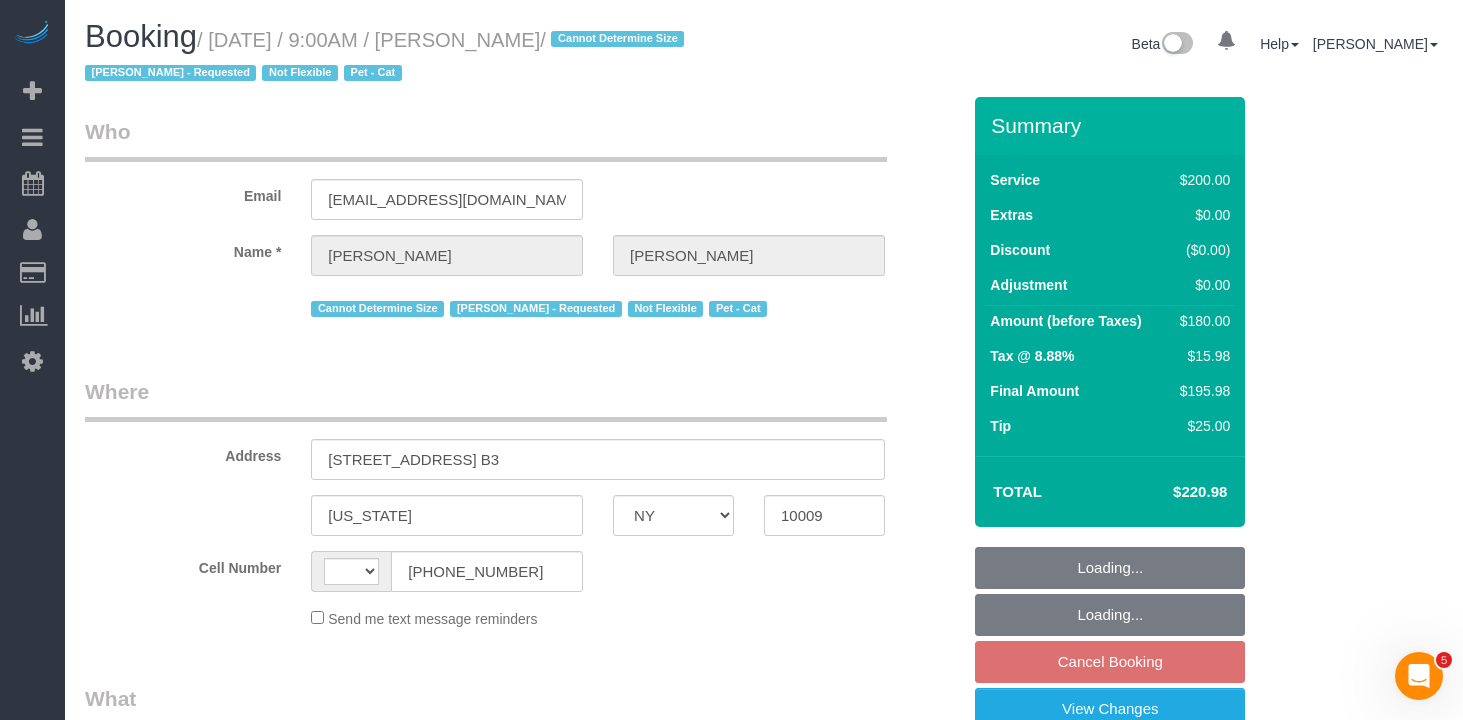 select on "string:[GEOGRAPHIC_DATA]" 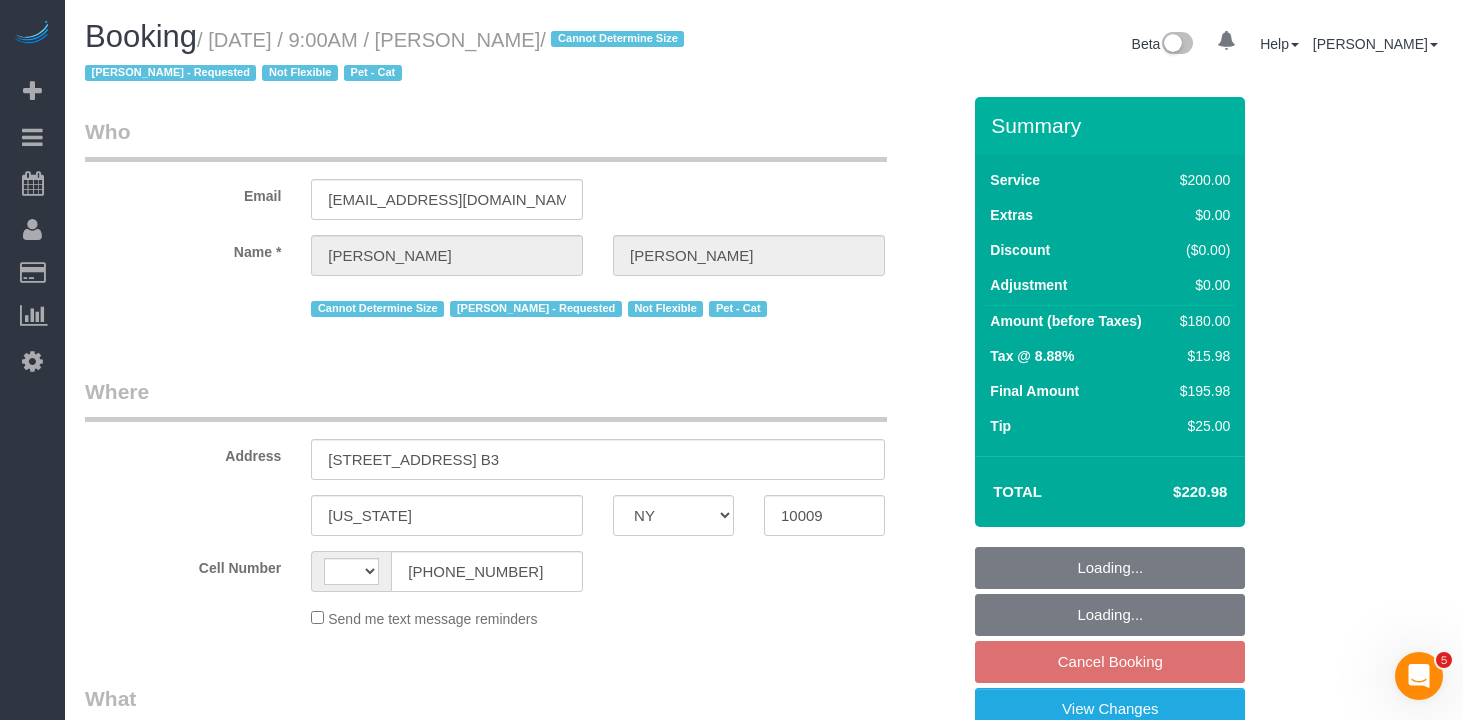 select on "string:stripe-pm_1QDTPv4VGloSiKo7ZWmVPIoL" 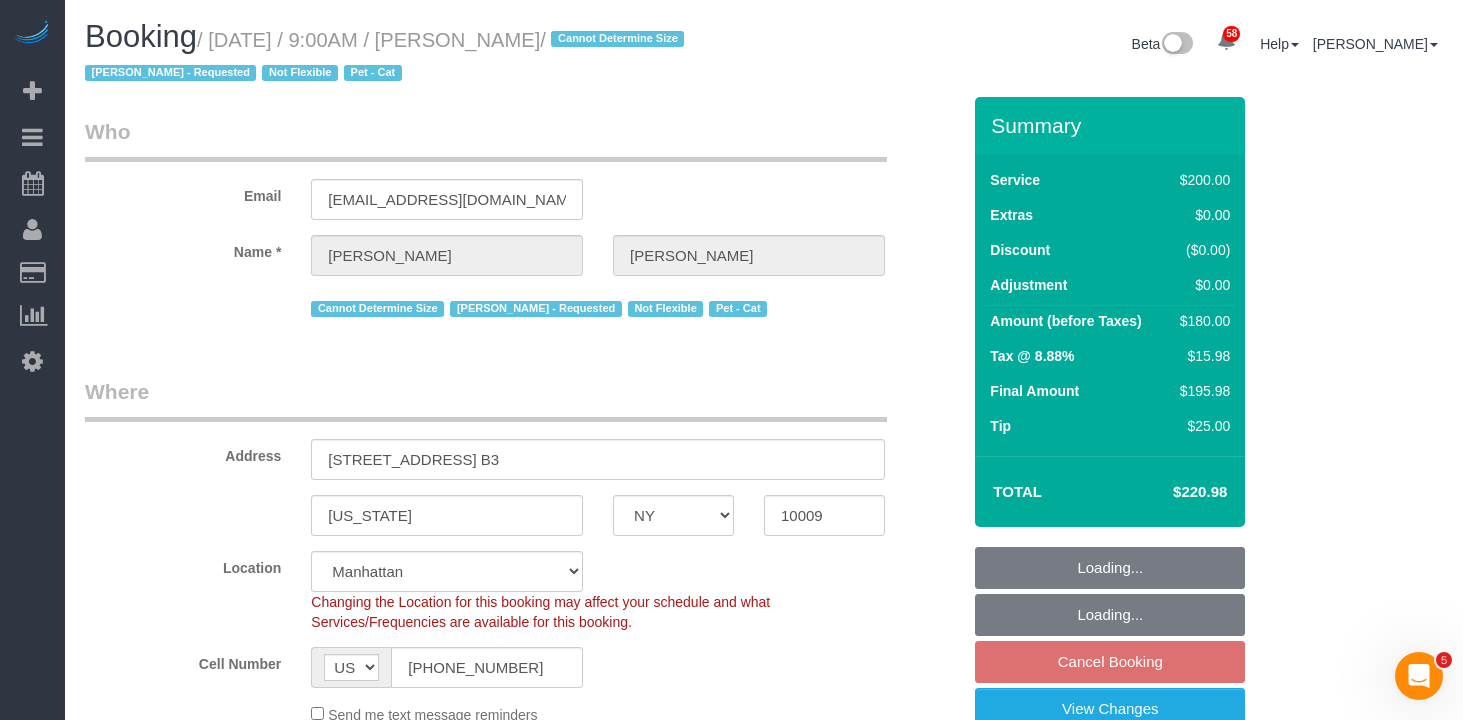 select on "150" 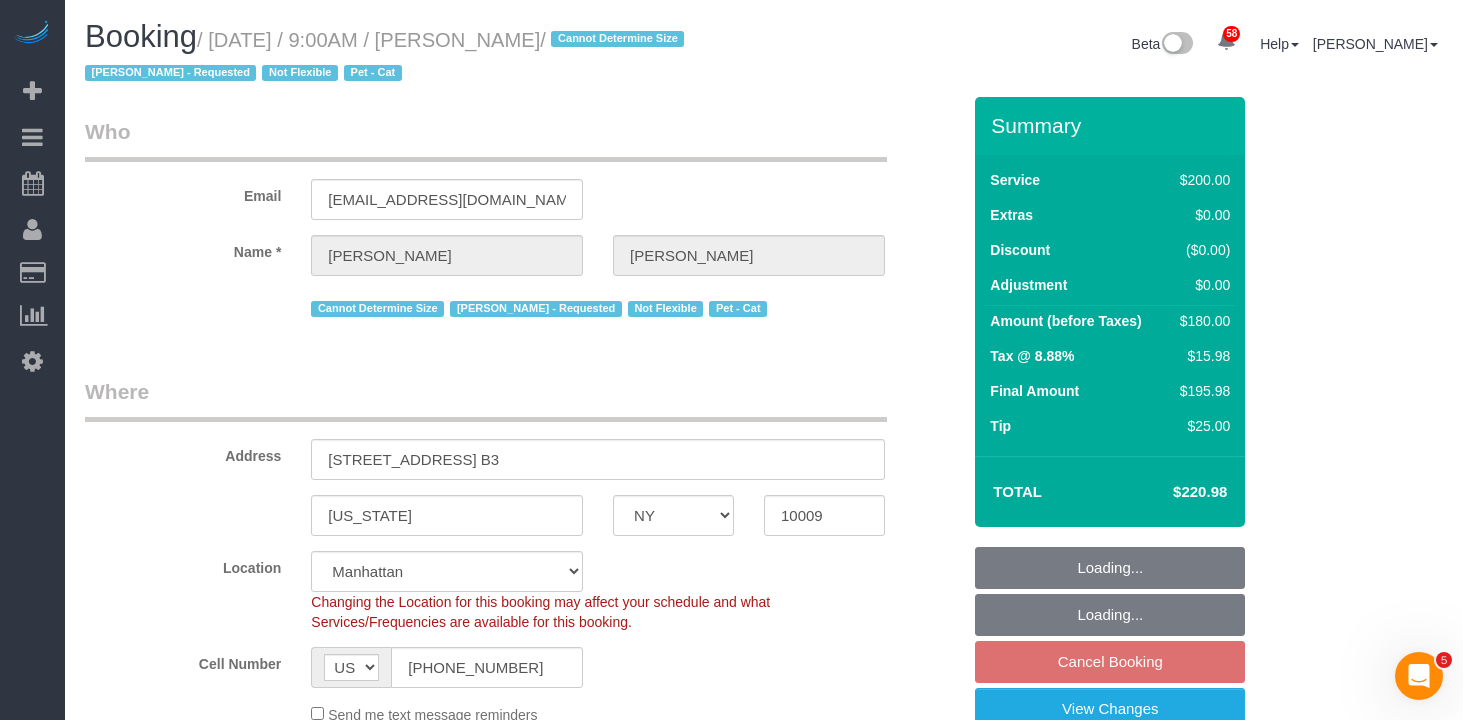 select on "spot2" 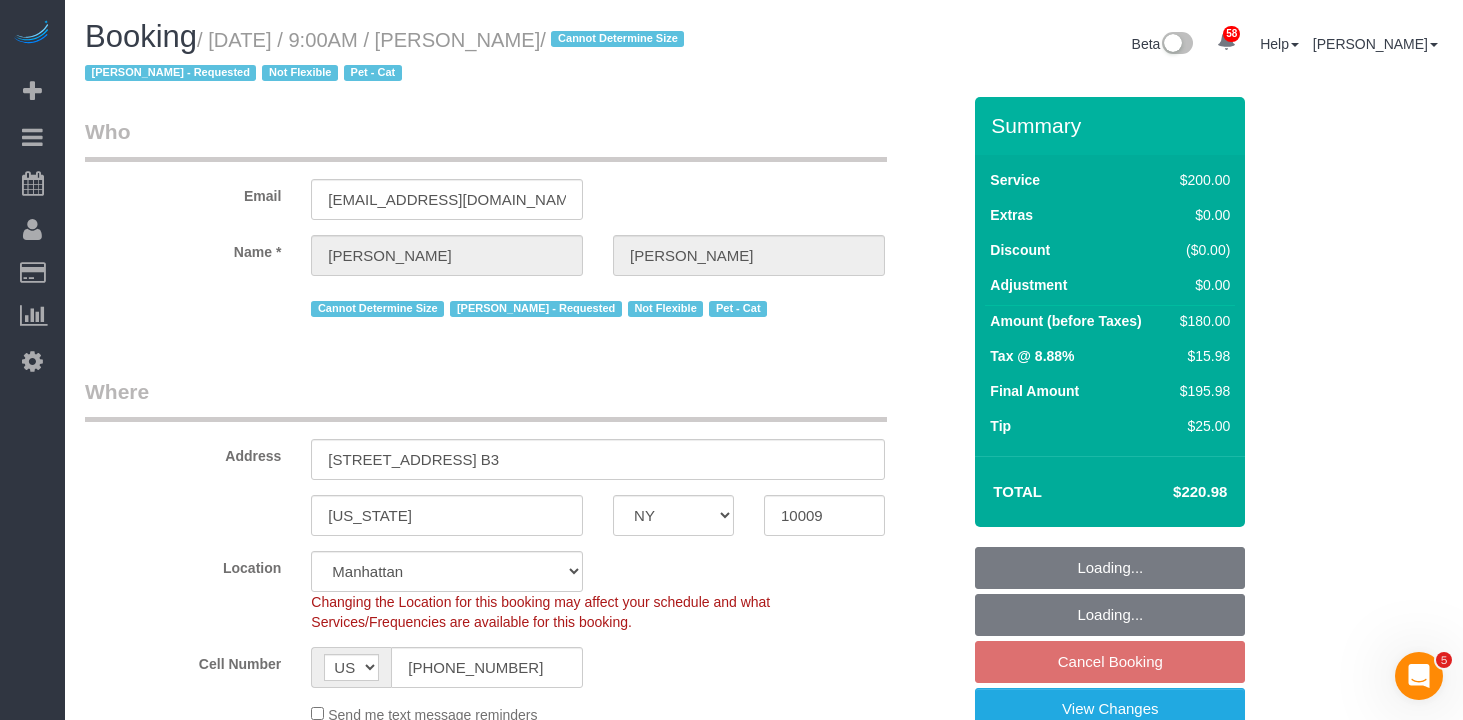 select on "object:1407" 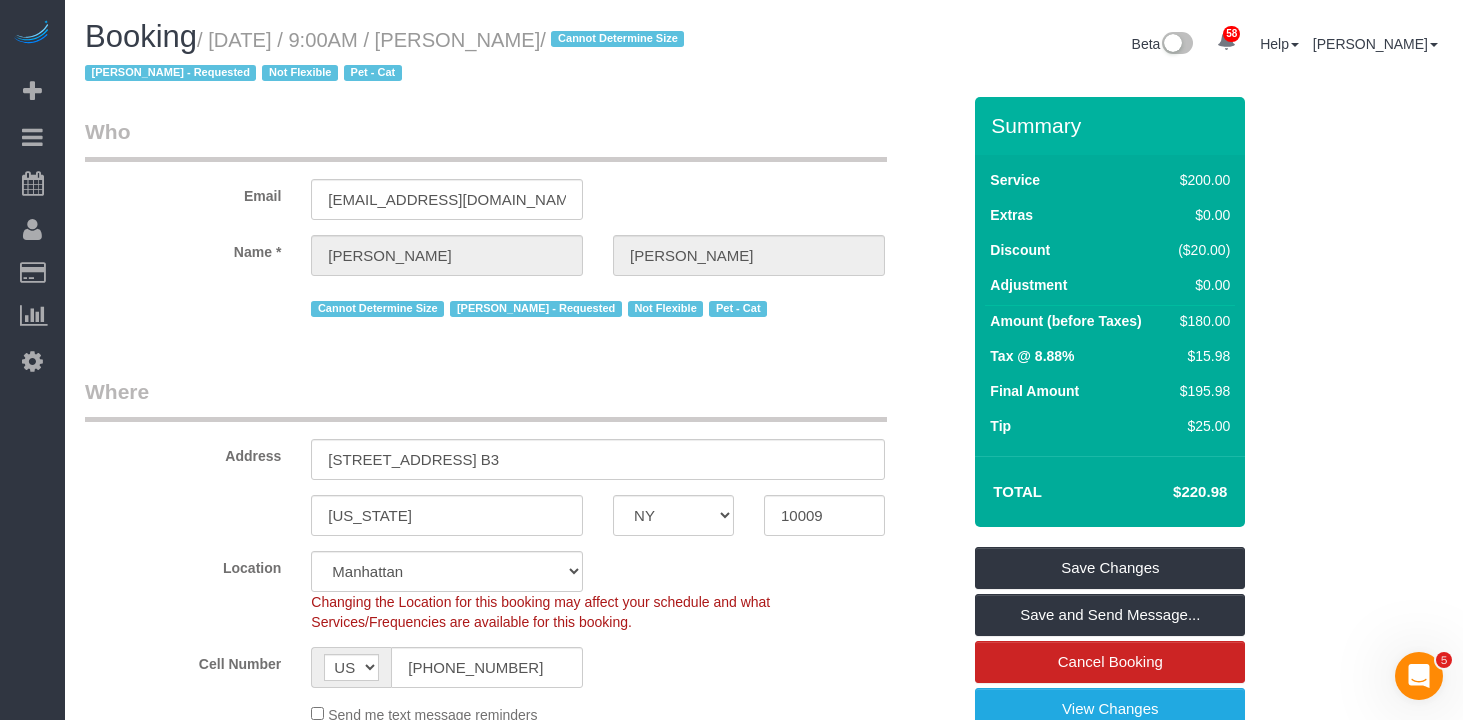 scroll, scrollTop: 265, scrollLeft: 0, axis: vertical 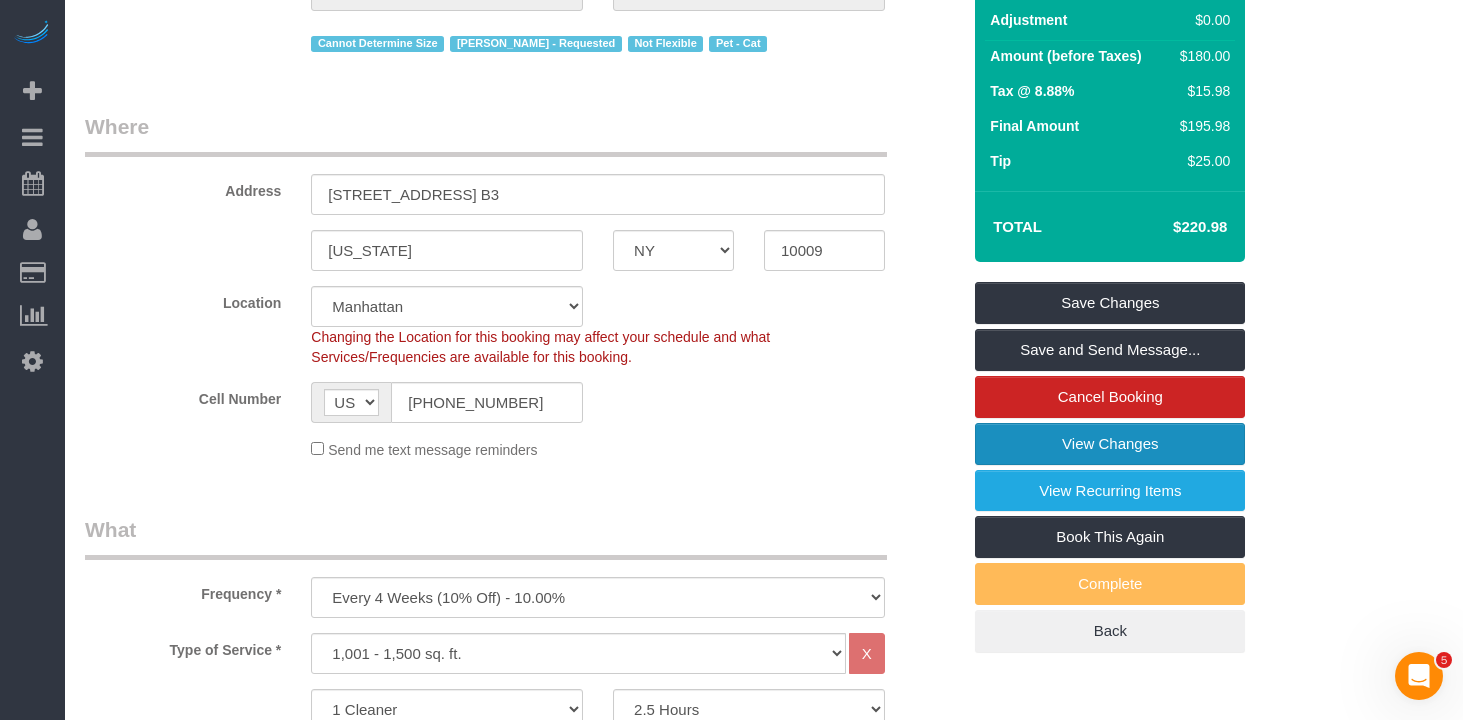 click on "View Changes" at bounding box center (1110, 444) 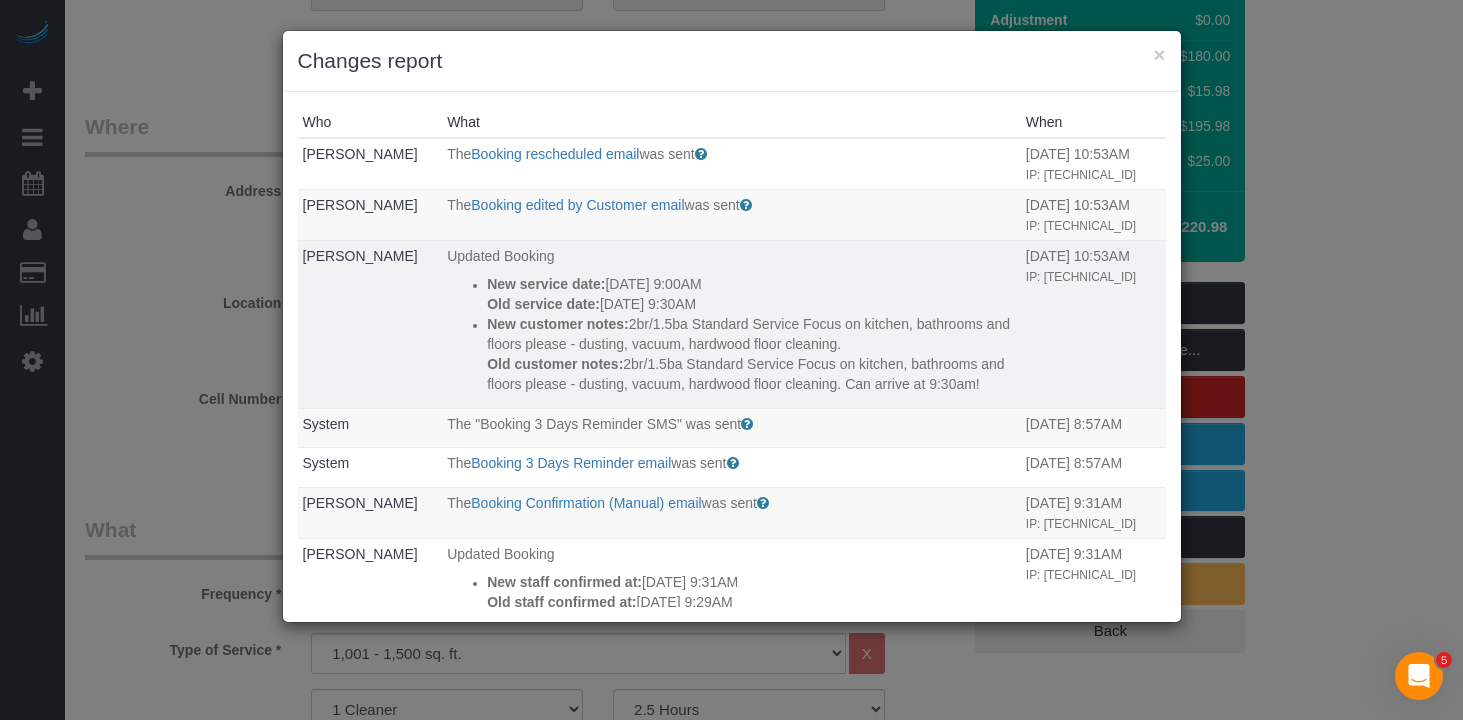click on "New service date:
07/10/2025 9:00AM
Old service date:
07/10/2025 9:30AM
New customer notes:
2br/1.5ba Standard Service
Focus on kitchen, bathrooms and floors please - dusting, vacuum, hardwood floor cleaning.
Old customer notes:" at bounding box center [731, 334] 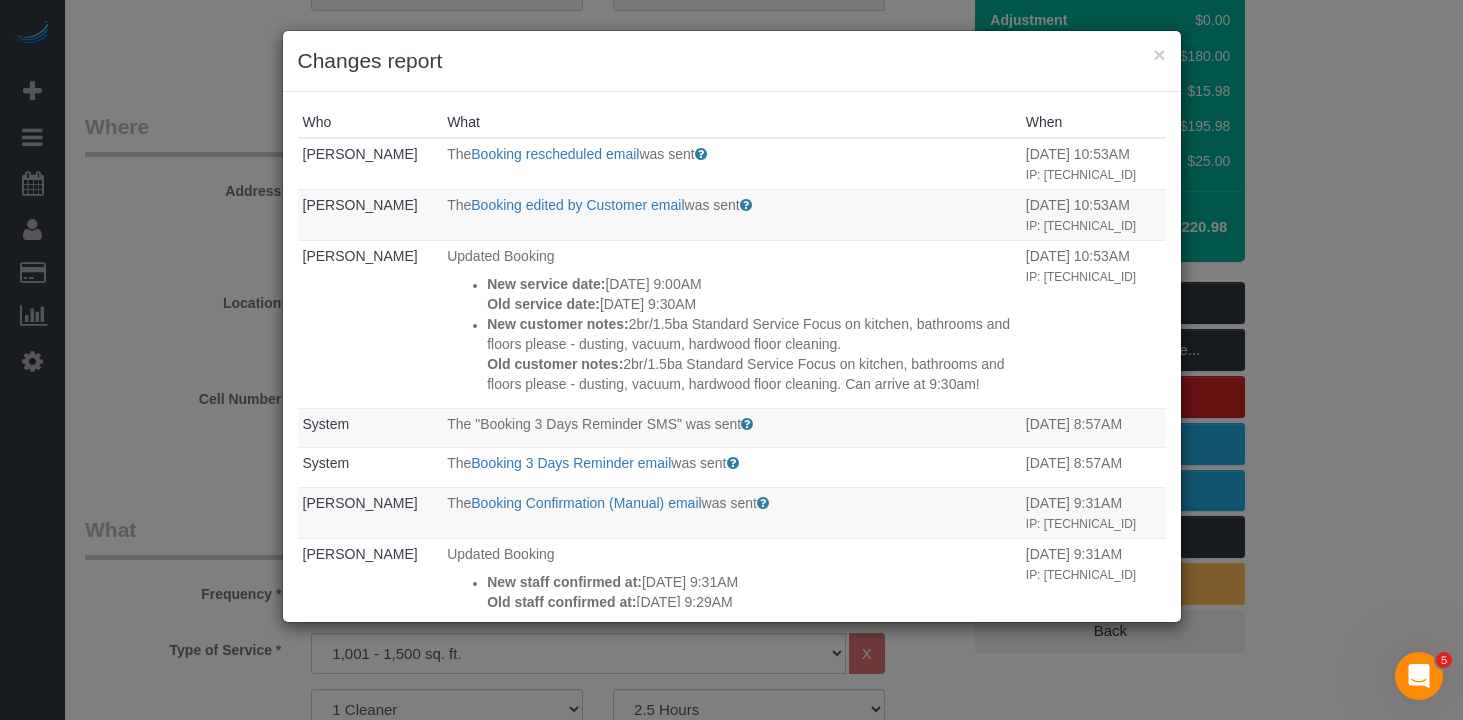 click on "×
Changes report
Who
What
When
Russell Levsen
The  Booking rescheduled email  was sent
Sent to the customer when they reschedule a booking.
07/07/2025 10:53AM
IP: 38.121.134.69
Russell Levsen
The  Booking edited by Customer email  was sent
Sent to the customer when they make any changes to their booking." at bounding box center [731, 360] 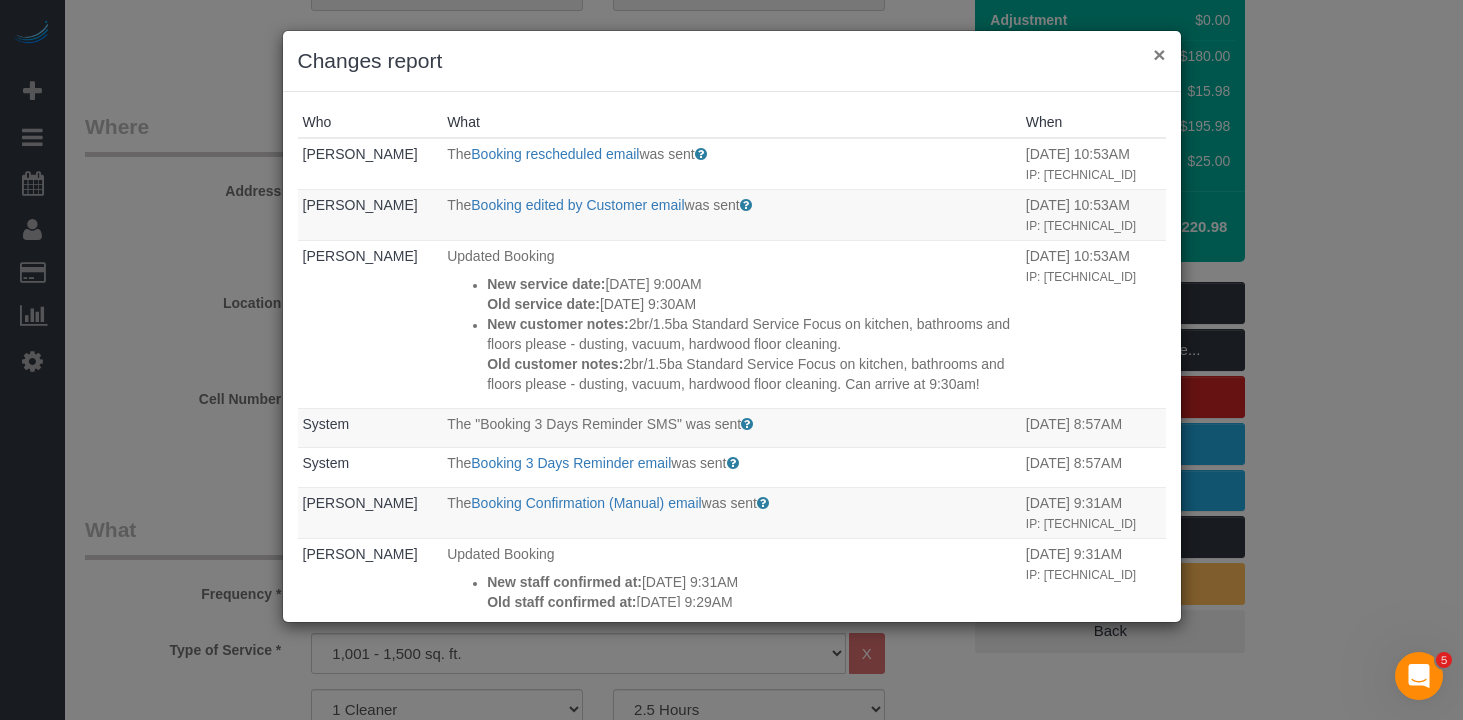 click on "×" at bounding box center [1159, 54] 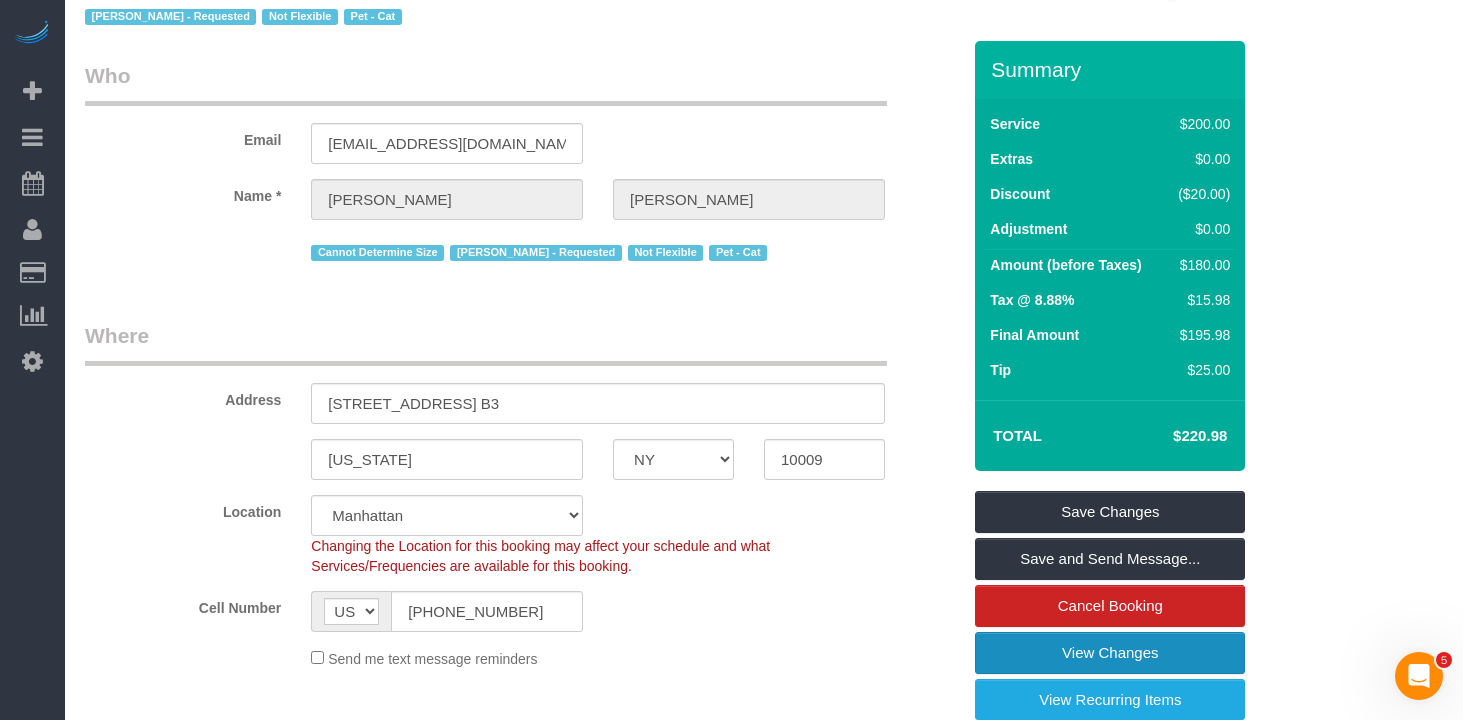 scroll, scrollTop: 62, scrollLeft: 0, axis: vertical 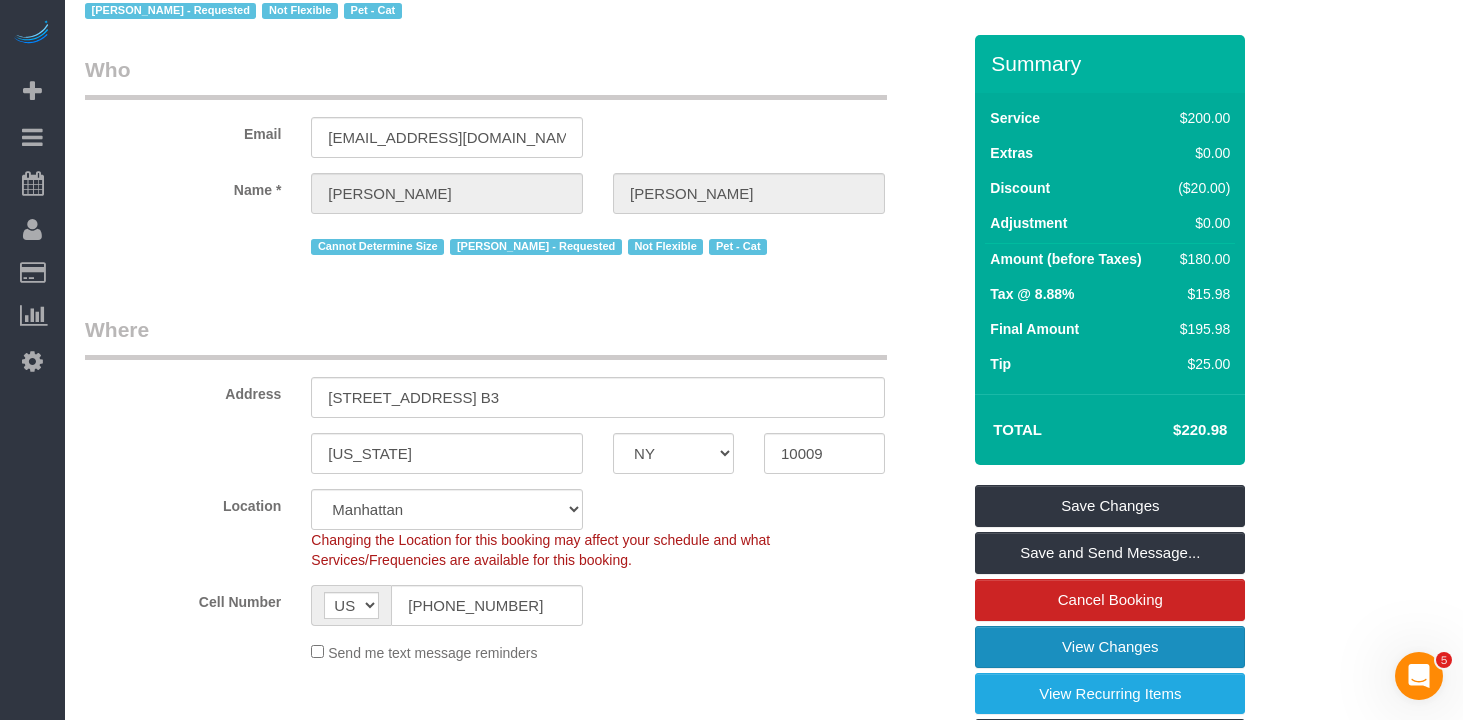 click on "View Changes" at bounding box center (1110, 647) 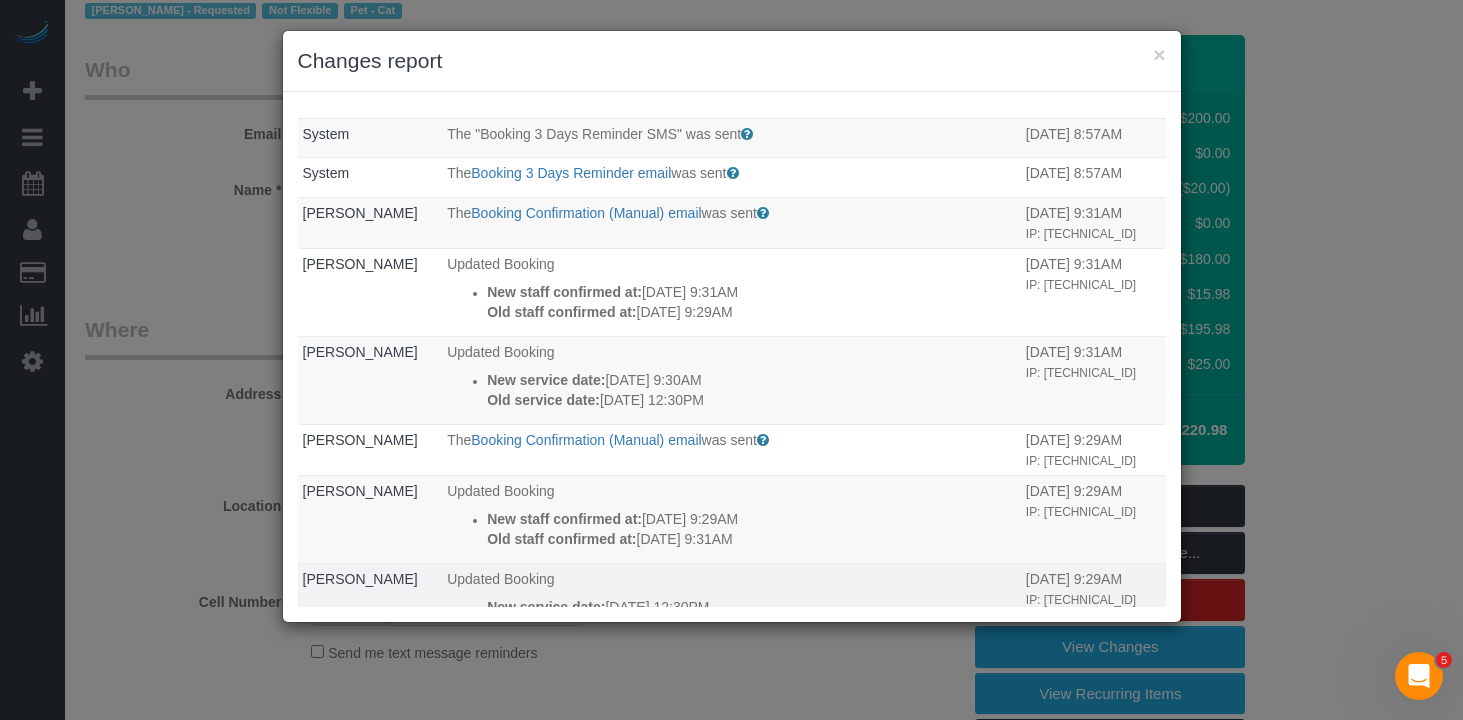 scroll, scrollTop: 0, scrollLeft: 0, axis: both 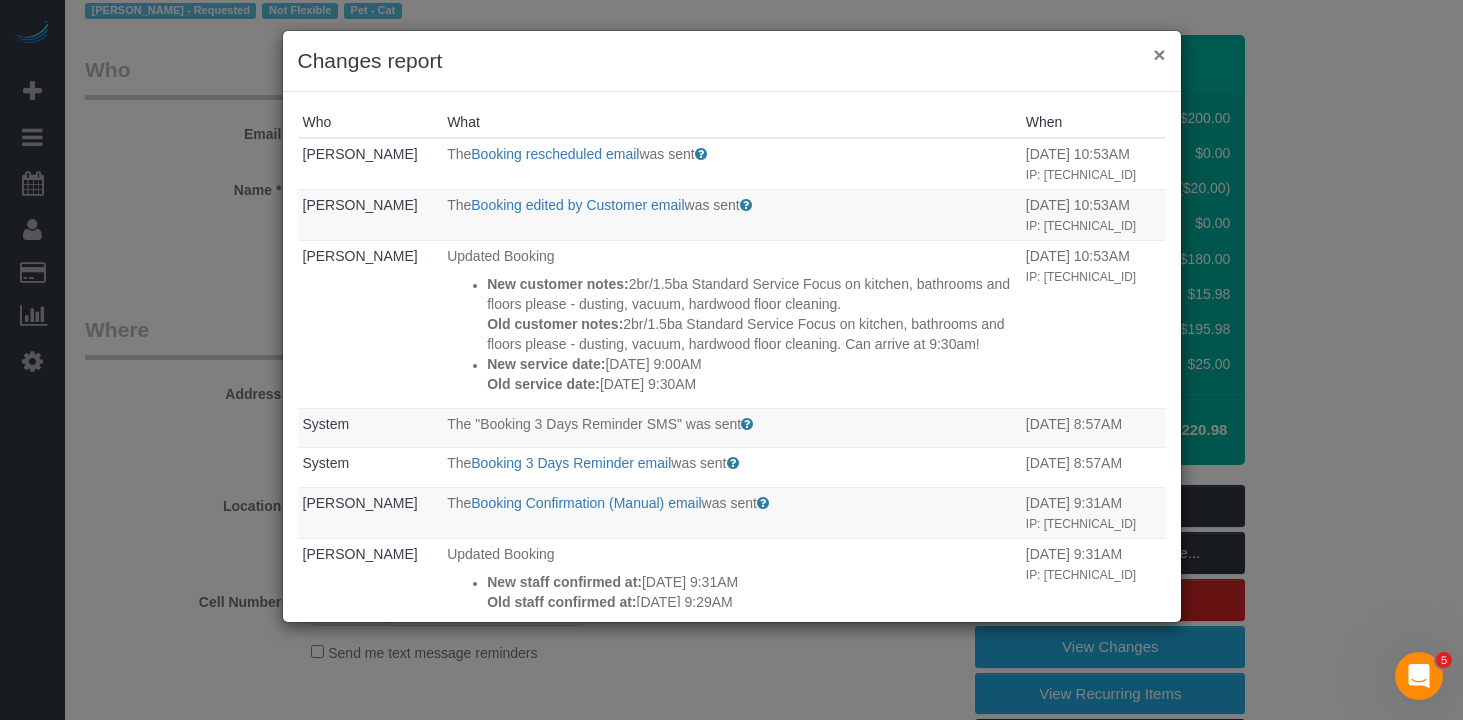 click on "×" at bounding box center [1159, 54] 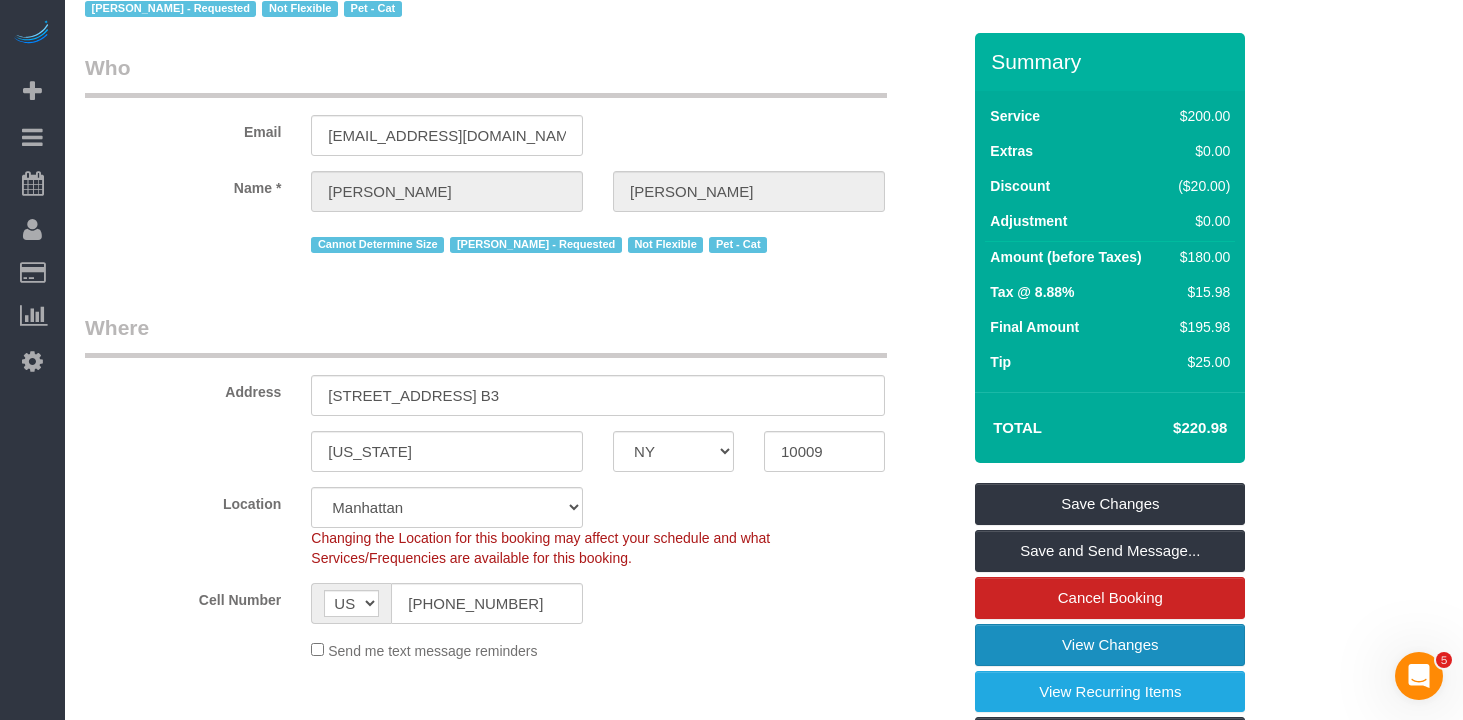 scroll, scrollTop: 69, scrollLeft: 0, axis: vertical 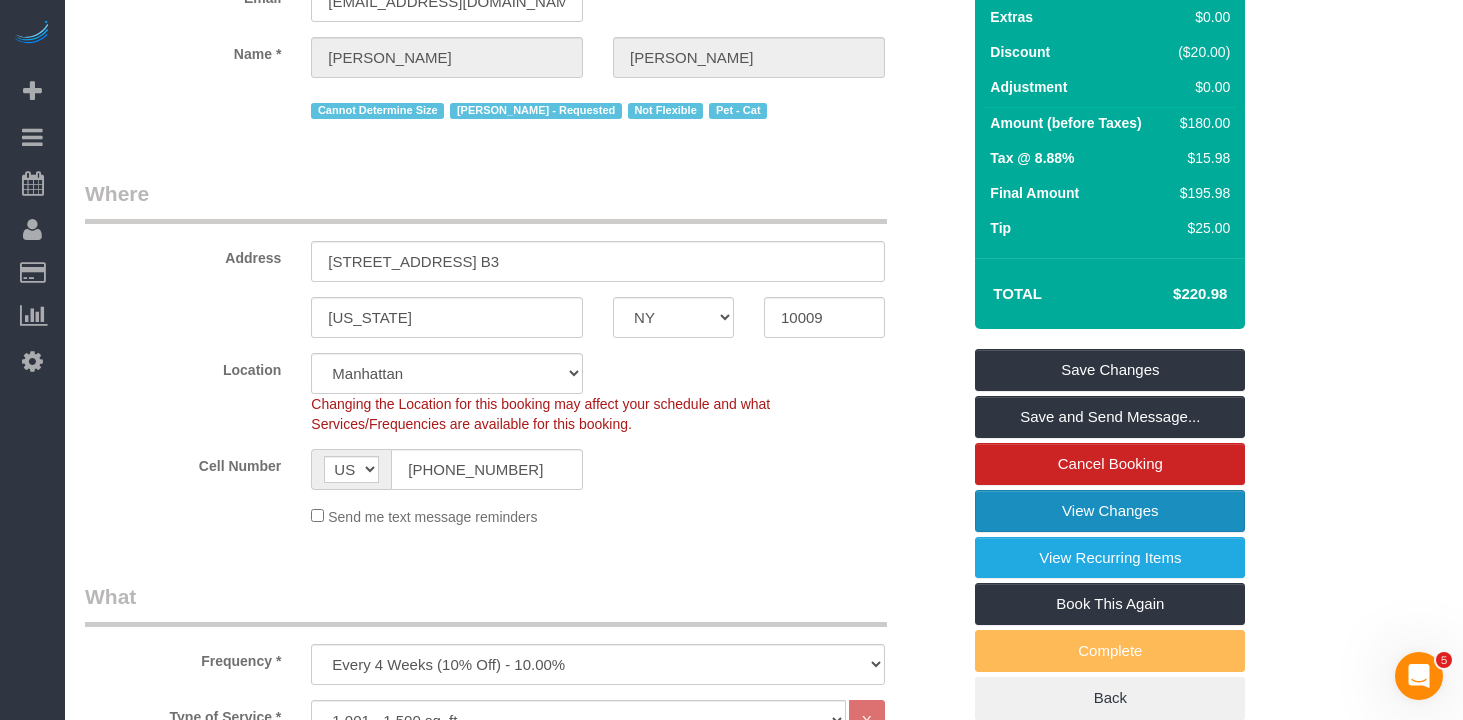 click on "View Changes" at bounding box center (1110, 511) 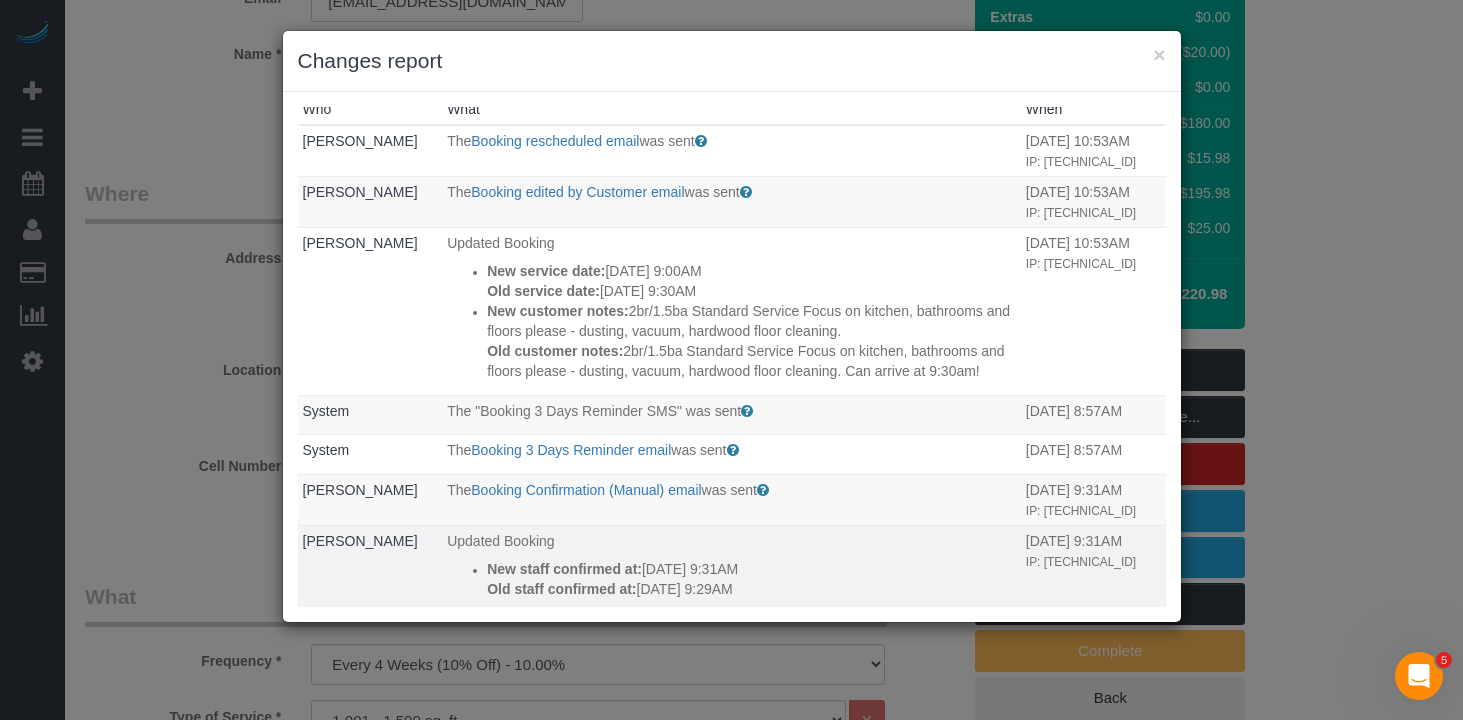 scroll, scrollTop: 0, scrollLeft: 0, axis: both 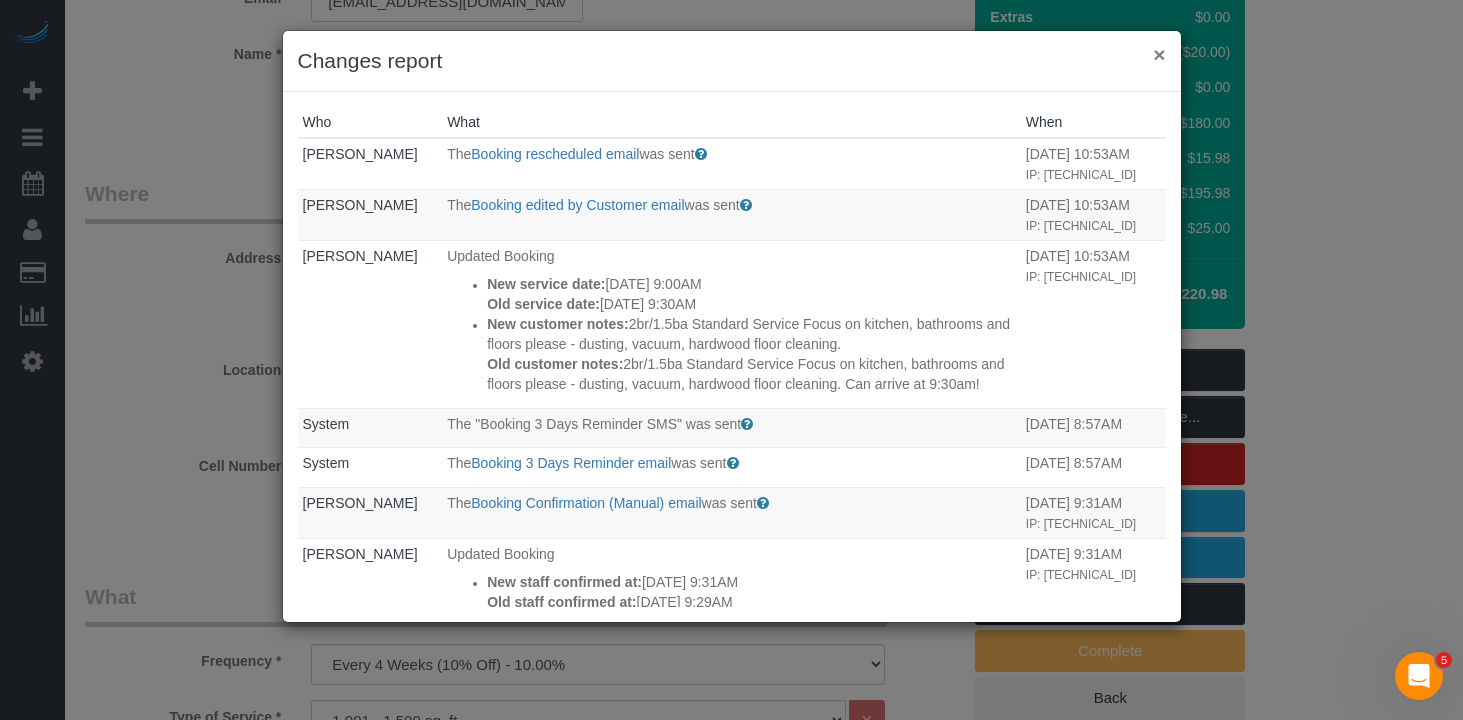 click on "×" at bounding box center [1159, 54] 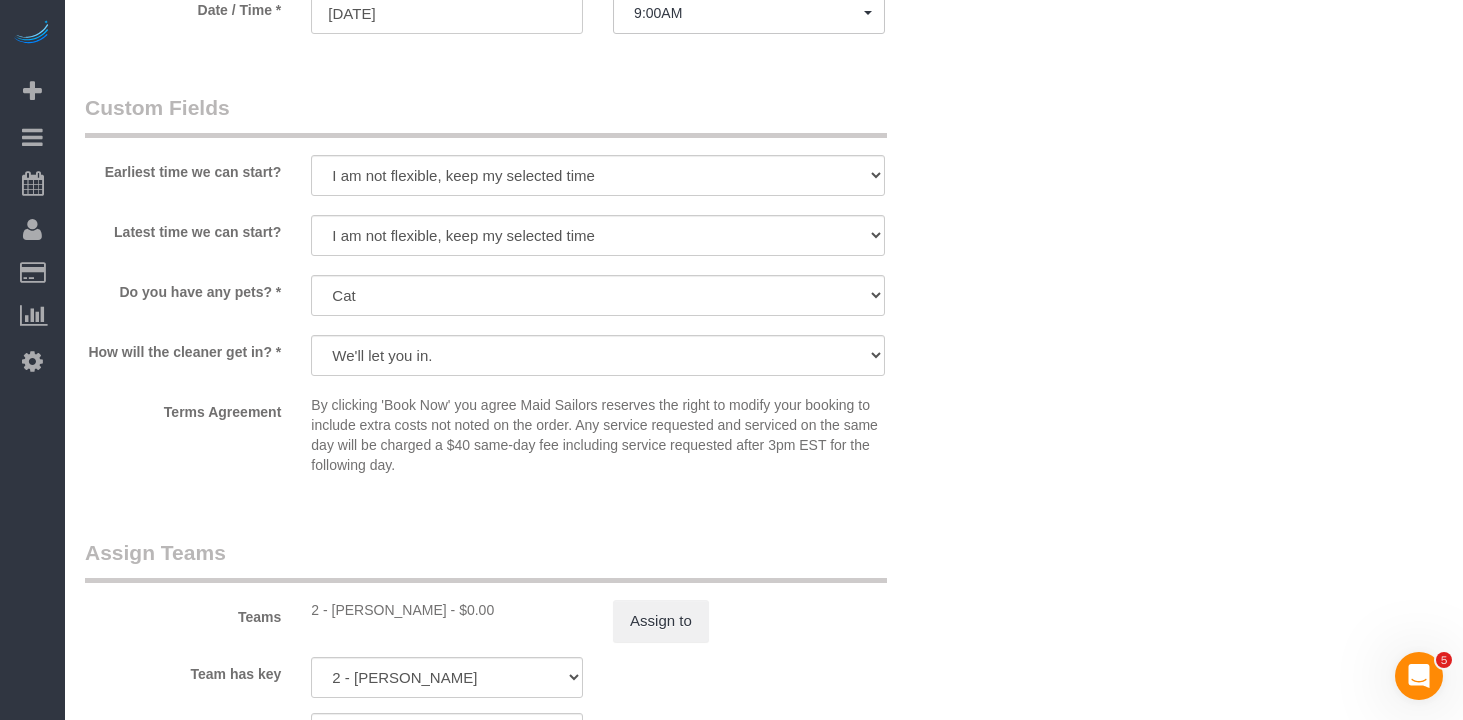 scroll, scrollTop: 1631, scrollLeft: 0, axis: vertical 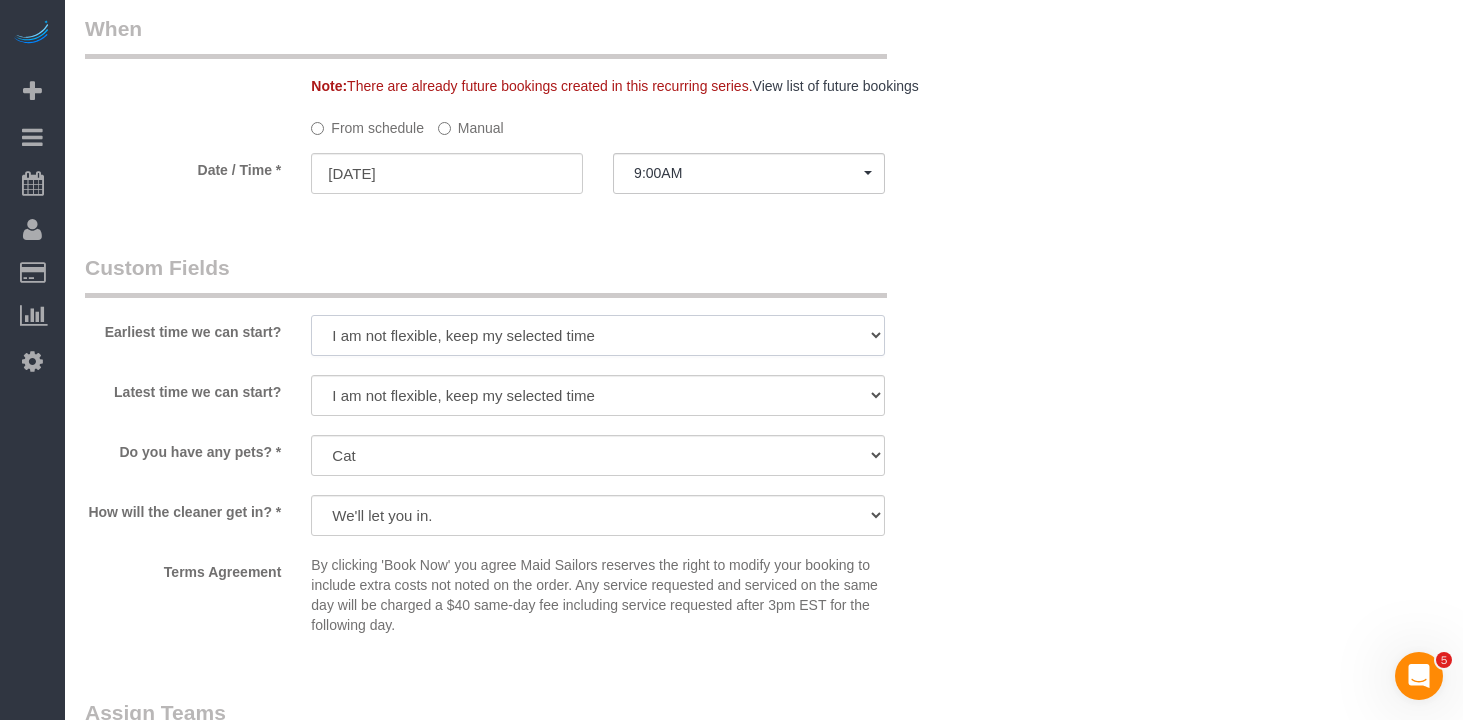 click on "I am not flexible, keep my selected time 8:00 AM 9:00 AM 10:00 AM 11:00 AM 12:00 PM 1:00 PM 2:00 PM 3:00 PM 4:00 PM 5:00 PM 6:00 PM 7:00 PM" at bounding box center [598, 335] 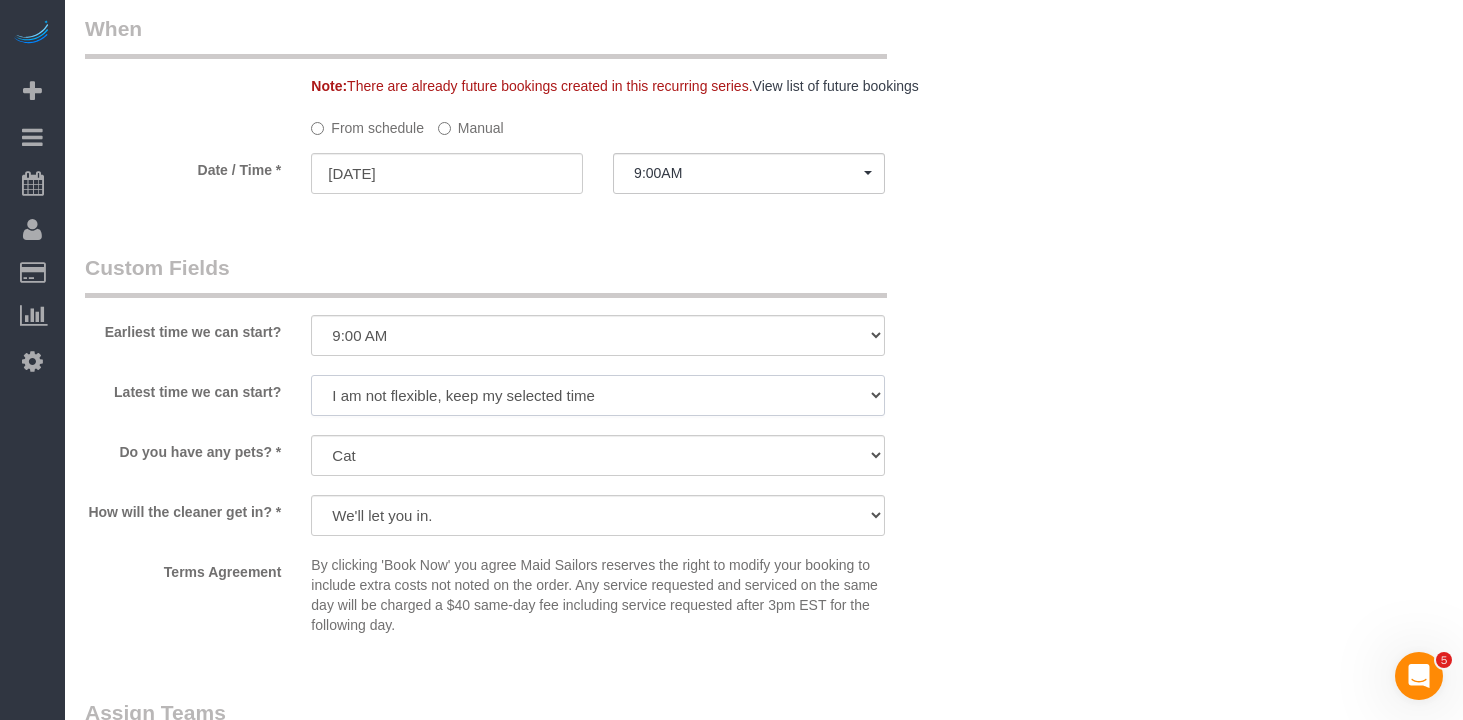 click on "I am not flexible, keep my selected time 8:00 AM 9:00 AM 10:00 AM 11:00 AM 12:00 PM 1:00 PM 2:00 PM 3:00 PM 4:00 PM 5:00 PM 6:00 PM 7:00 PM" at bounding box center [598, 395] 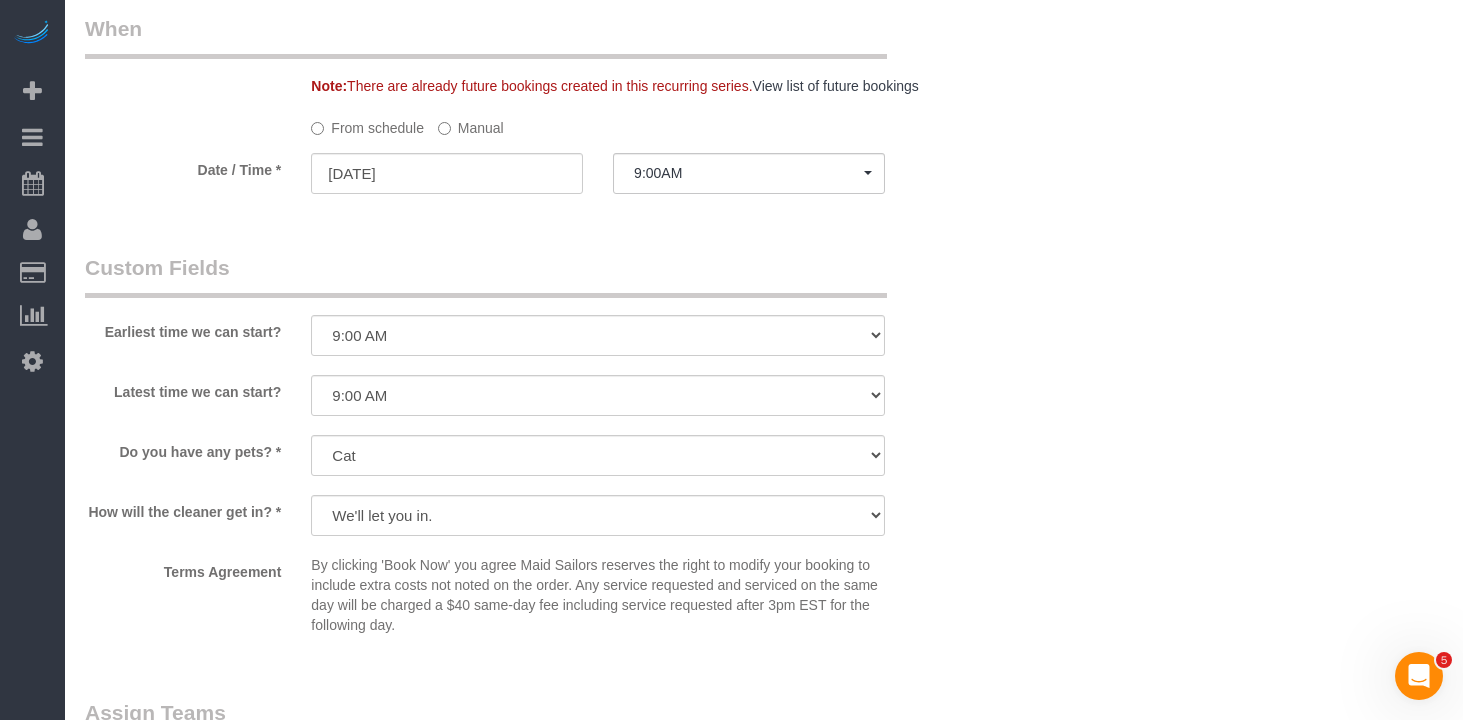 click on "Who
Email
rlevsen@yahoo.com
Name *
Russell
Levsen
Cannot Determine Size
Marilu Quintero - Requested
Not Flexible
Pet - Cat
Where
Address
627 East 11th Street, Apt. B3
New York
AK
AL
AR
AZ
CA
CO
CT
DC
DE
FL
GA
HI
IA
ID
IL
IN
KS
KY
LA
MA
MD
ME
MI" at bounding box center (764, -24) 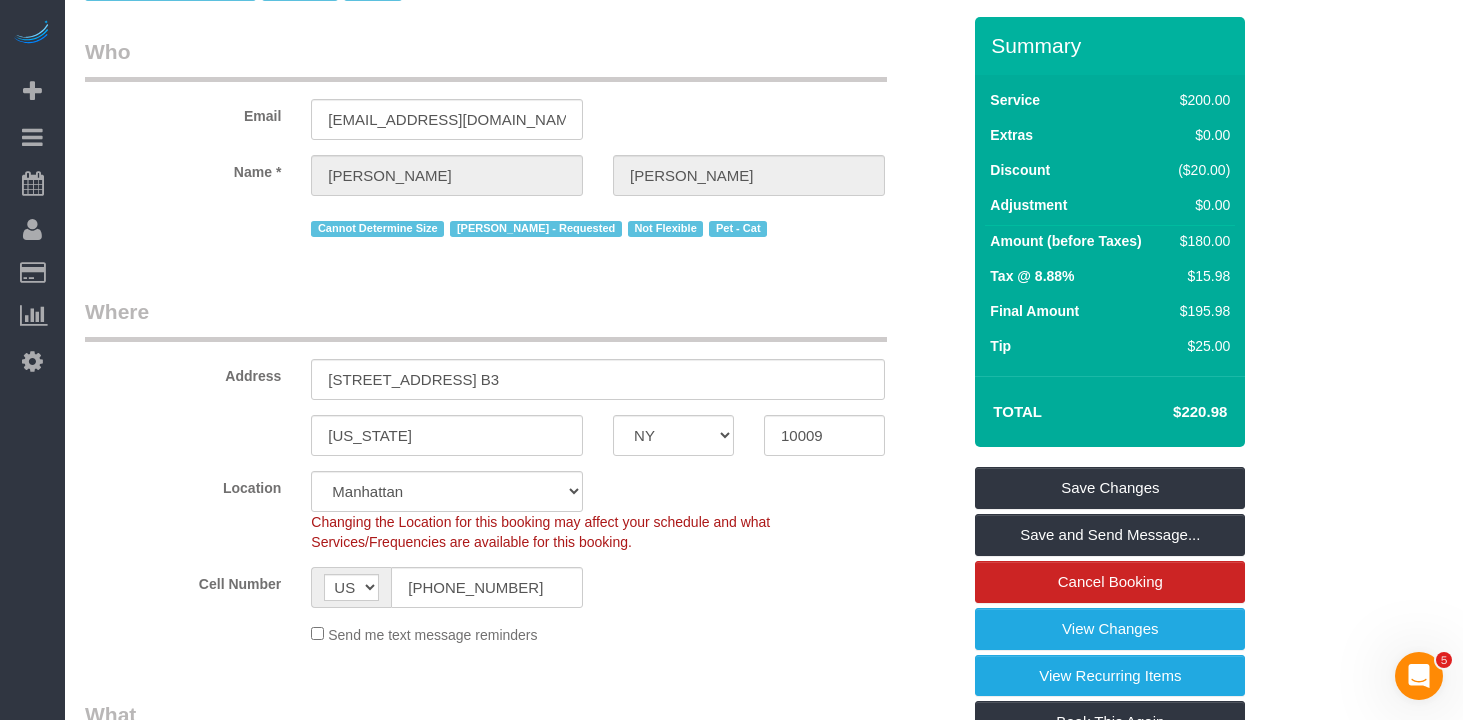 scroll, scrollTop: 93, scrollLeft: 0, axis: vertical 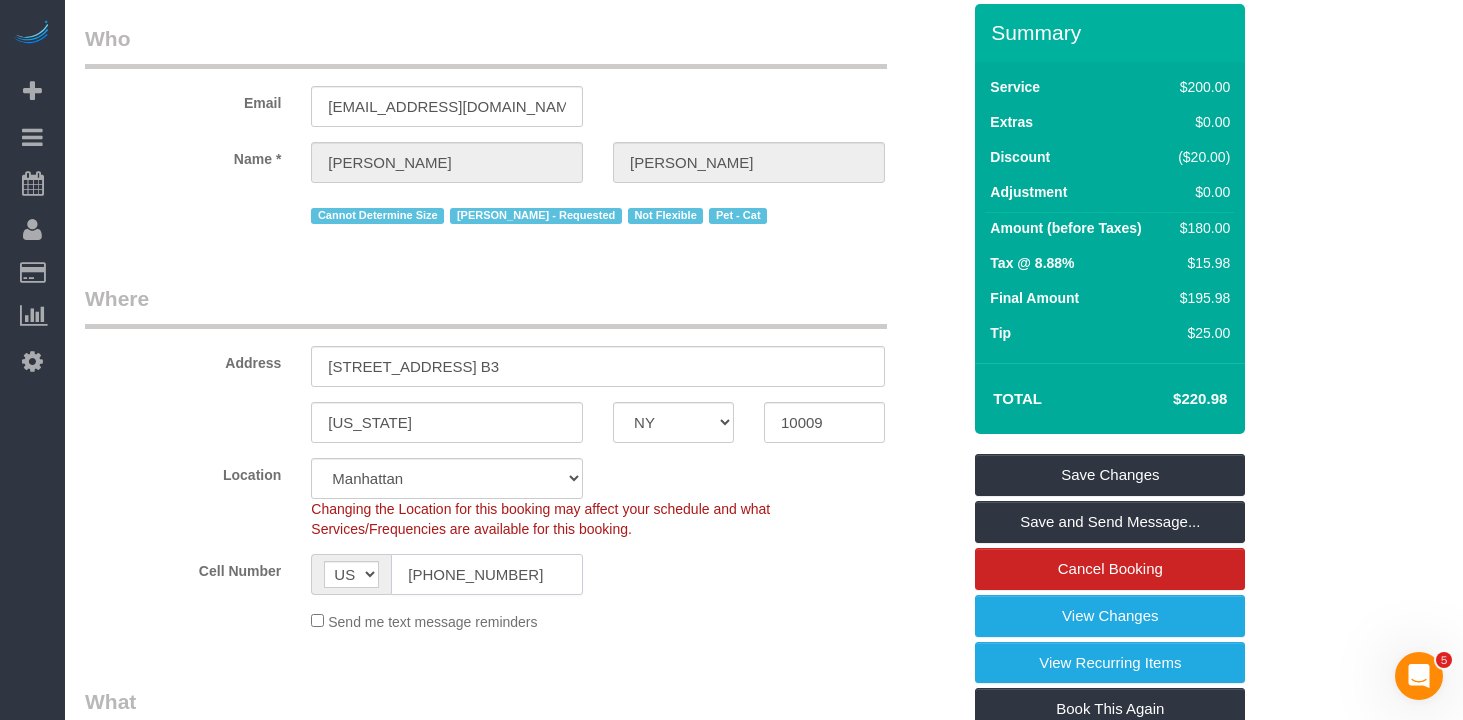 click on "(202) 230-8298" 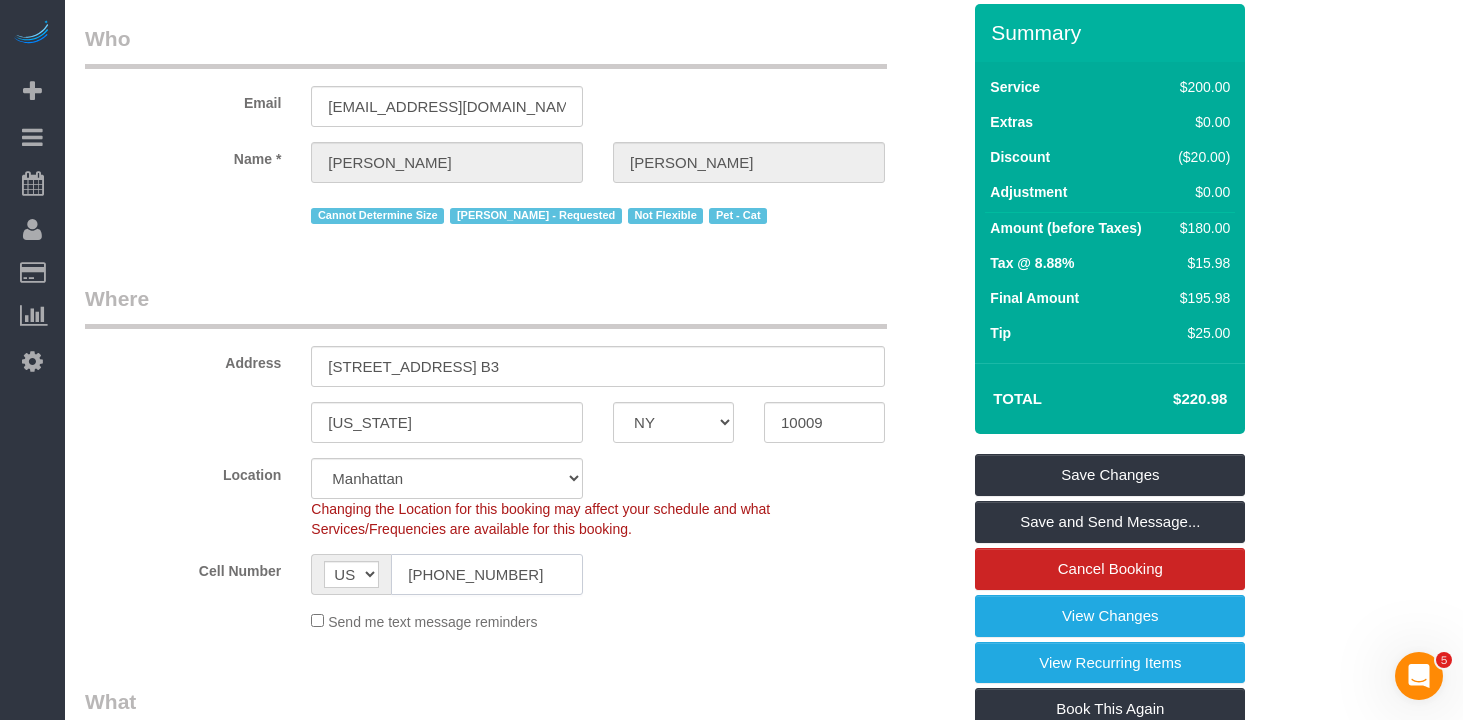 scroll, scrollTop: 0, scrollLeft: 0, axis: both 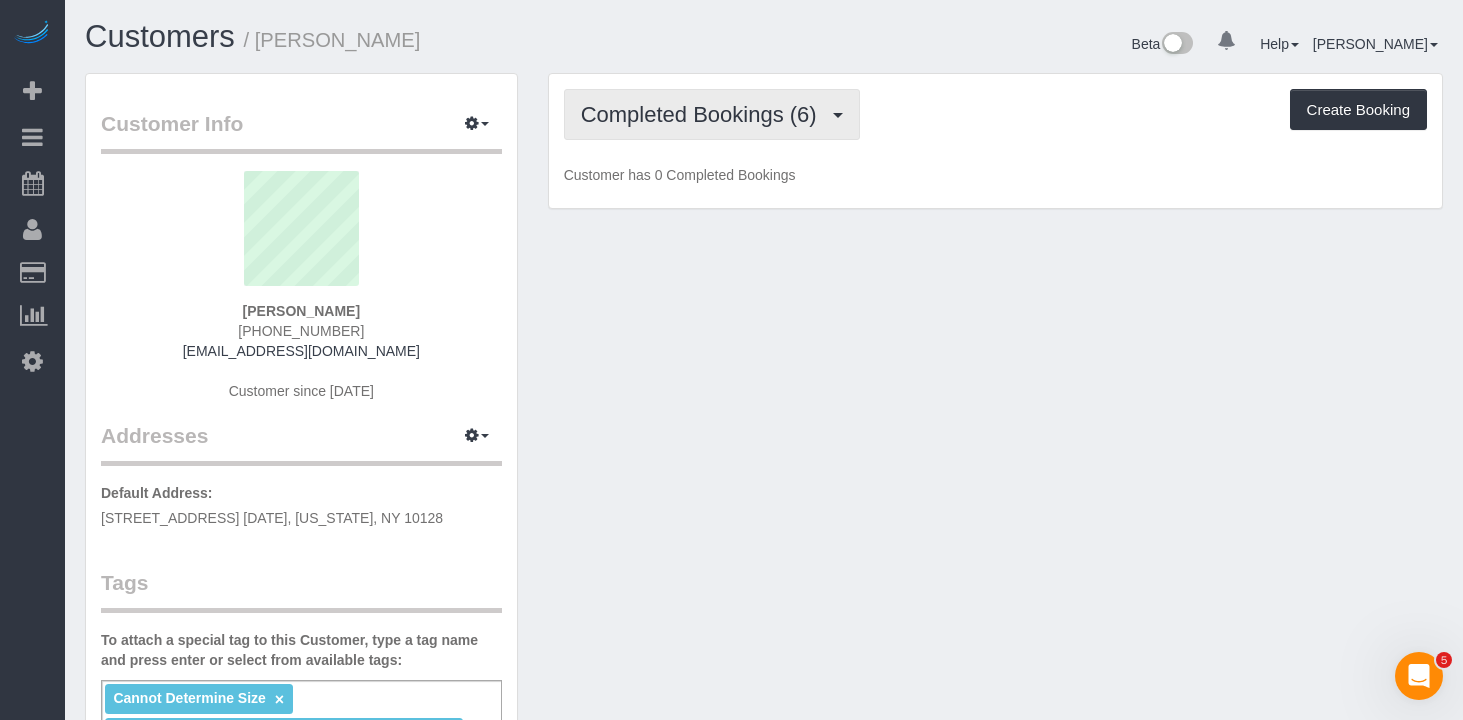 click on "Completed Bookings (6)" at bounding box center (704, 114) 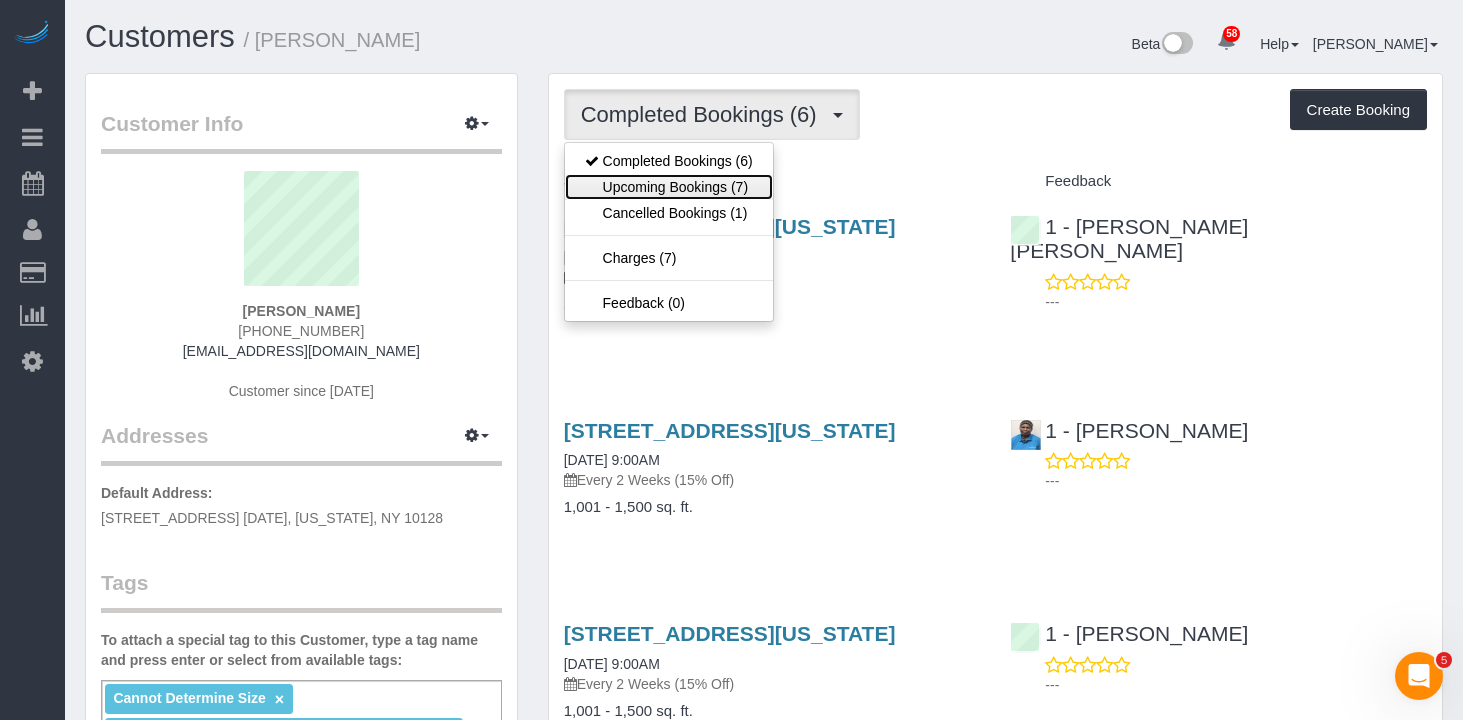 click on "Upcoming Bookings (7)" at bounding box center [669, 187] 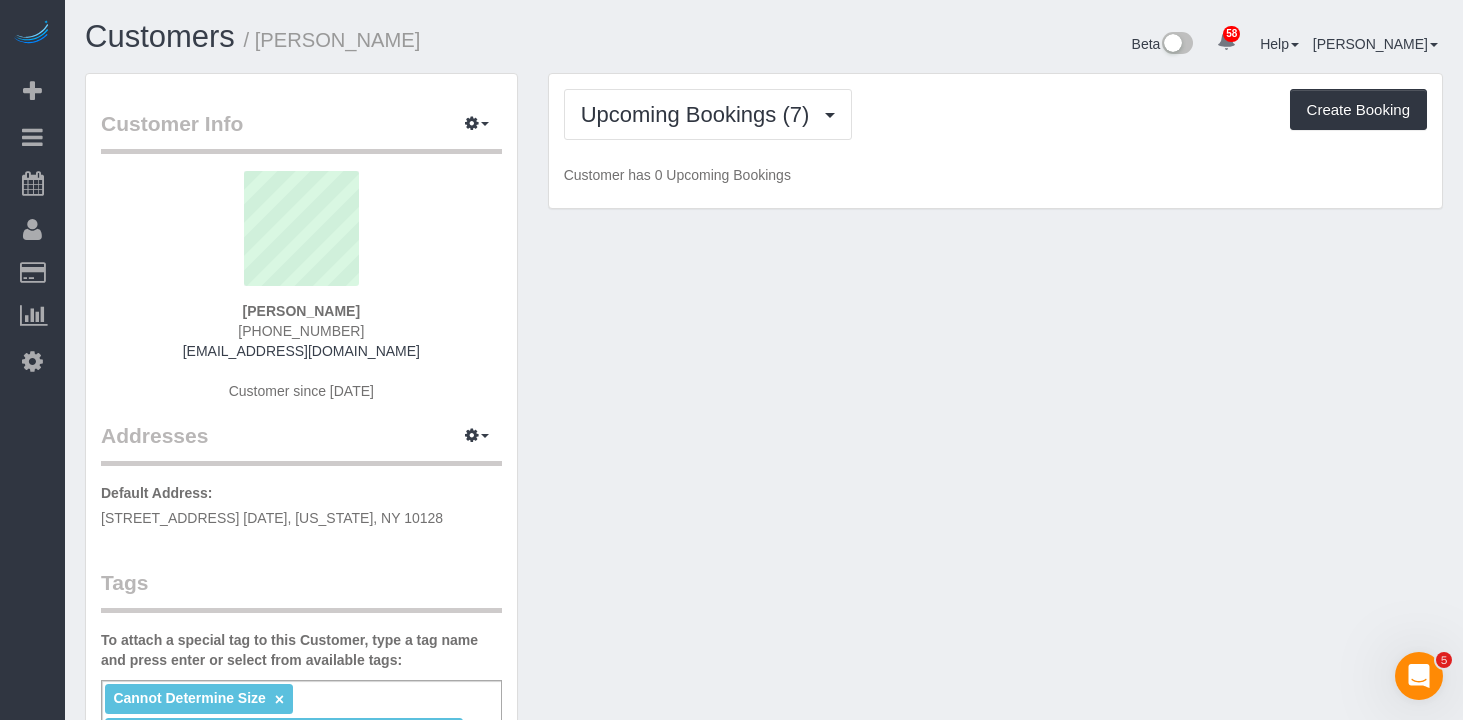 click on "Upcoming Bookings (7)
Completed Bookings (6)
Upcoming Bookings (7)
Cancelled Bookings (1)
Charges (7)
Feedback (0)
Create Booking
Customer has 0 Upcoming Bookings" at bounding box center [995, 141] 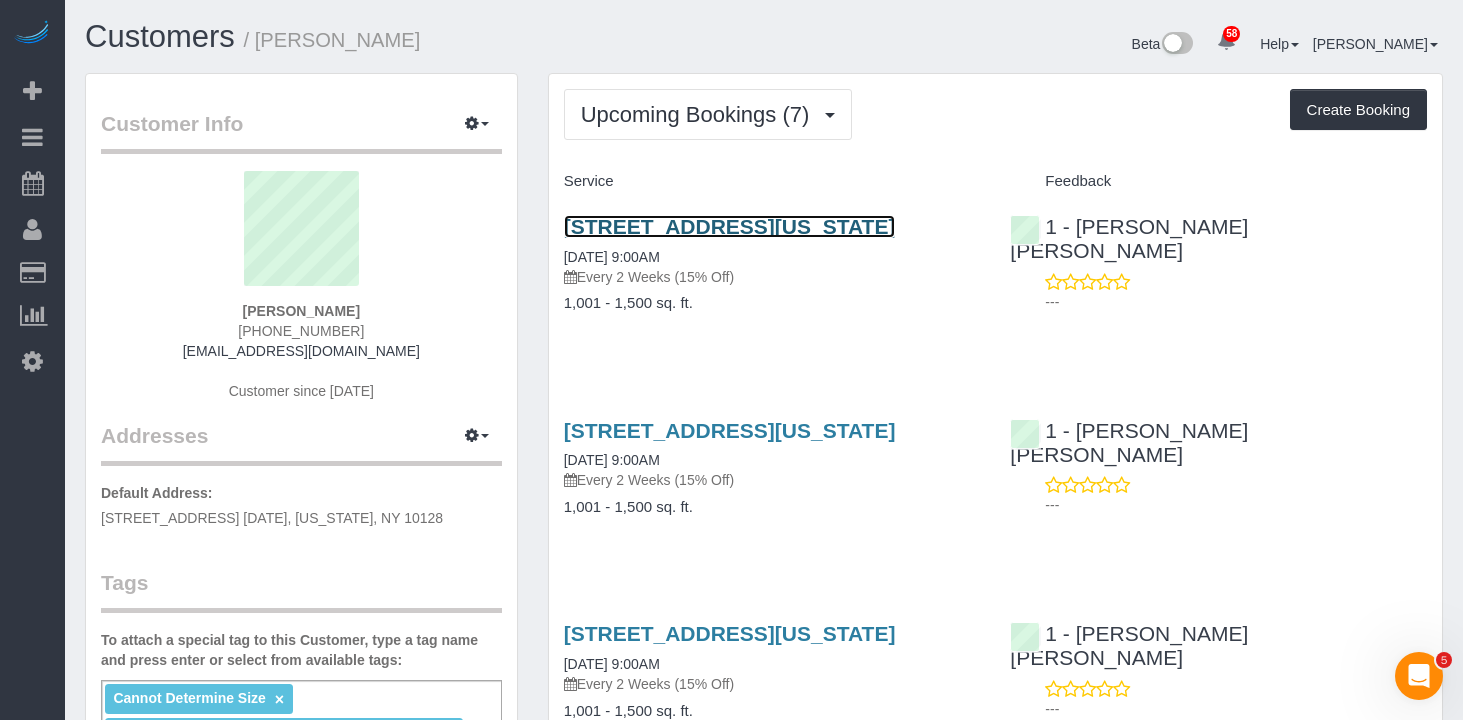 click on "55 East 87th Street, 4bc, New York, NY 10128" at bounding box center [730, 226] 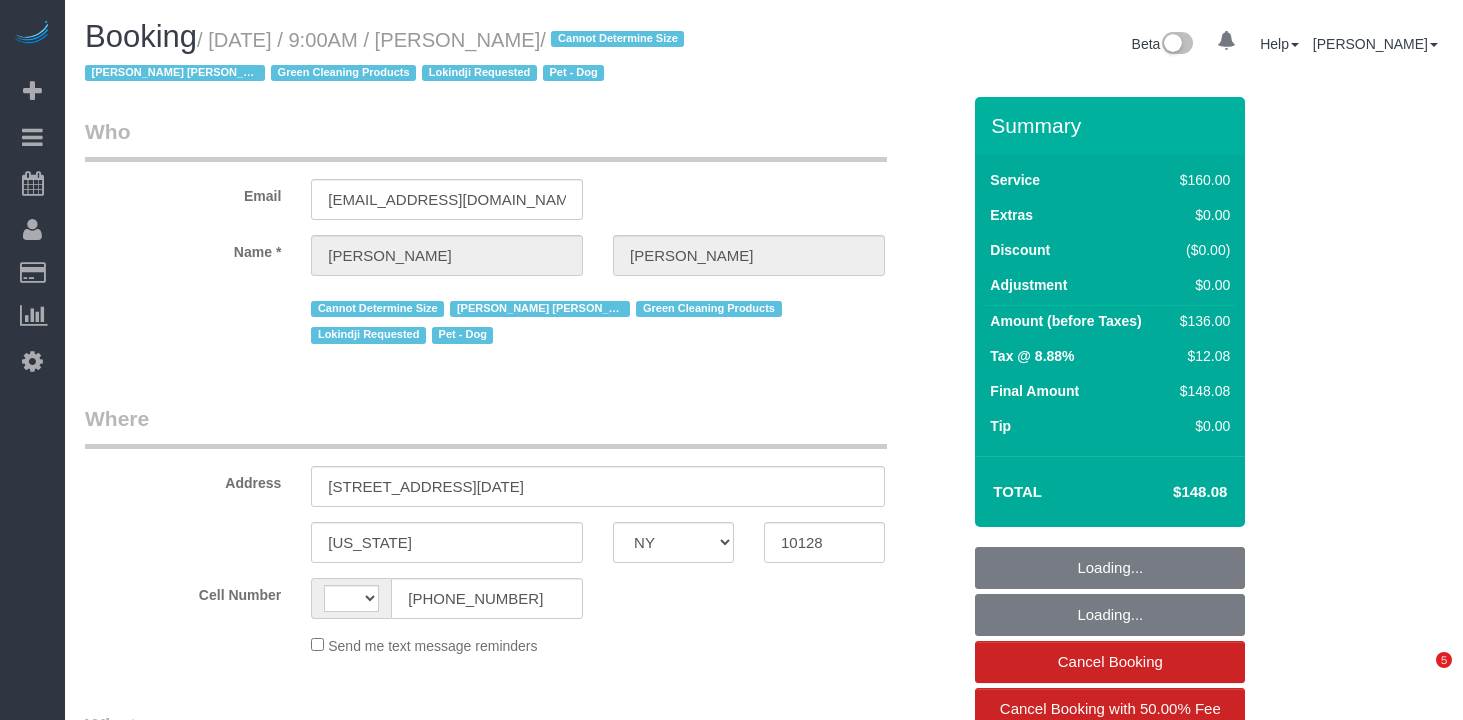 select on "NY" 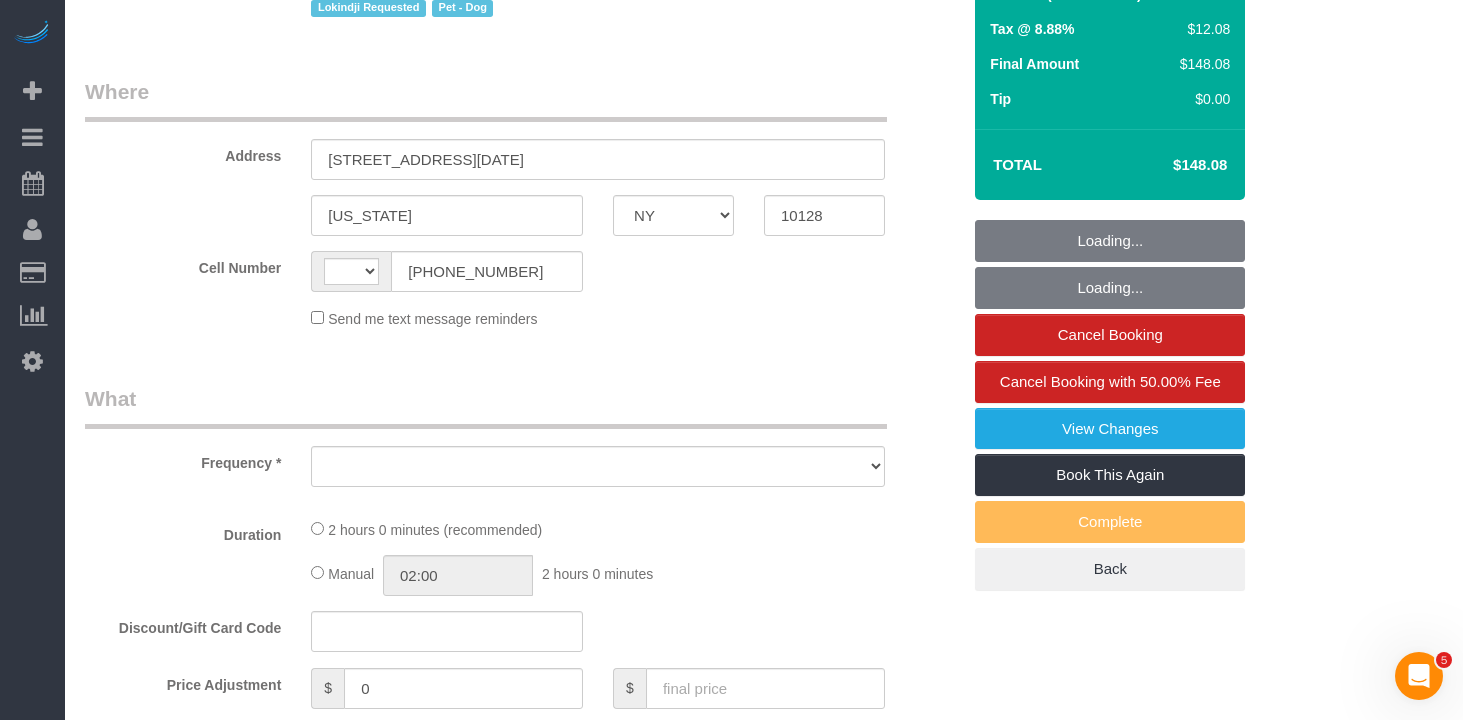 scroll, scrollTop: 0, scrollLeft: 0, axis: both 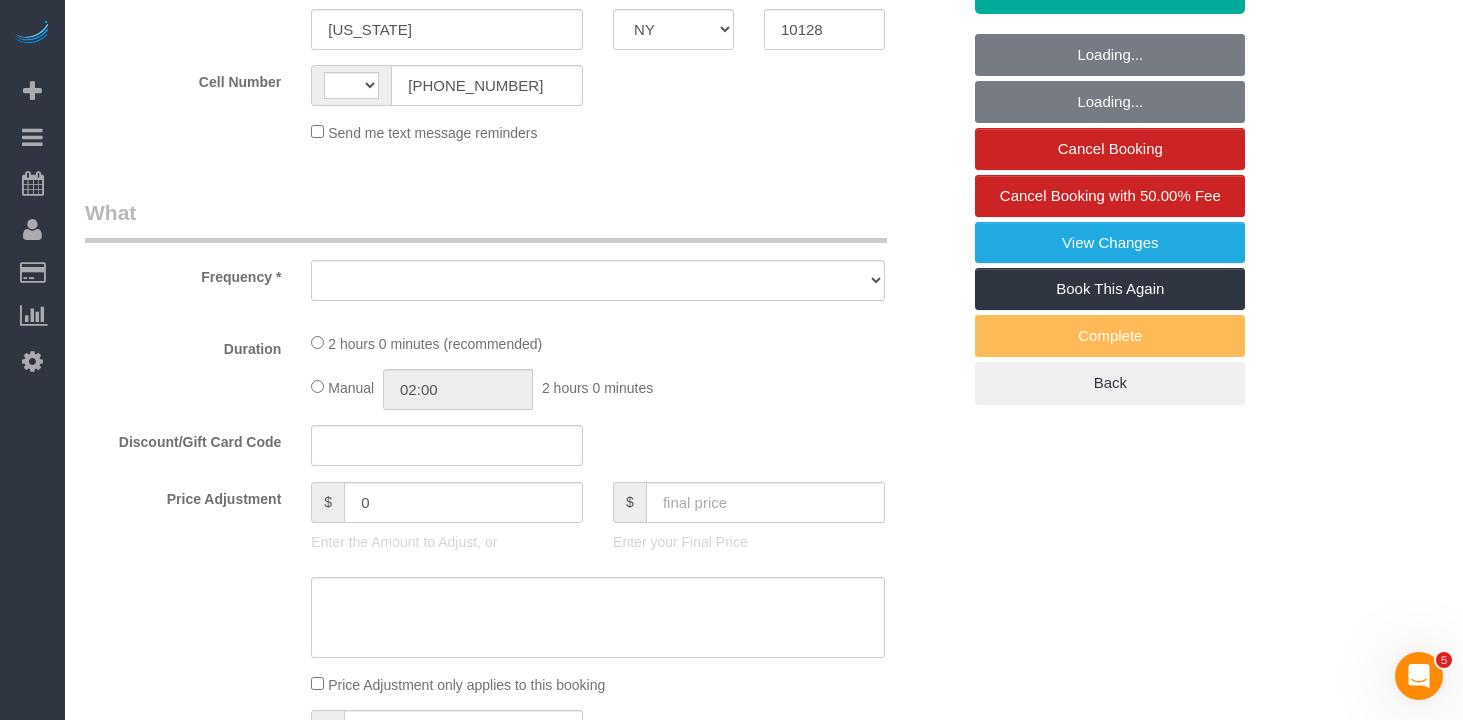 select on "string:[GEOGRAPHIC_DATA]" 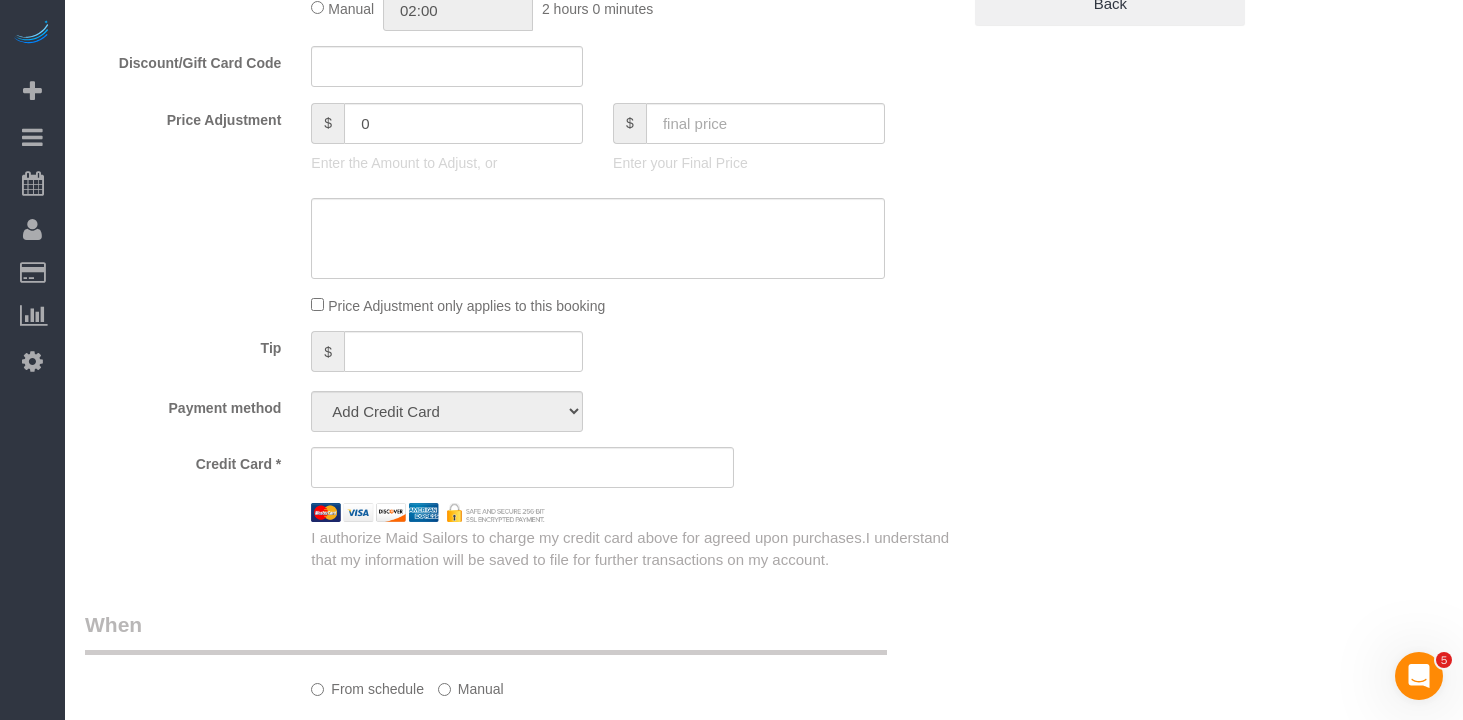 select on "number:89" 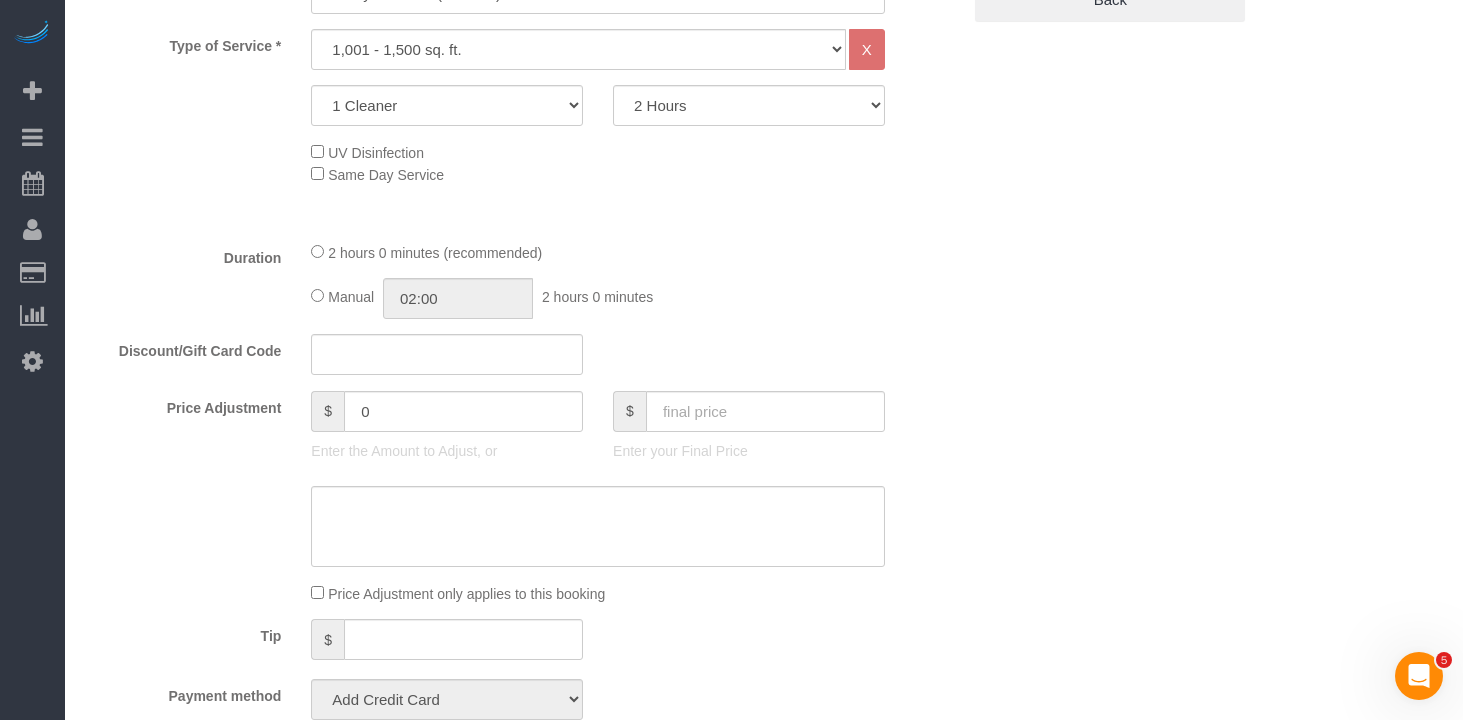 select on "object:1071" 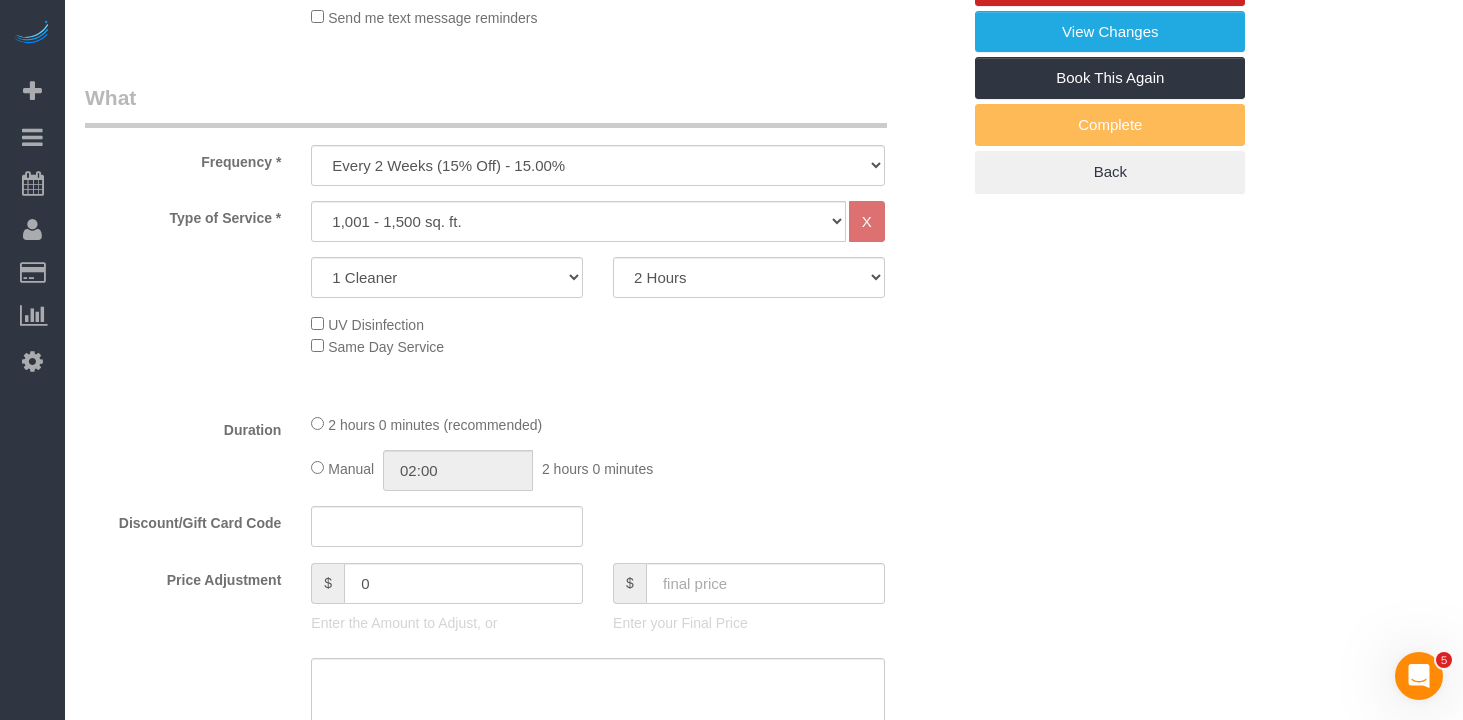 select on "string:stripe-pm_1RHEiV4VGloSiKo7LfsKSaxC" 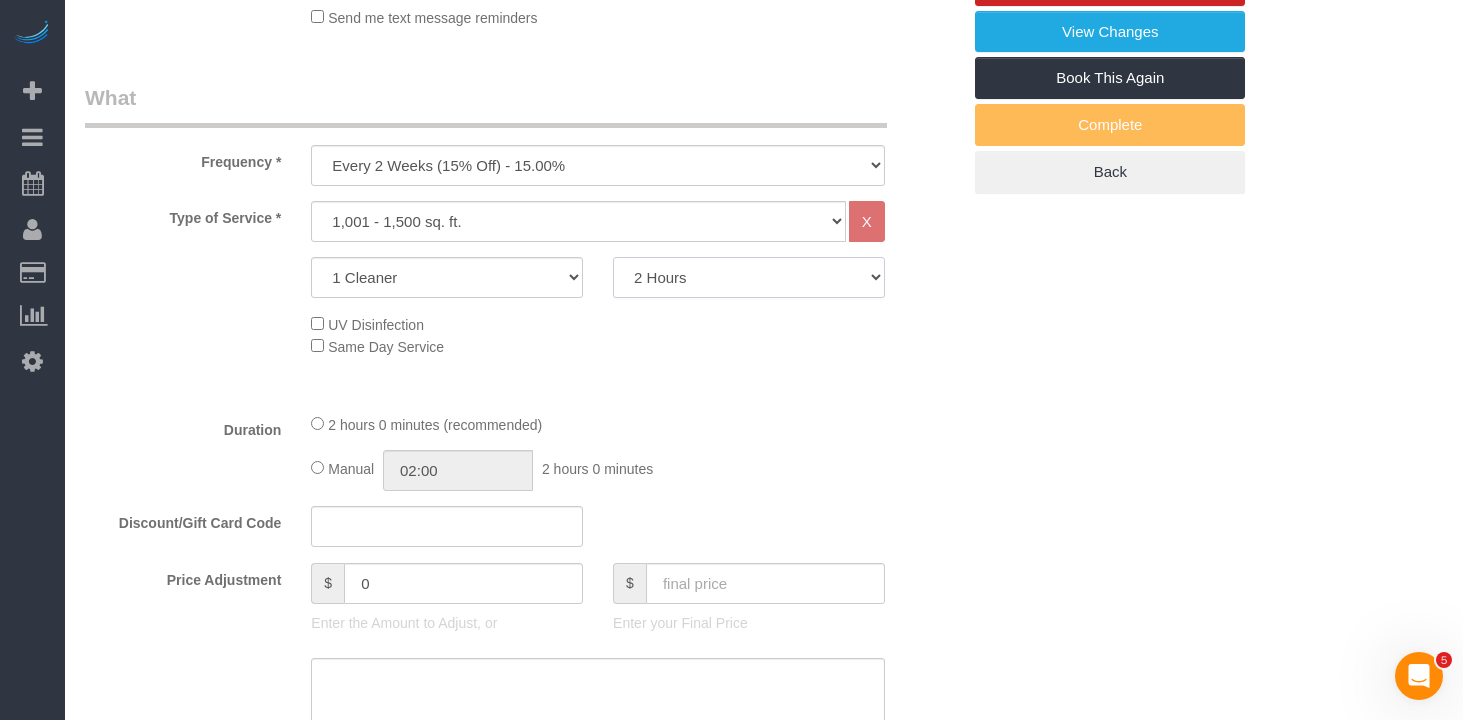 click on "2 Hours
2.5 Hours
3 Hours
3.5 Hours
4 Hours
4.5 Hours
5 Hours
5.5 Hours
6 Hours
6.5 Hours
7 Hours
7.5 Hours
8 Hours
8.5 Hours
9 Hours
9.5 Hours
10 Hours
10.5 Hours
11 Hours
11.5 Hours
12 Hours" 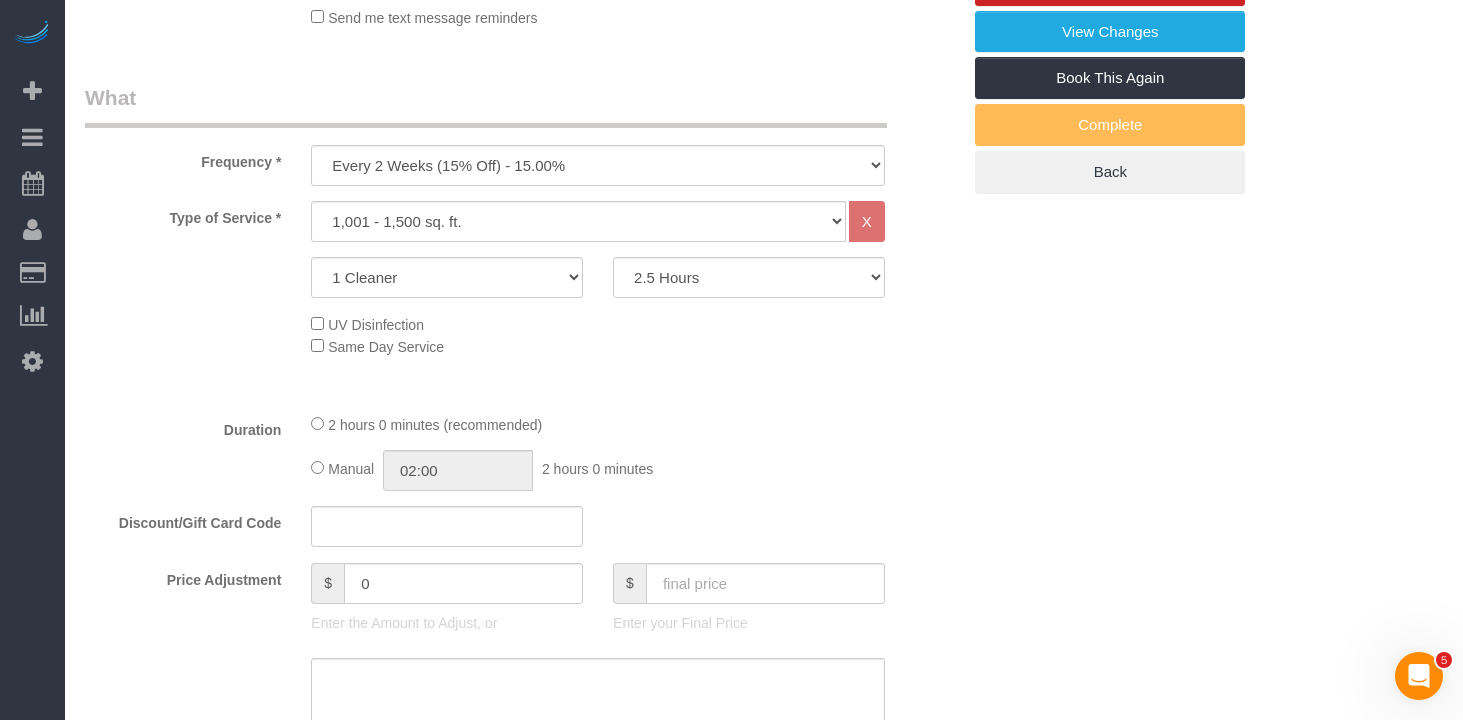 click on "Who
Email
sethsmarcus@gmail.com
Name *
Seth
Schulman-Marcus
Cannot Determine Size
Elba Lobo Varela - Requested
Green Cleaning Products
Lokindji Requested
Pet - Dog
Where
Address
55 East 87th Street, 4BC
New York
AK
AL
AR
AZ
CA
CO
CT
DC
DE
FL
GA
HI
IA
ID
IL
IN
KS
KY
LA
MA" at bounding box center [764, 927] 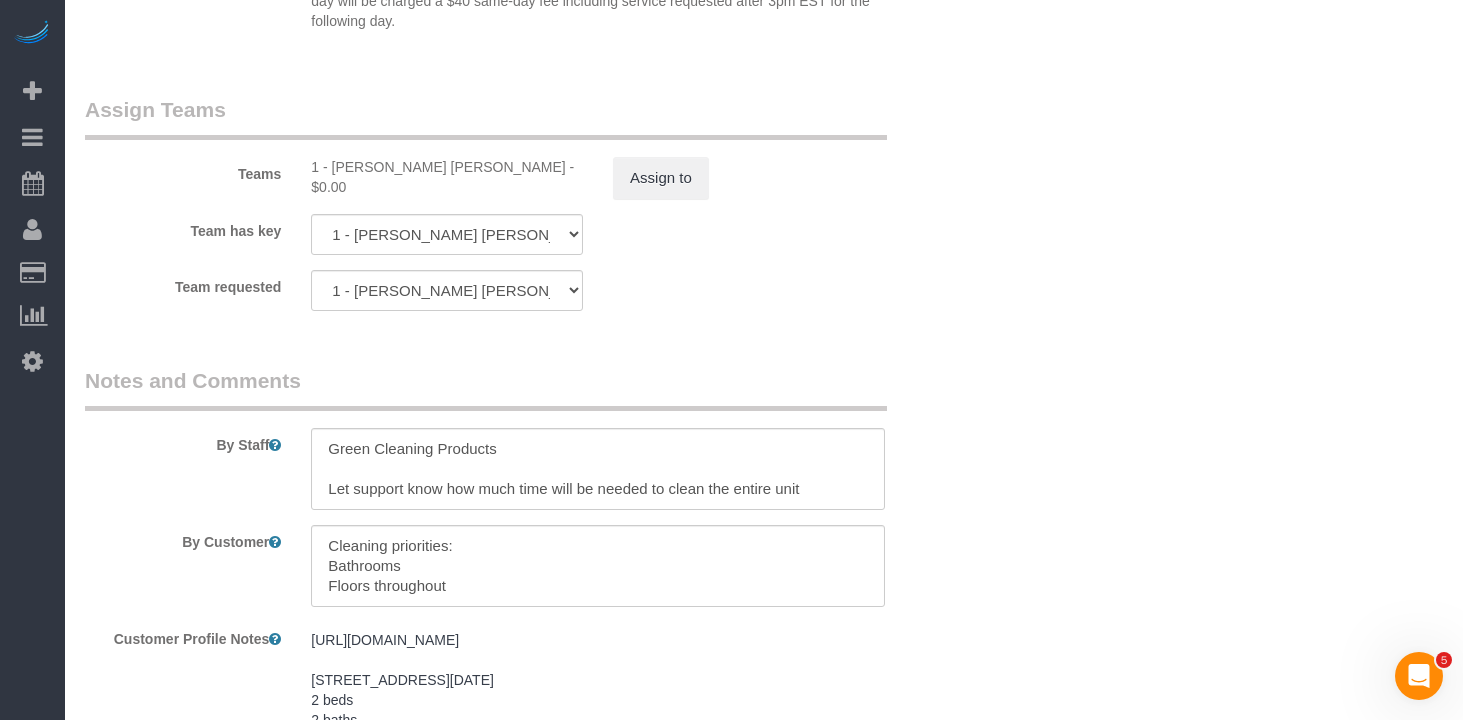 select on "spot47" 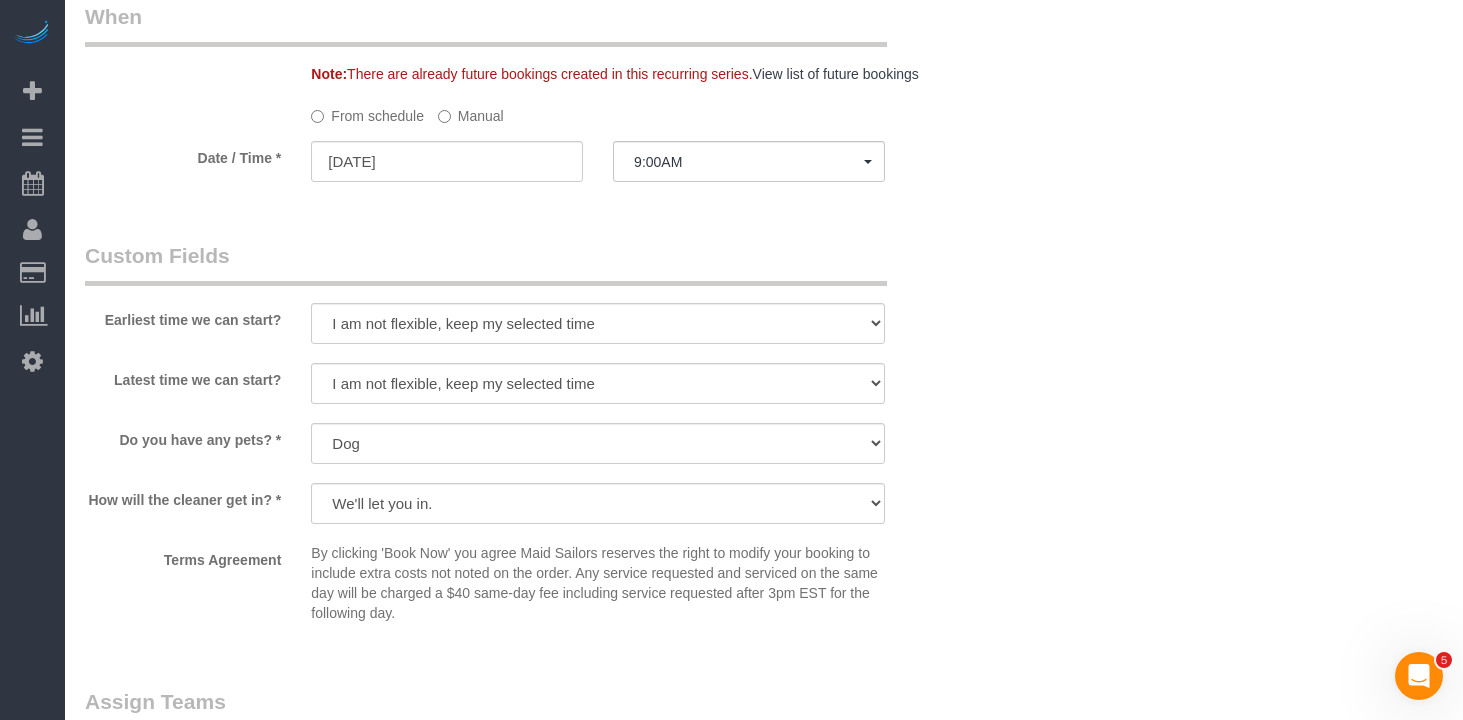 scroll, scrollTop: 1497, scrollLeft: 0, axis: vertical 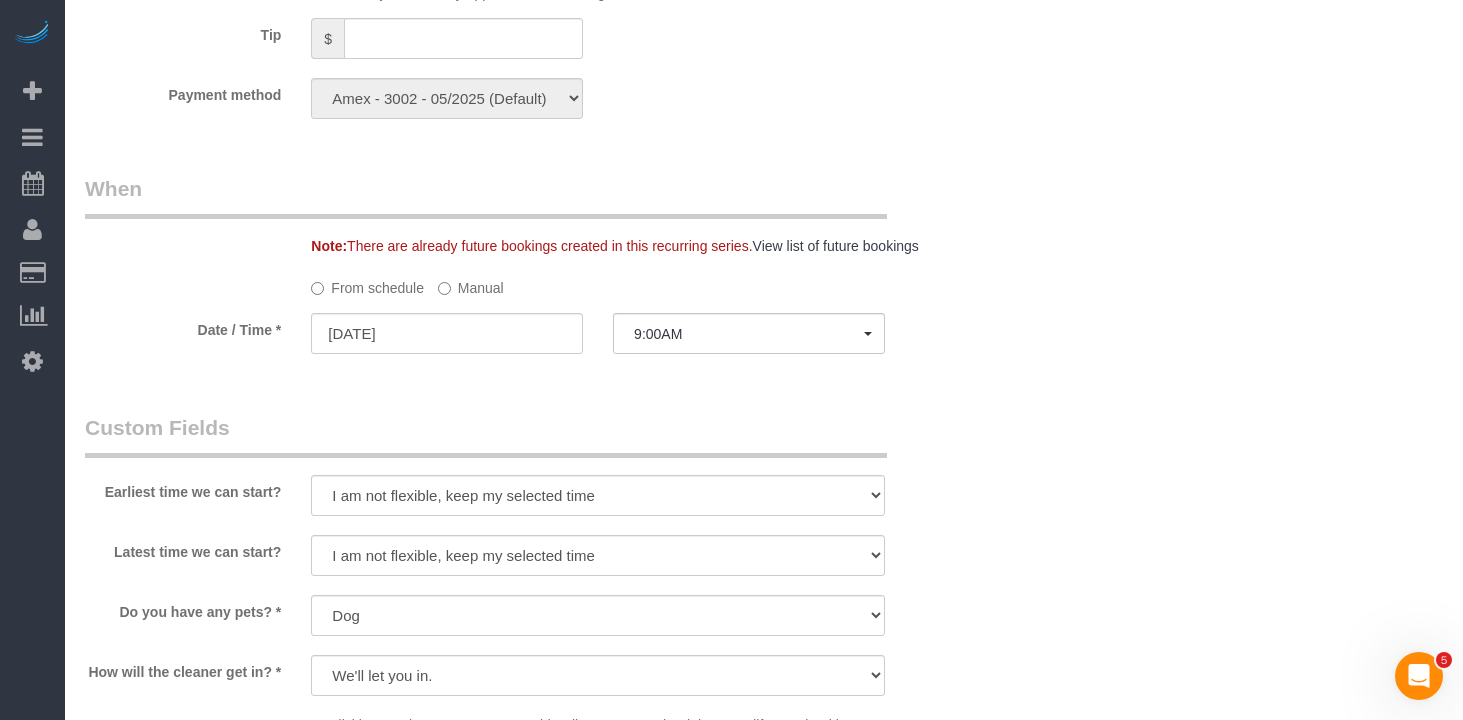 click on "Manual" 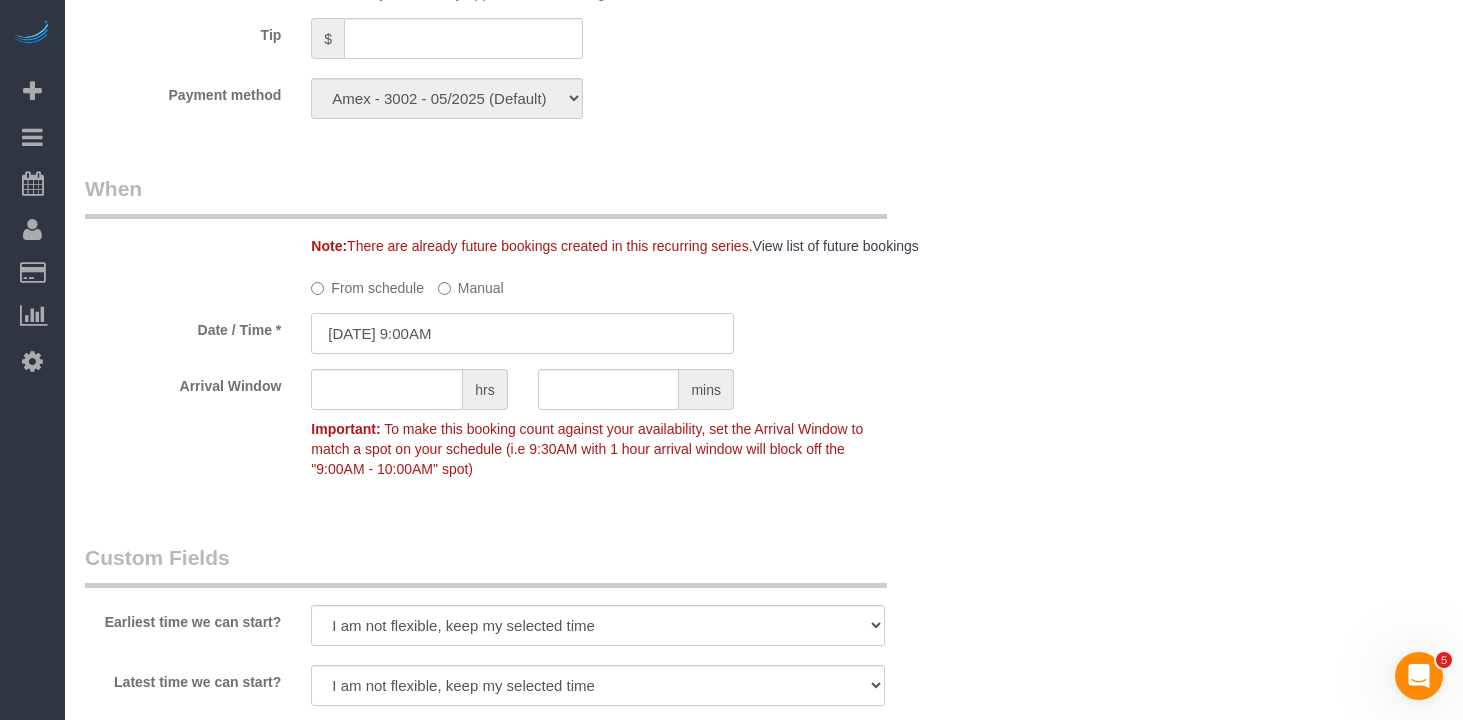 click on "07/08/2025 9:00AM" at bounding box center (522, 333) 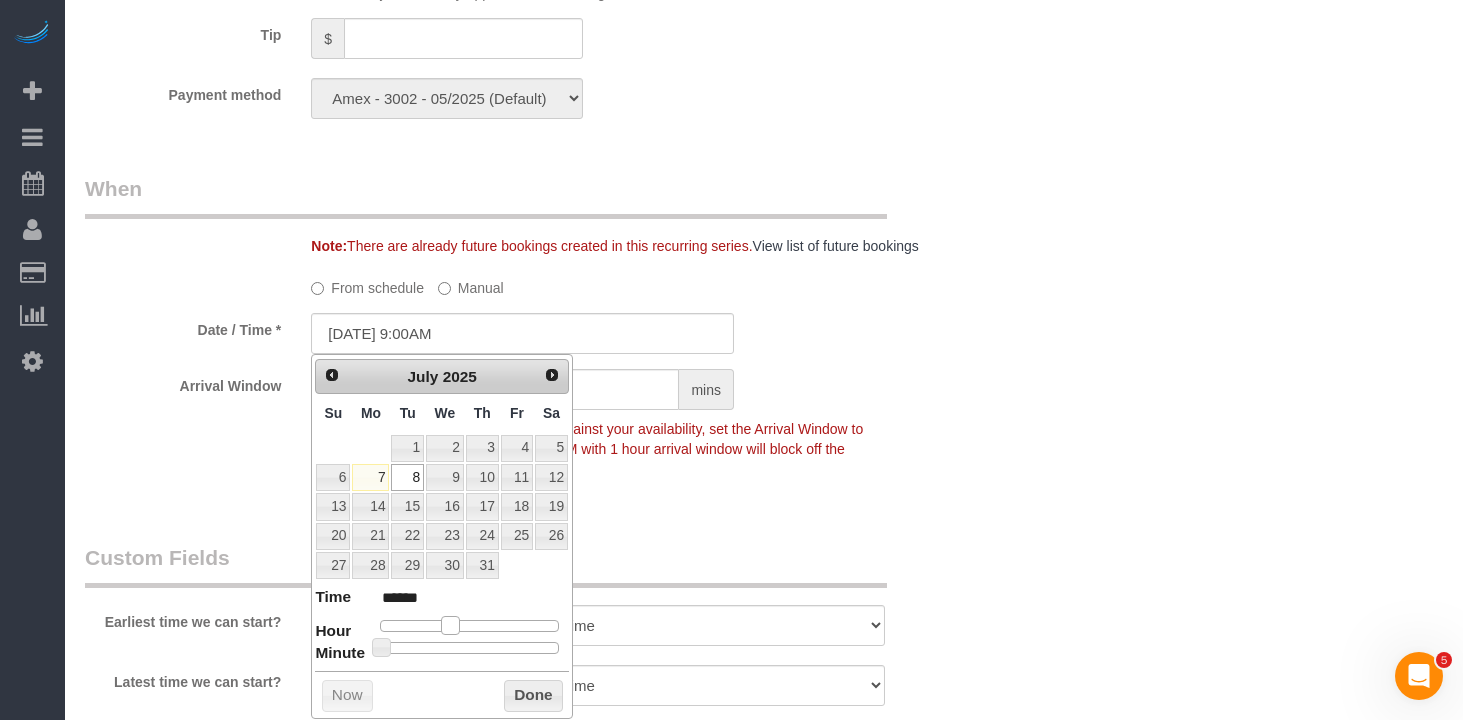 type on "07/08/2025 8:00AM" 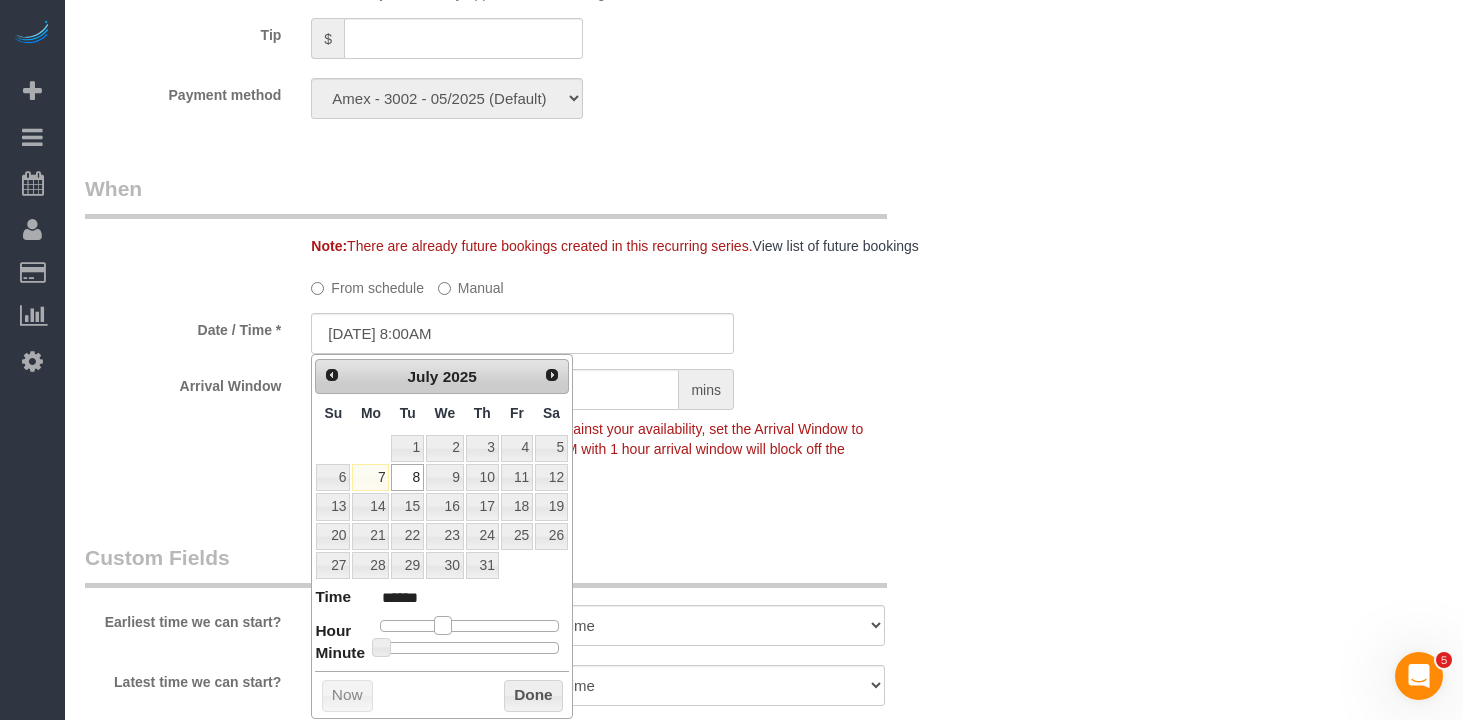 click at bounding box center [443, 625] 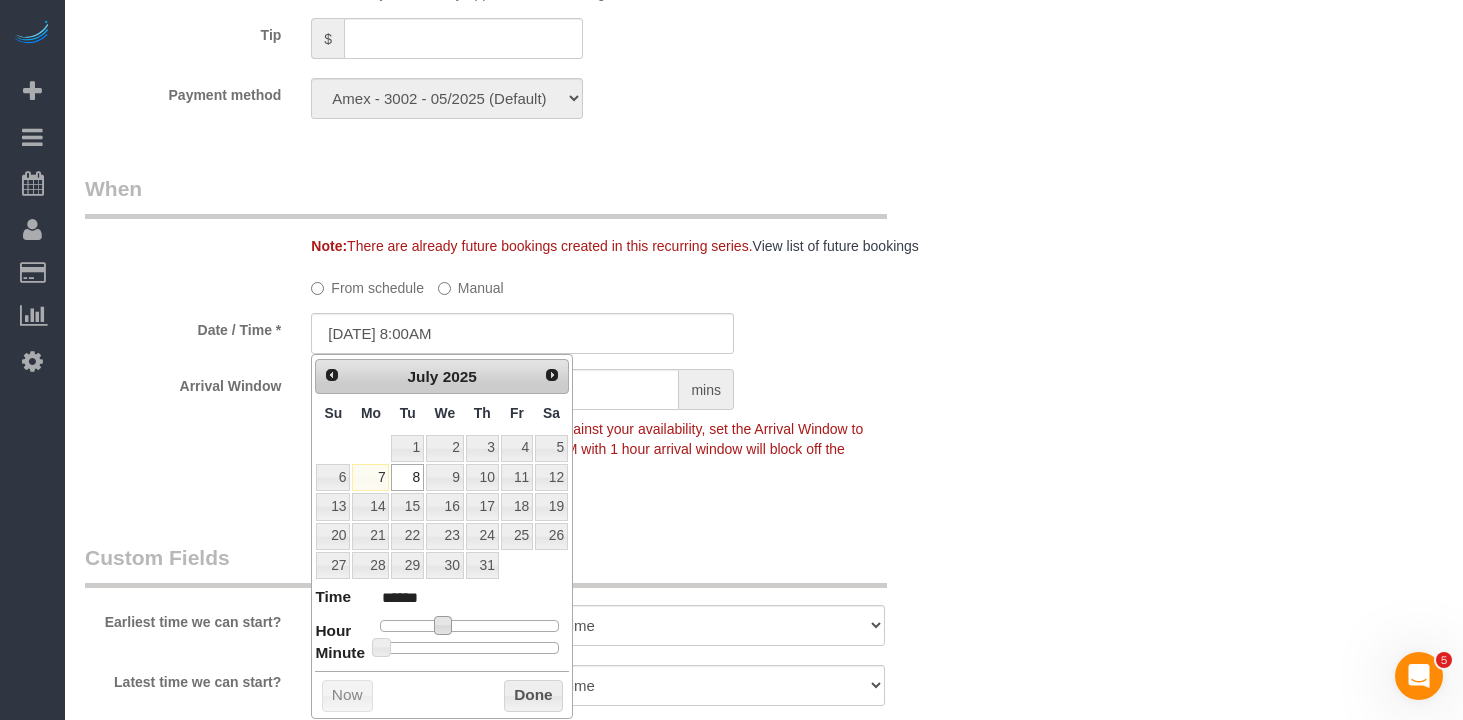type on "07/08/2025 8:30AM" 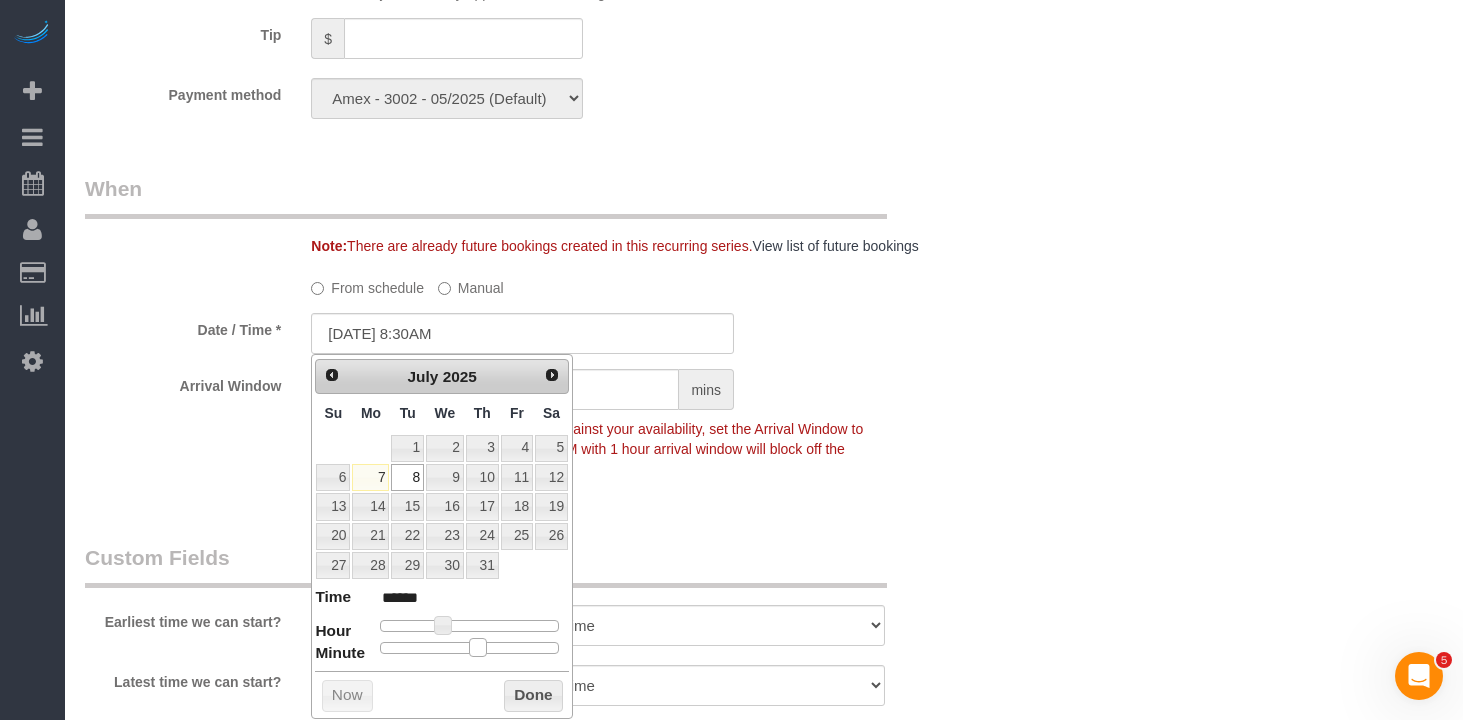 click at bounding box center (469, 648) 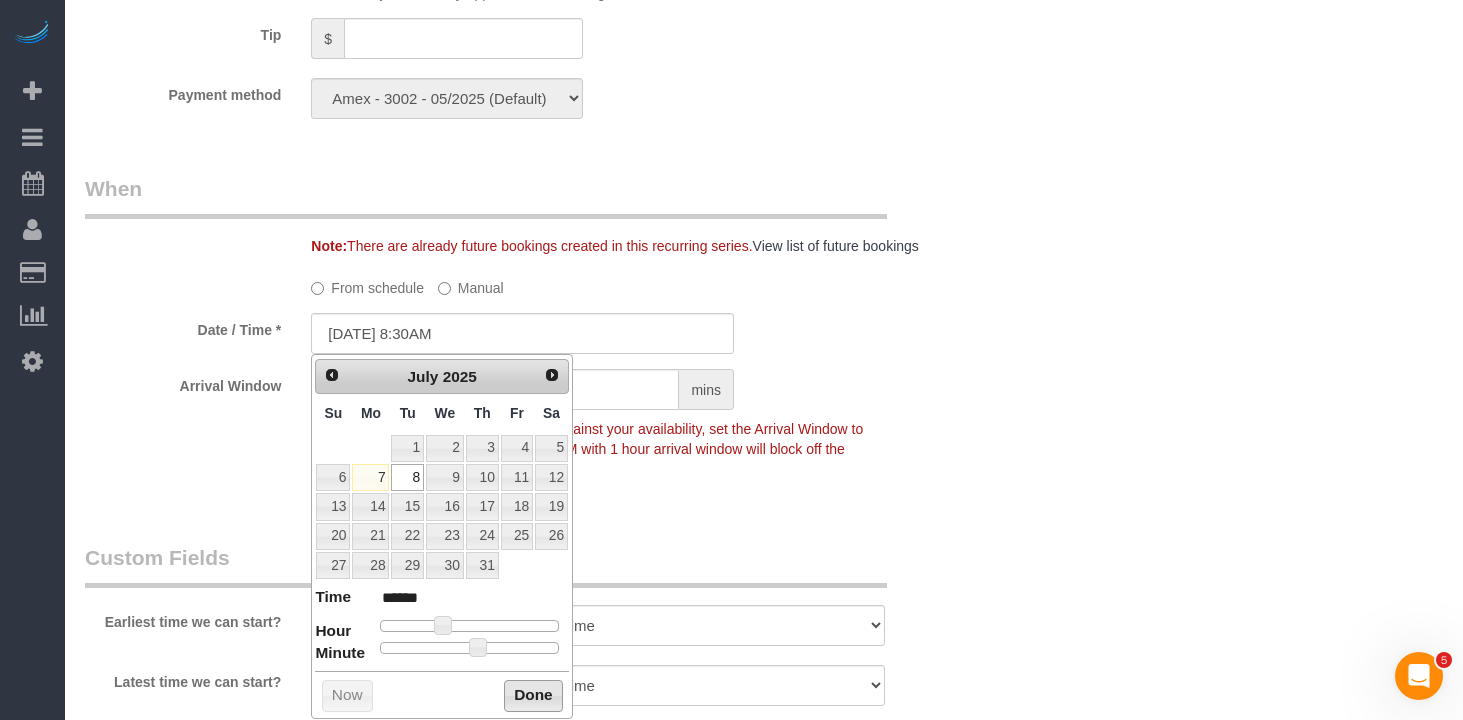 click on "Done" at bounding box center [533, 696] 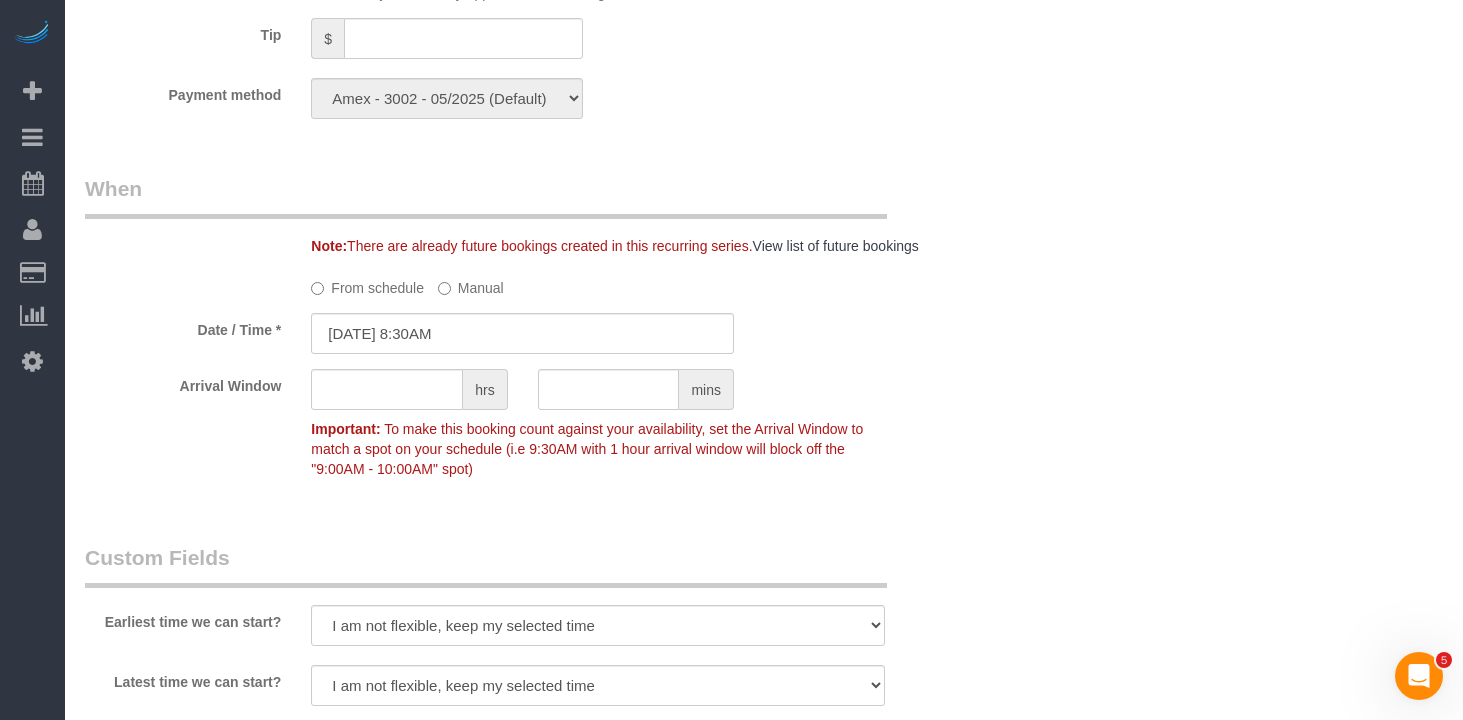 click on "Arrival Window
hrs
mins
Important:
To make this booking count against your availability, set the Arrival
Window to match a spot on your schedule (i.e 9:30AM with 1 hour arrival
window will block off the "9:00AM - 10:00AM" spot)" 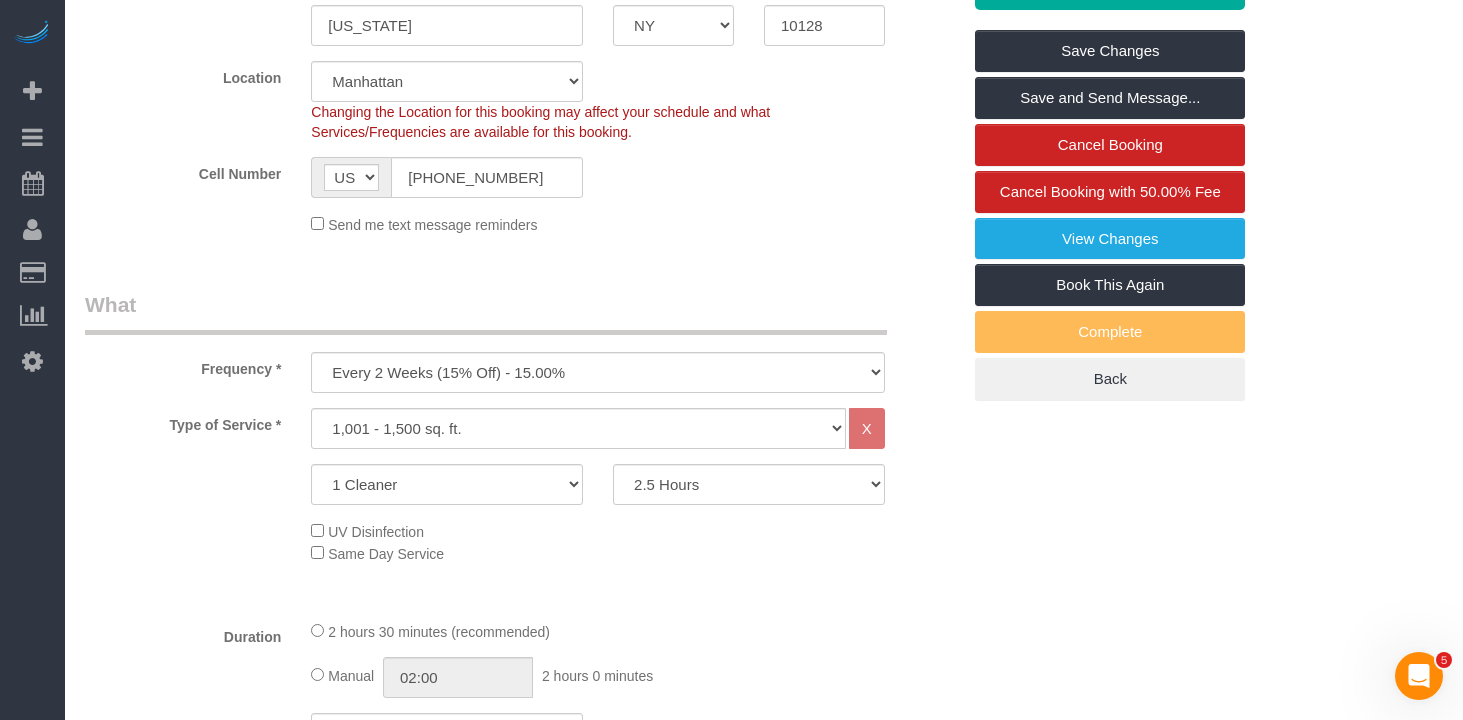 scroll, scrollTop: 391, scrollLeft: 0, axis: vertical 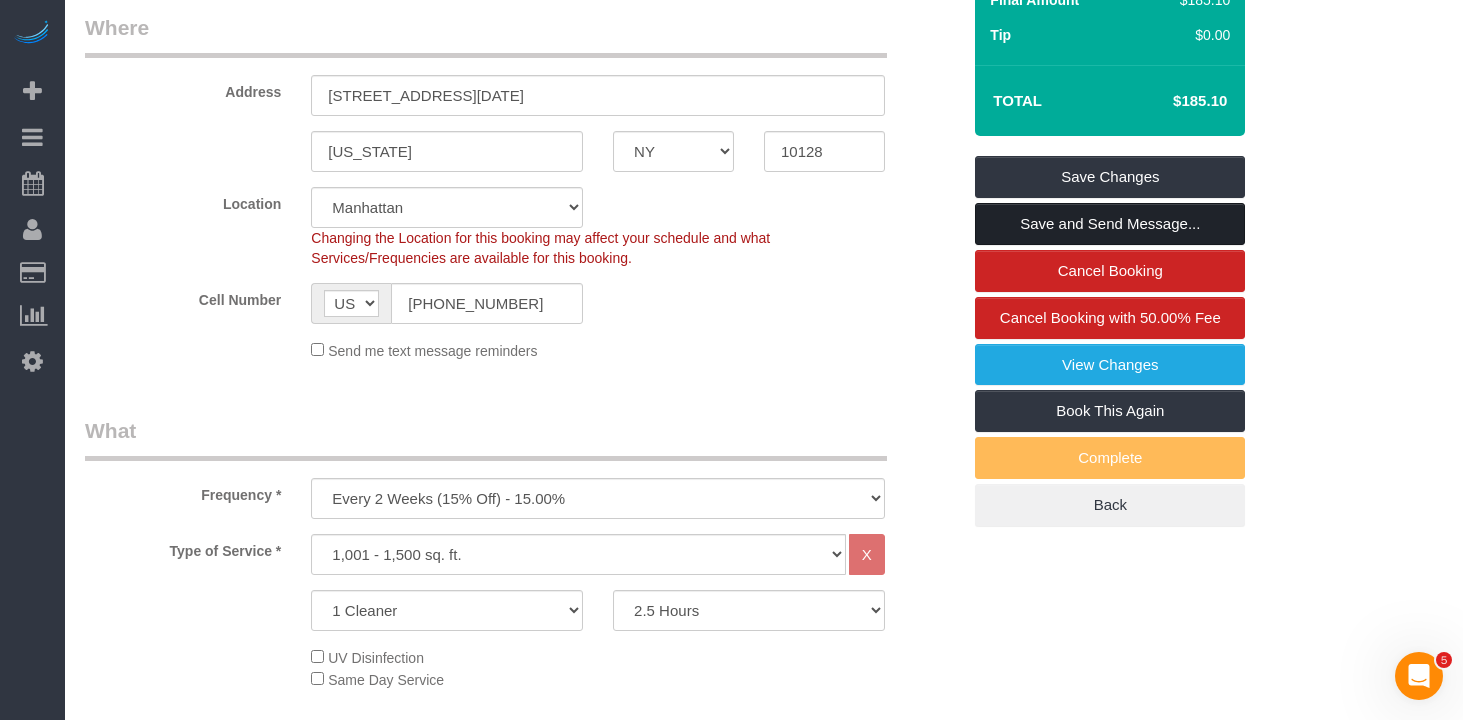click on "Save and Send Message..." at bounding box center (1110, 224) 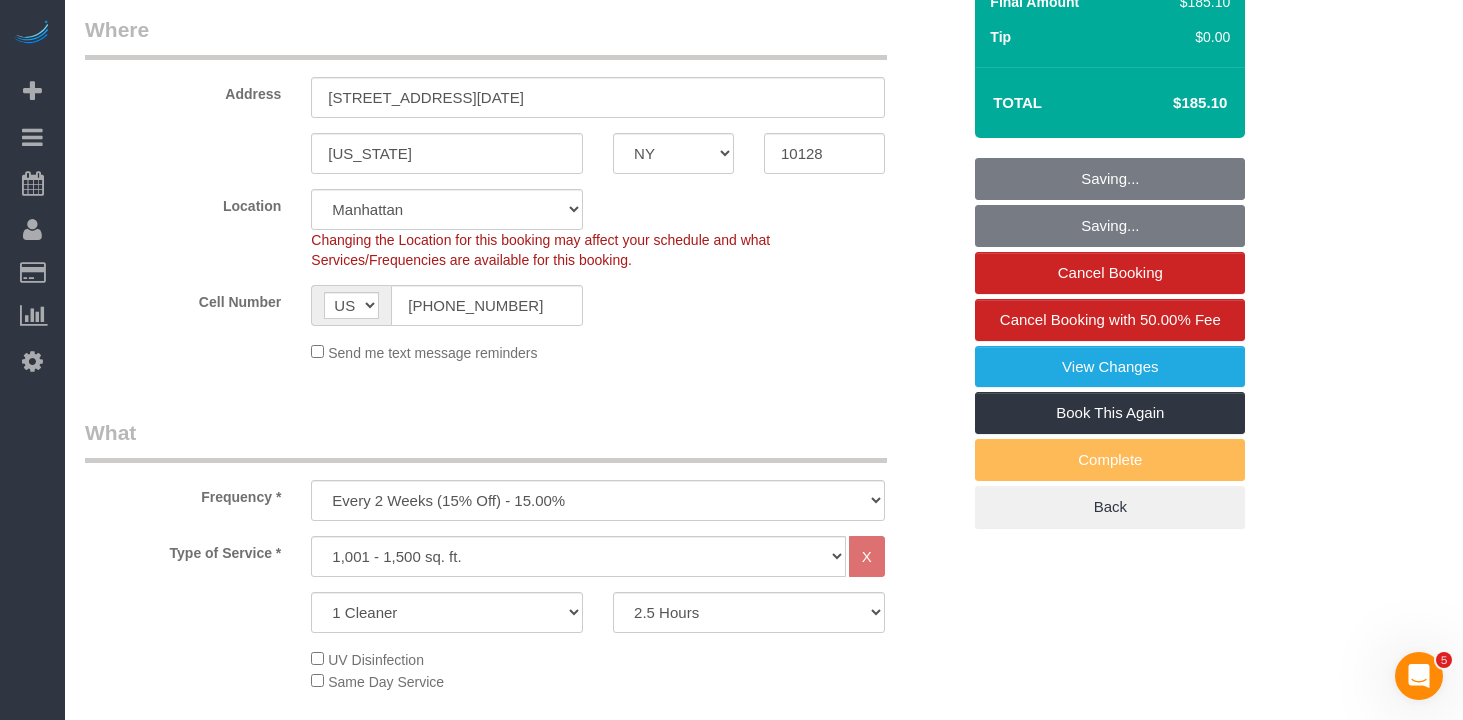 scroll, scrollTop: 387, scrollLeft: 0, axis: vertical 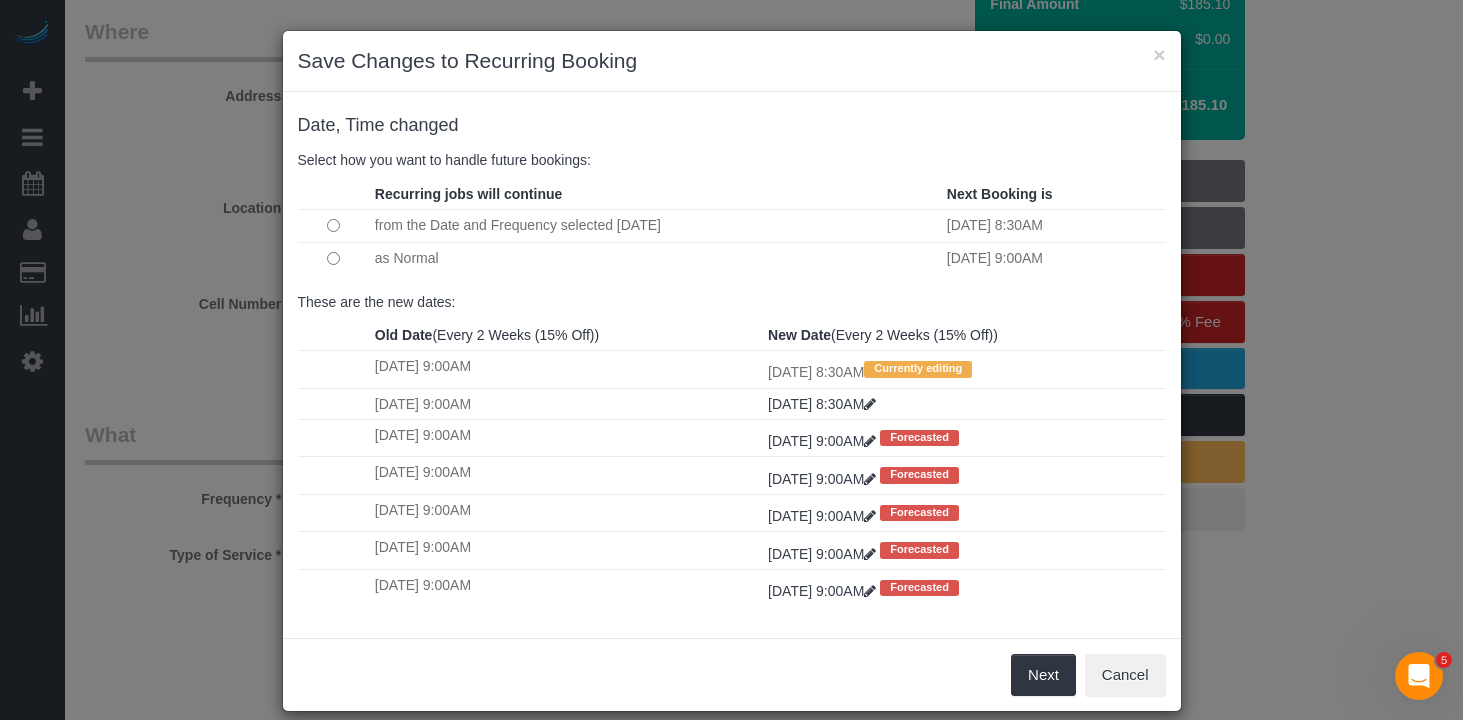 click at bounding box center [334, 258] 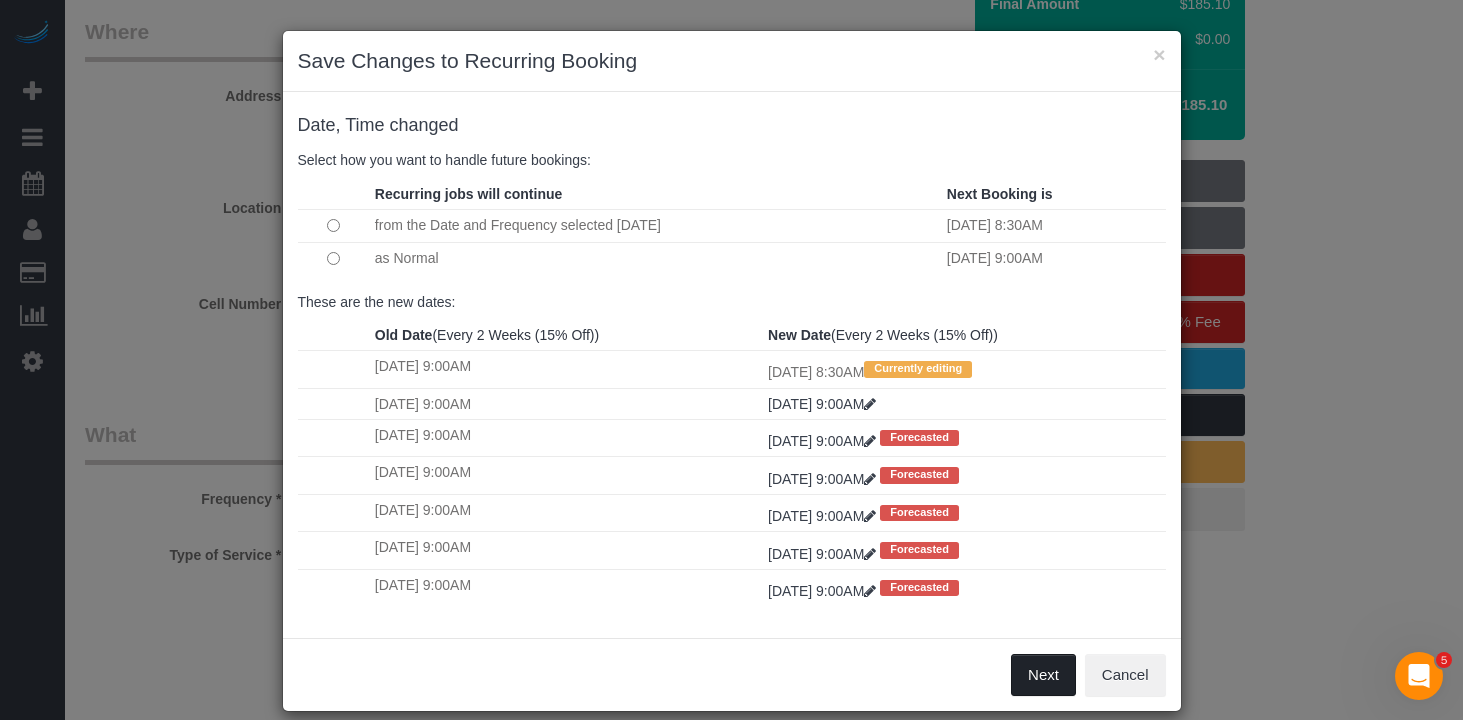click on "Next" at bounding box center (1043, 675) 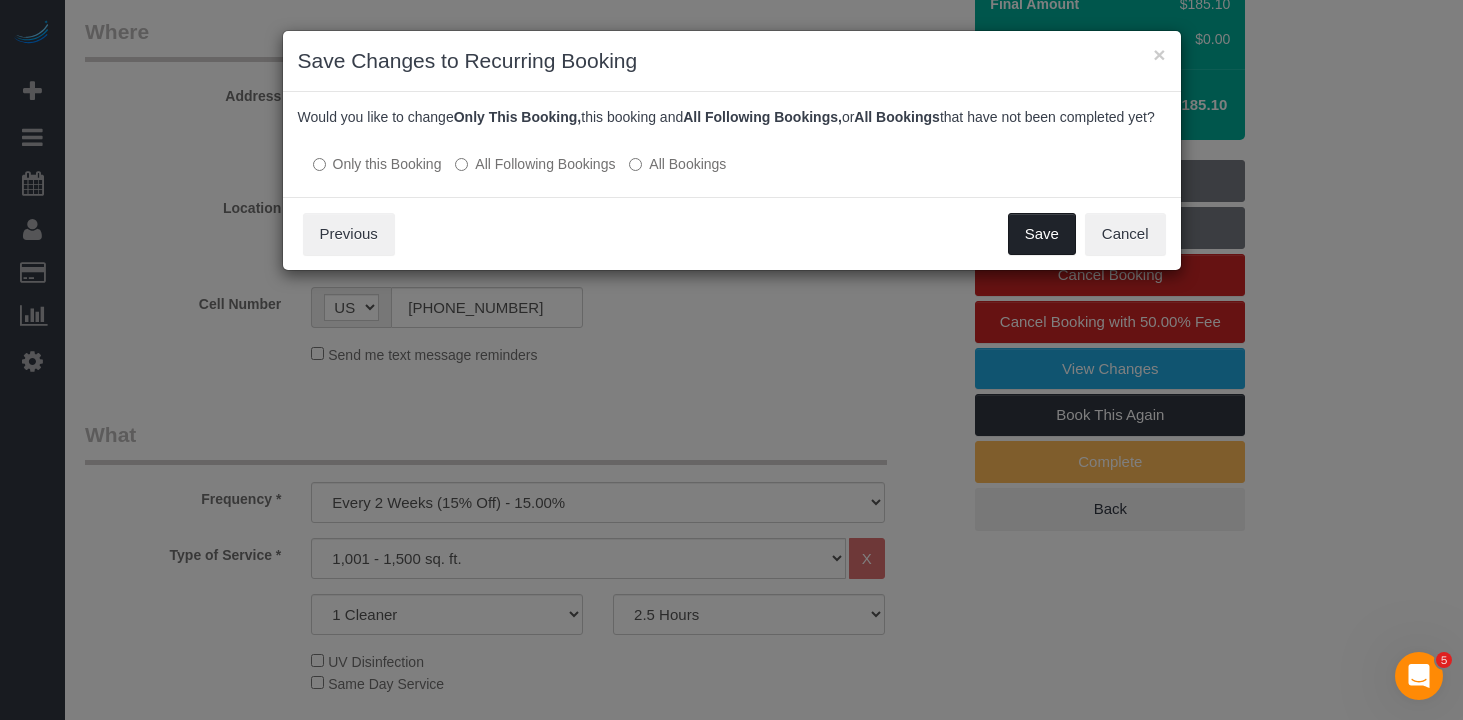 click on "Save" at bounding box center (1042, 234) 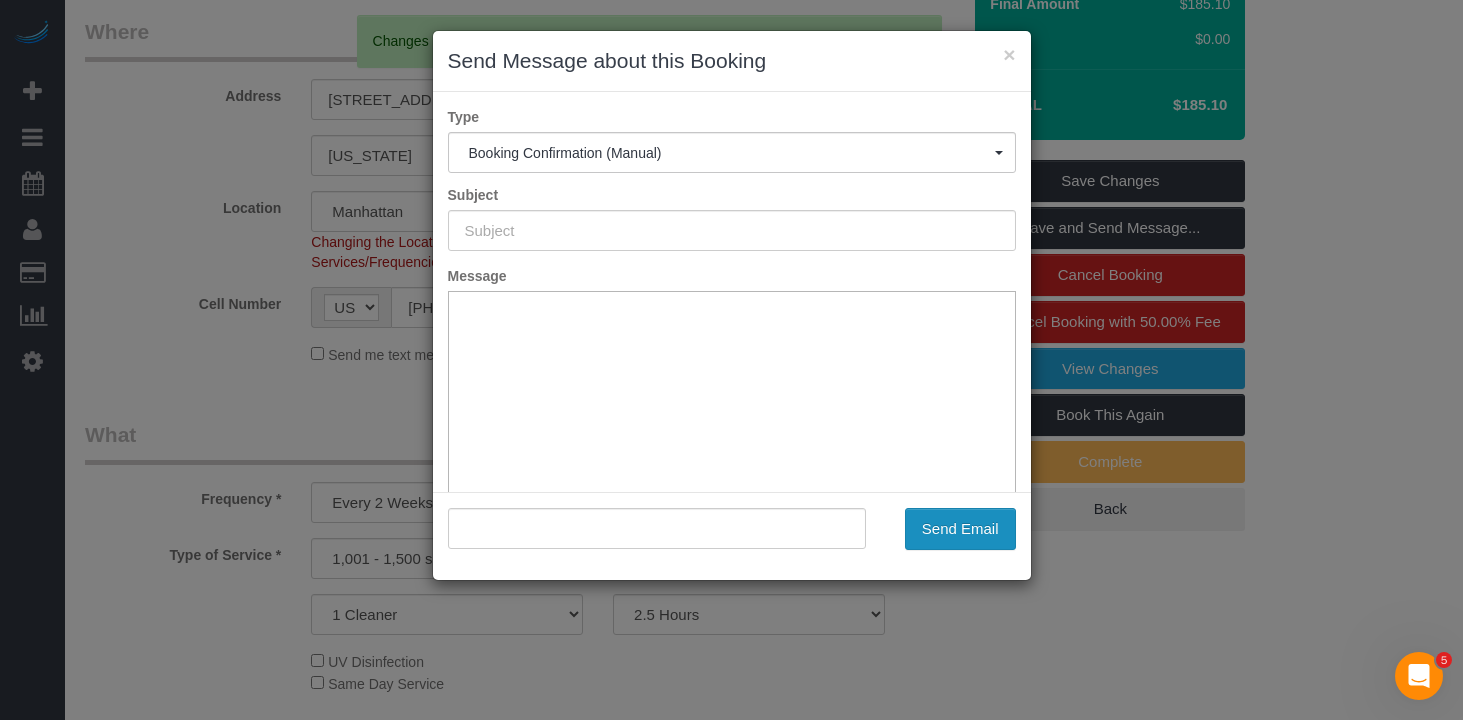 type on "Cleaning Confirmed for 07/08/2025 at 8:30am" 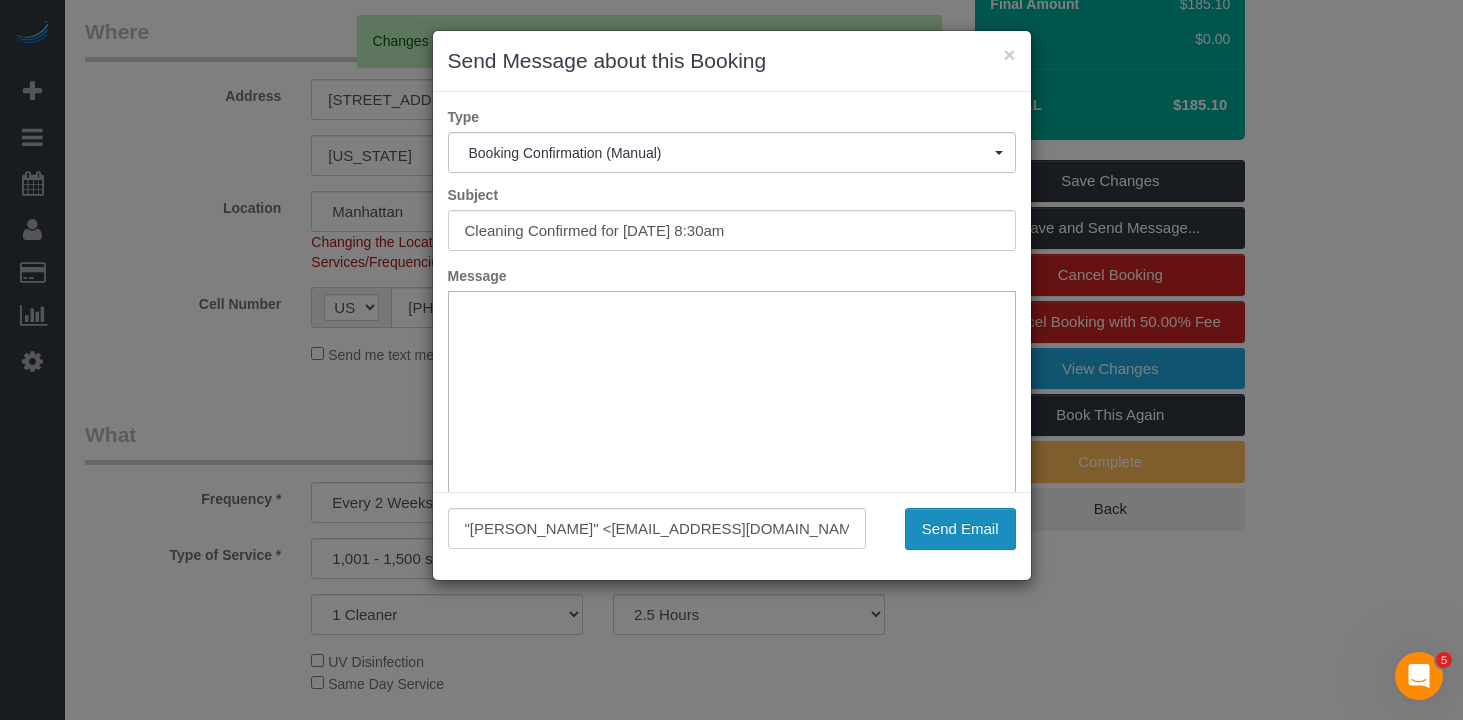 scroll, scrollTop: 0, scrollLeft: 0, axis: both 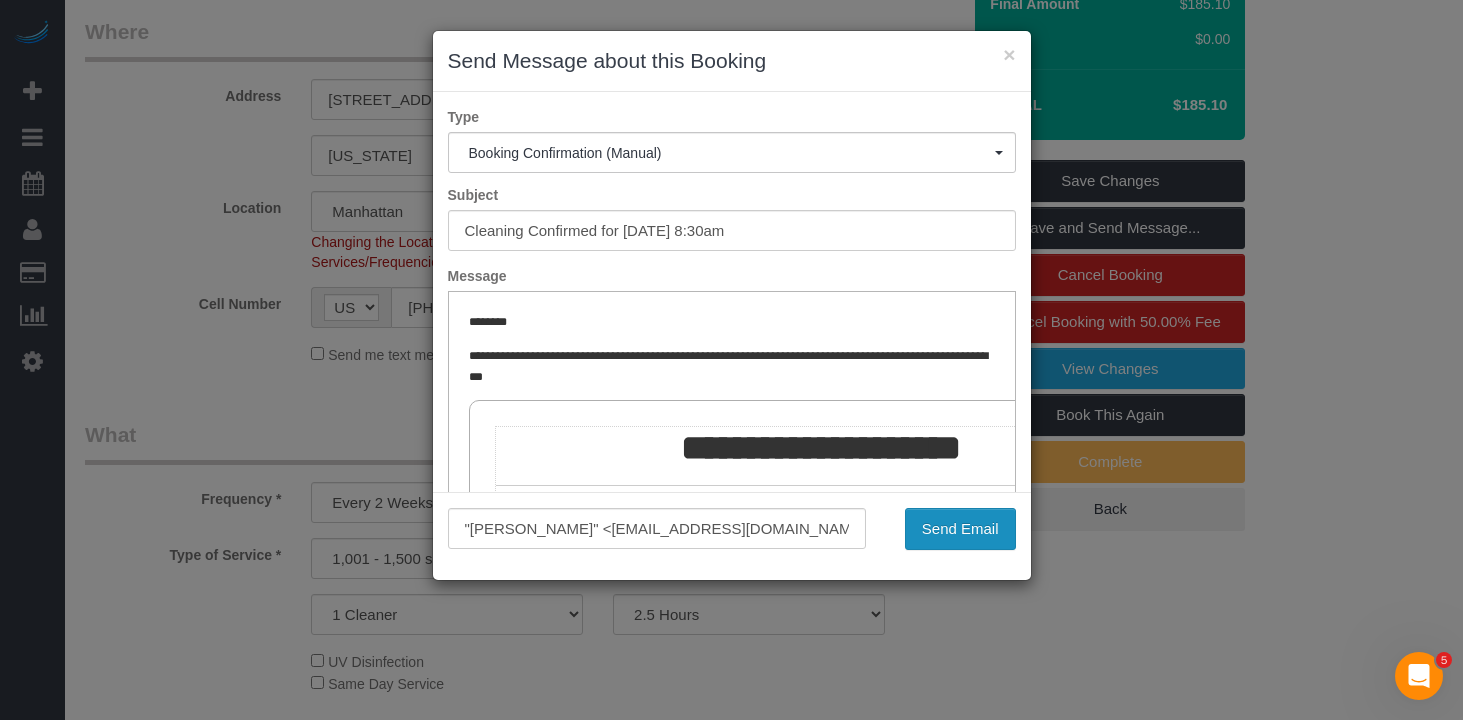 click on "Send Email" at bounding box center [960, 529] 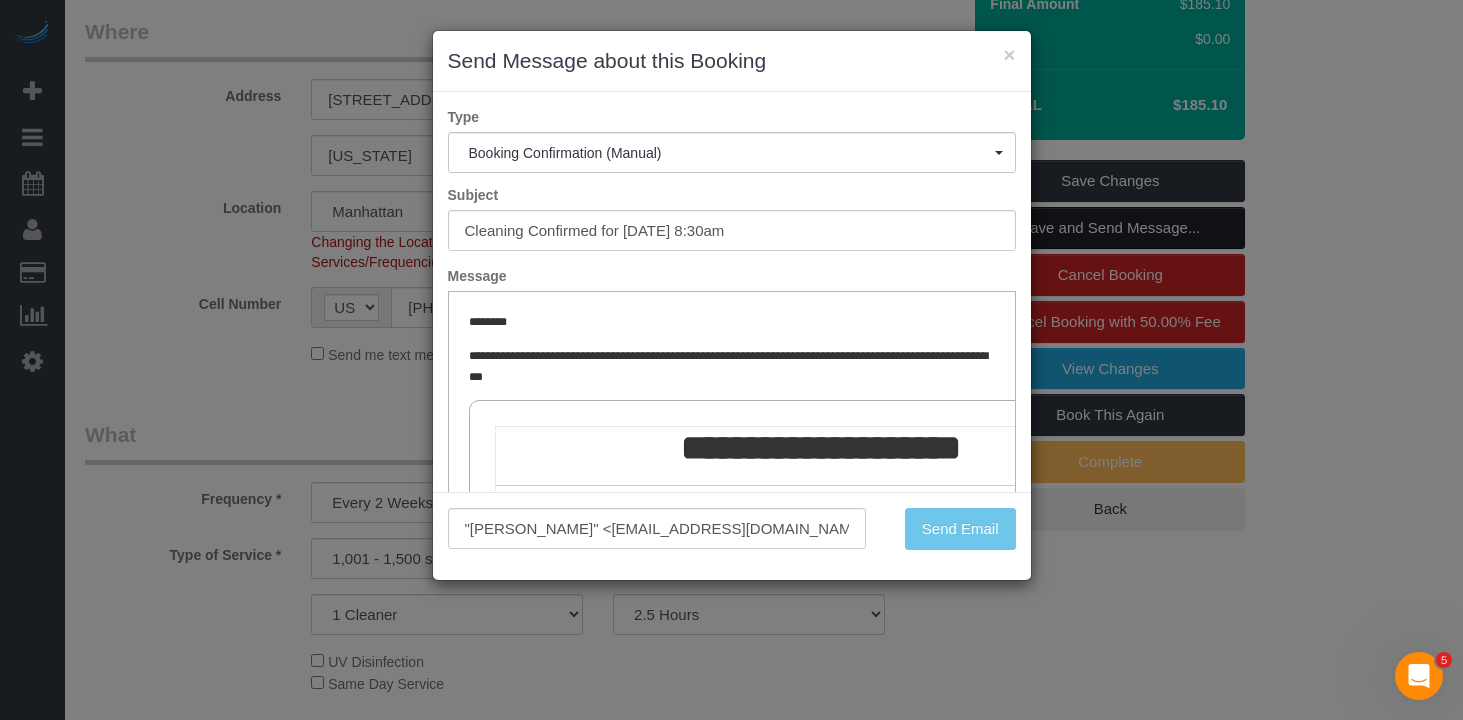 scroll, scrollTop: 459, scrollLeft: 0, axis: vertical 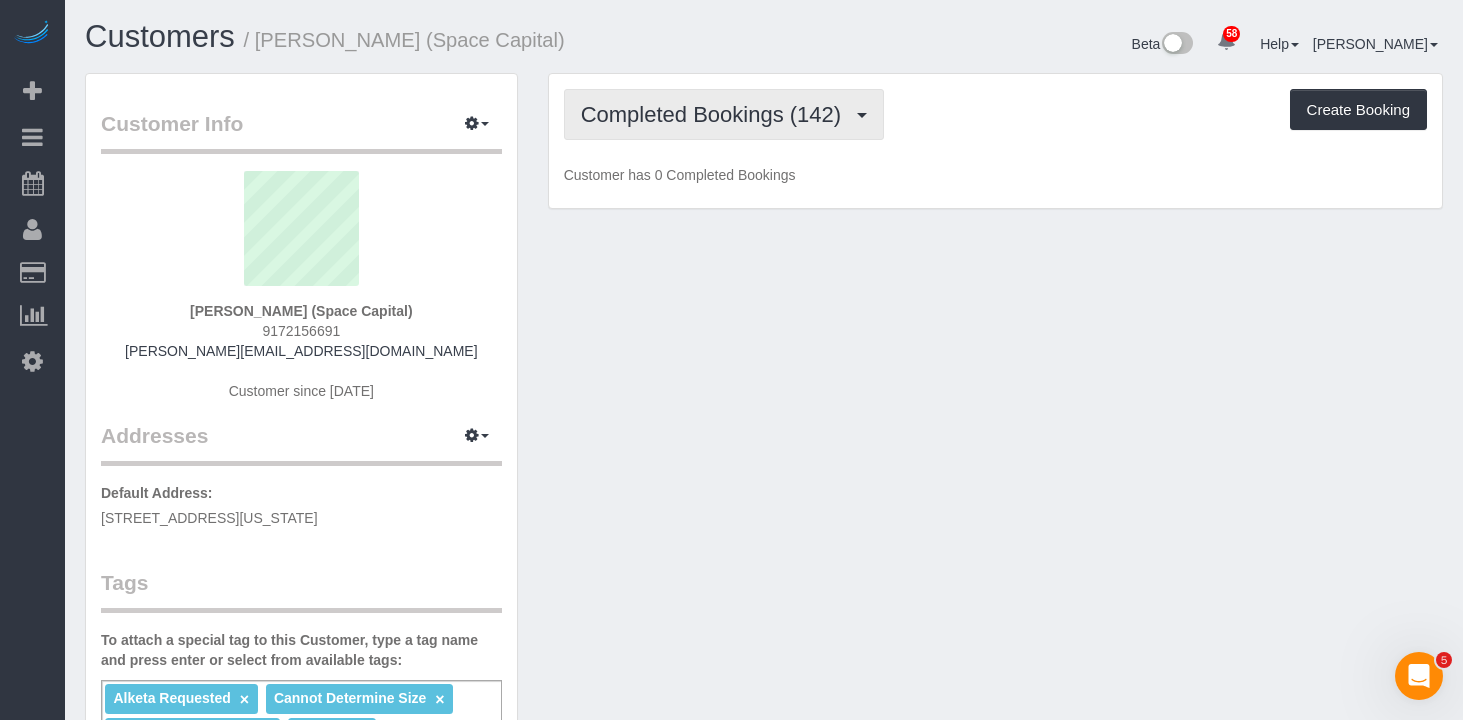 click on "Completed Bookings (142)" at bounding box center [716, 114] 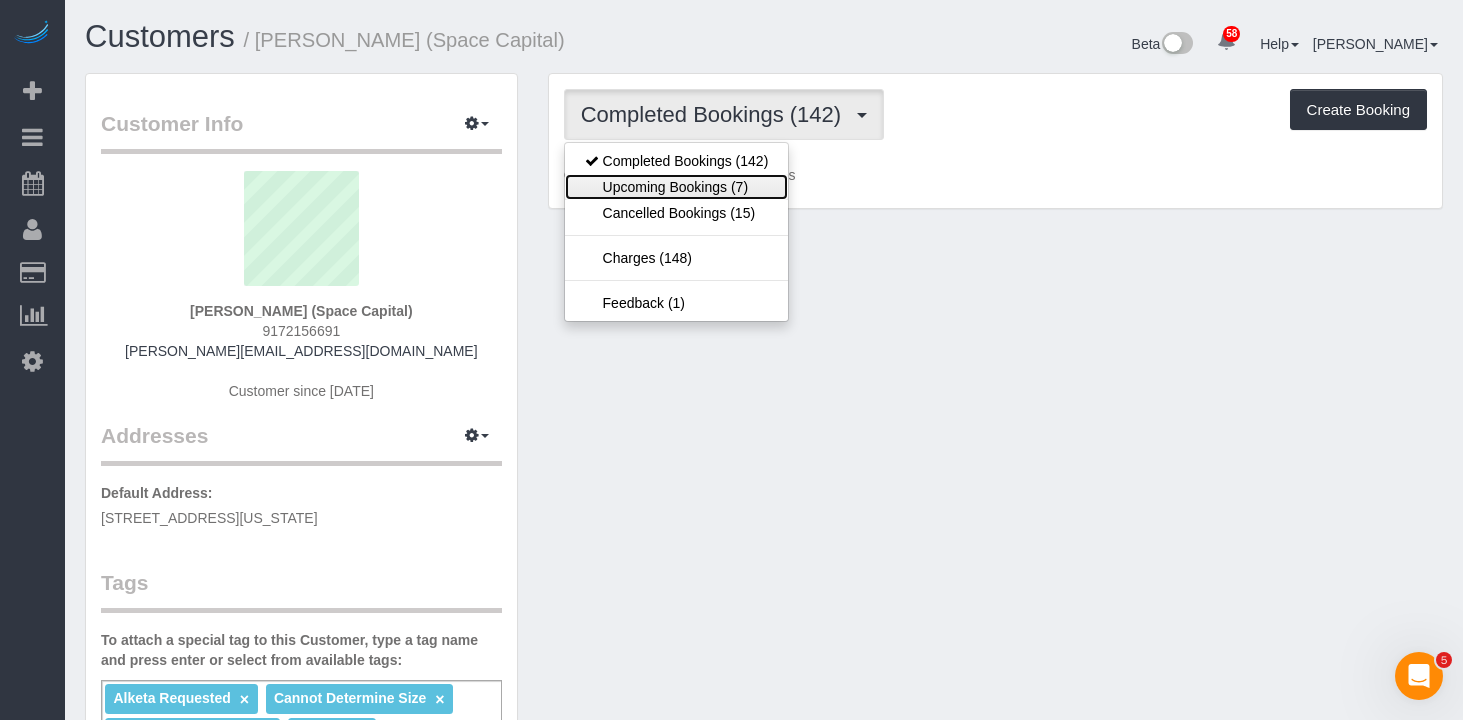 click on "Upcoming Bookings (7)" at bounding box center (677, 187) 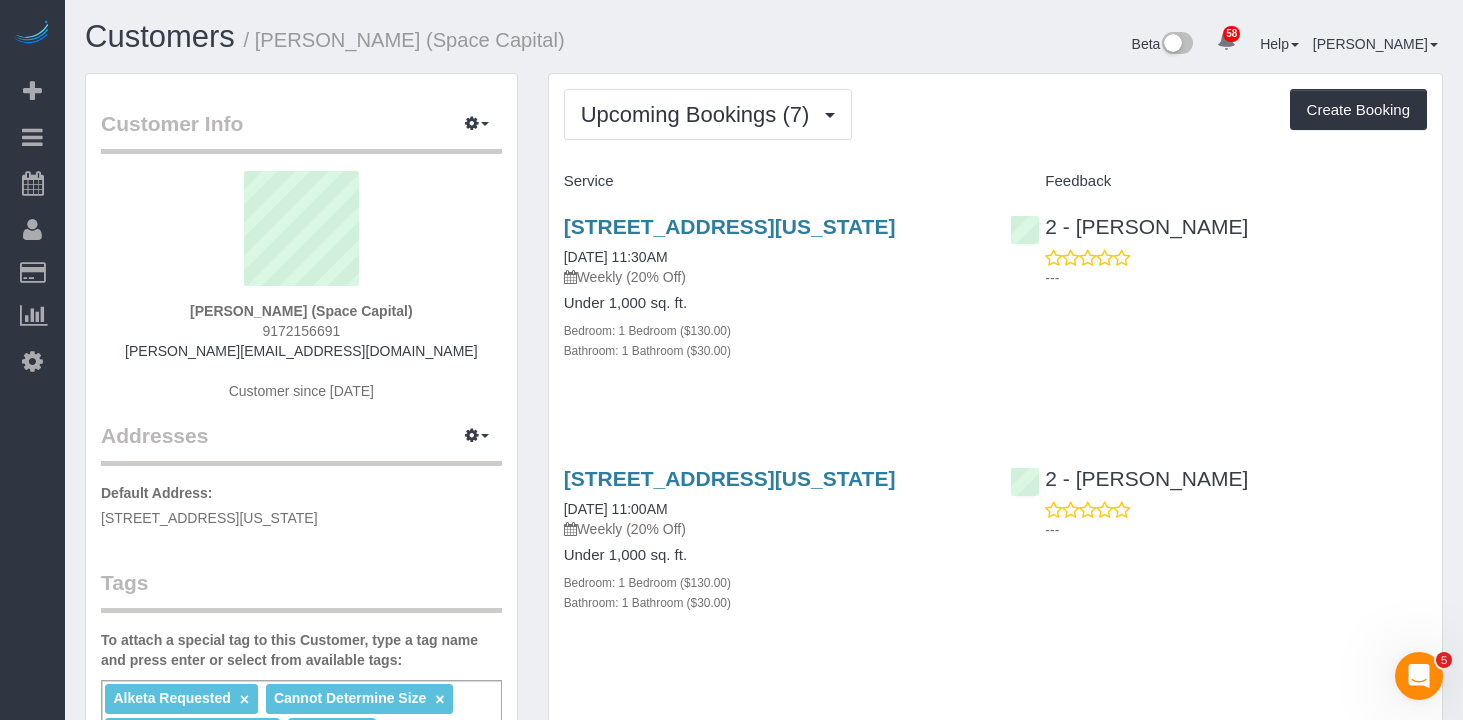 click on "Upcoming Bookings (7)
Completed Bookings (142)
Upcoming Bookings (7)
Cancelled Bookings (15)
Charges (148)
Feedback (1)
Create Booking" at bounding box center [995, 114] 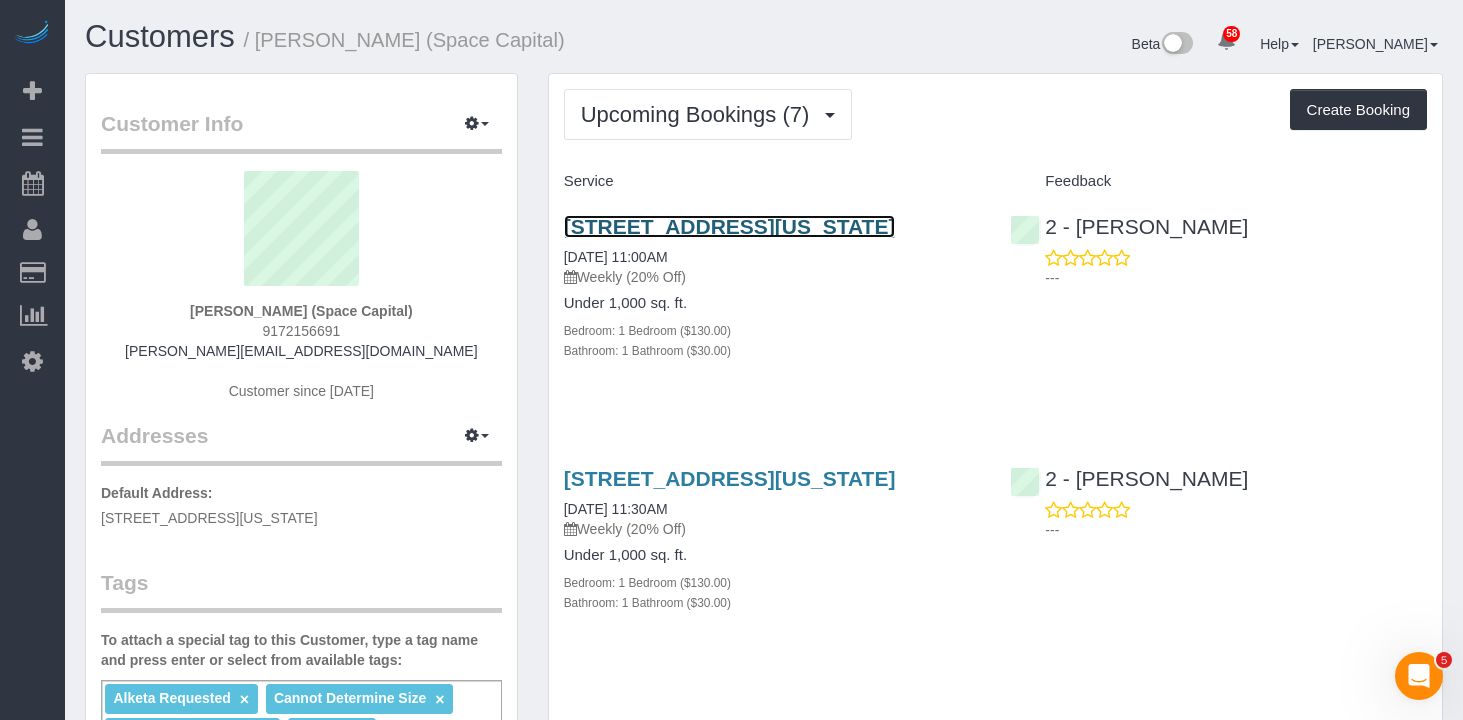 click on "[STREET_ADDRESS][US_STATE]" at bounding box center [730, 226] 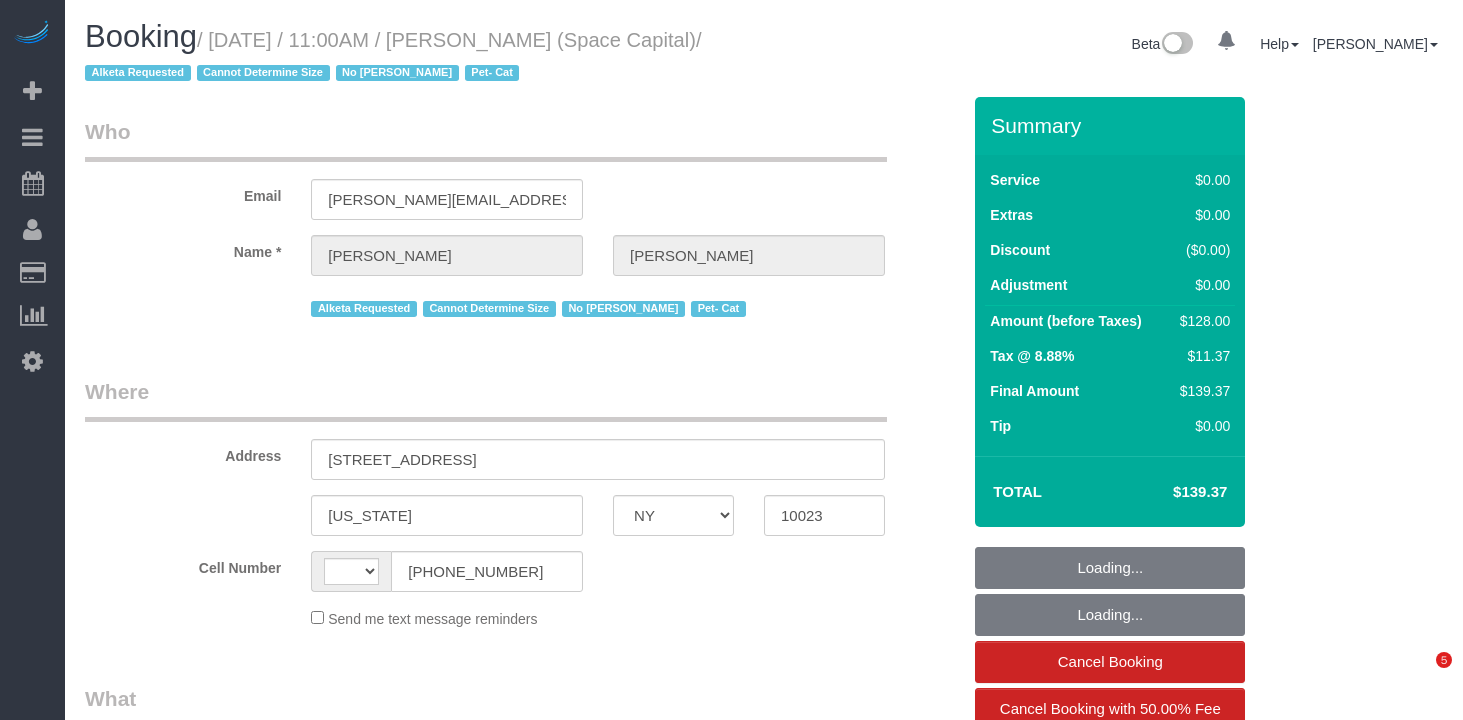 select on "NY" 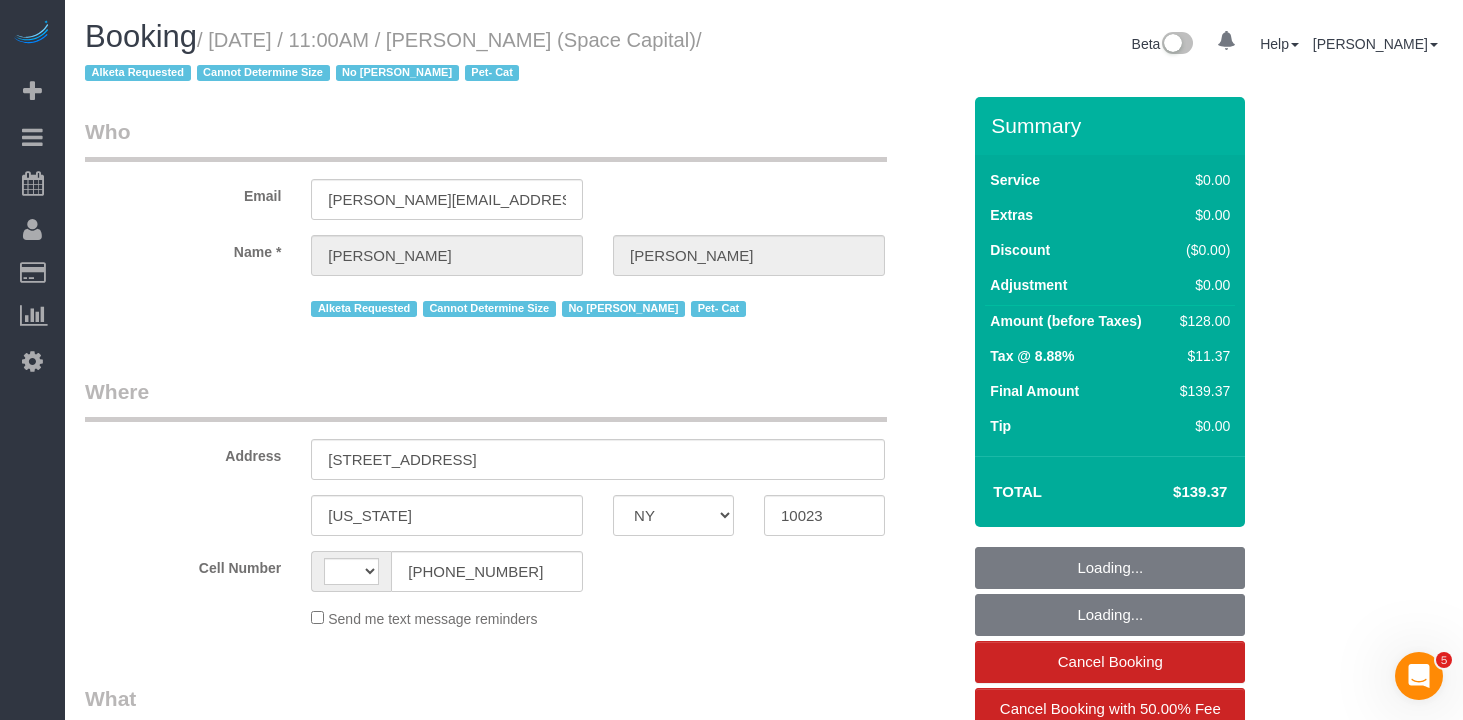 scroll, scrollTop: 0, scrollLeft: 0, axis: both 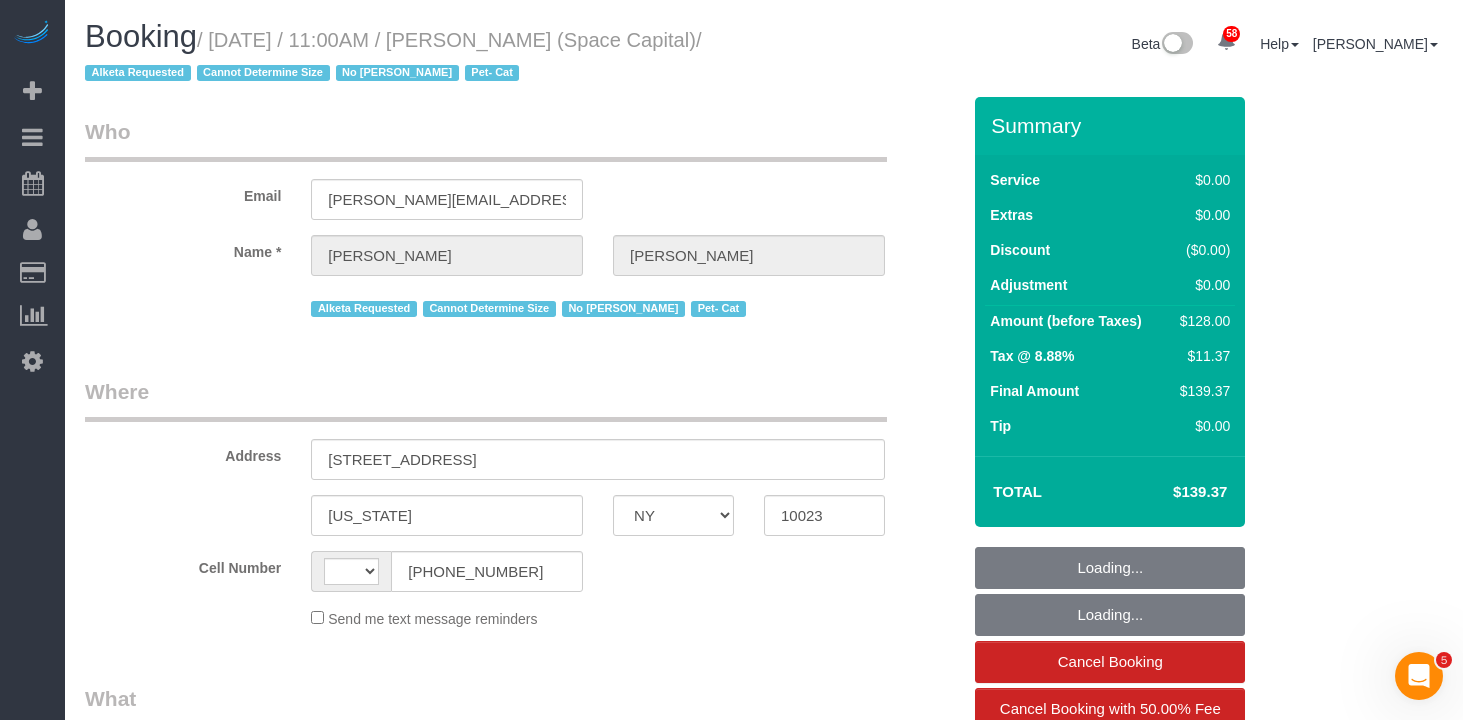 select on "string:[GEOGRAPHIC_DATA]" 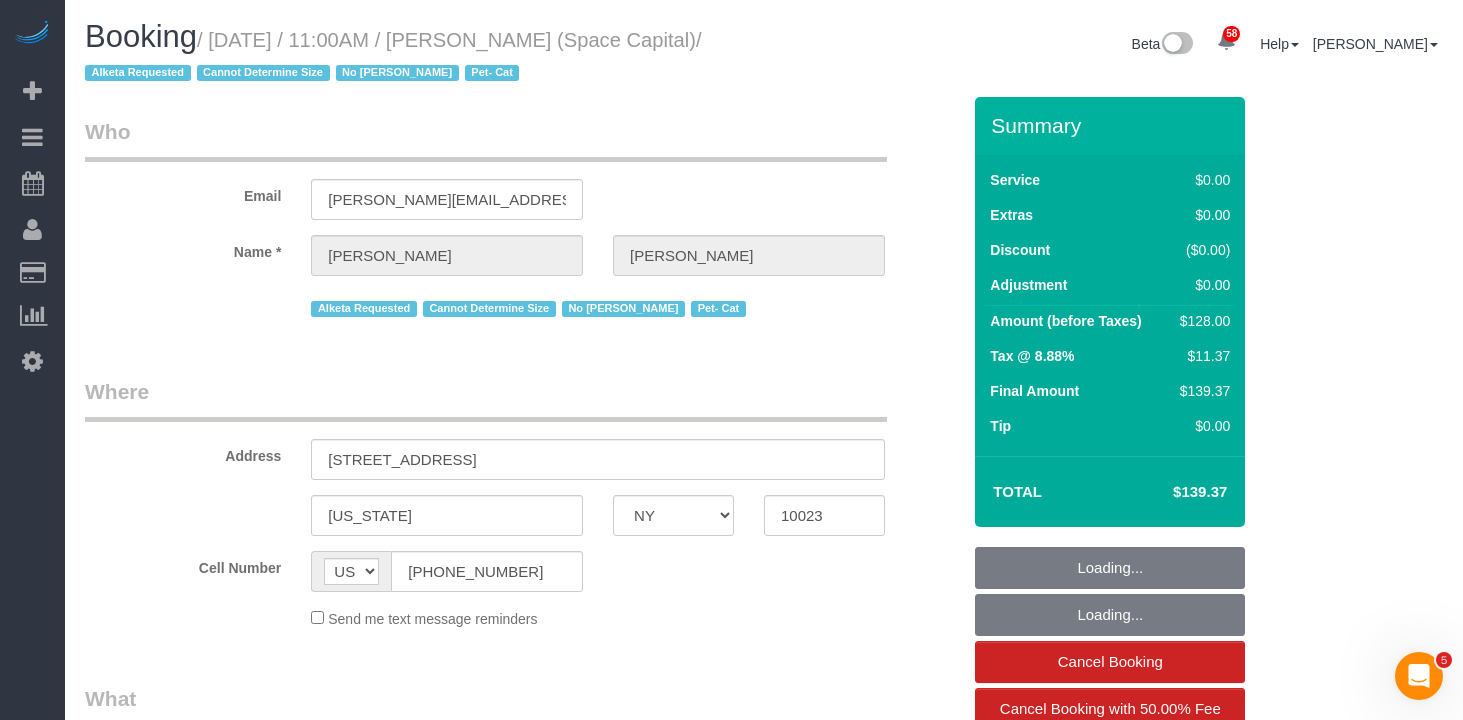 select on "string:stripe-pm_1J0xpx4VGloSiKo7Azbby8ri" 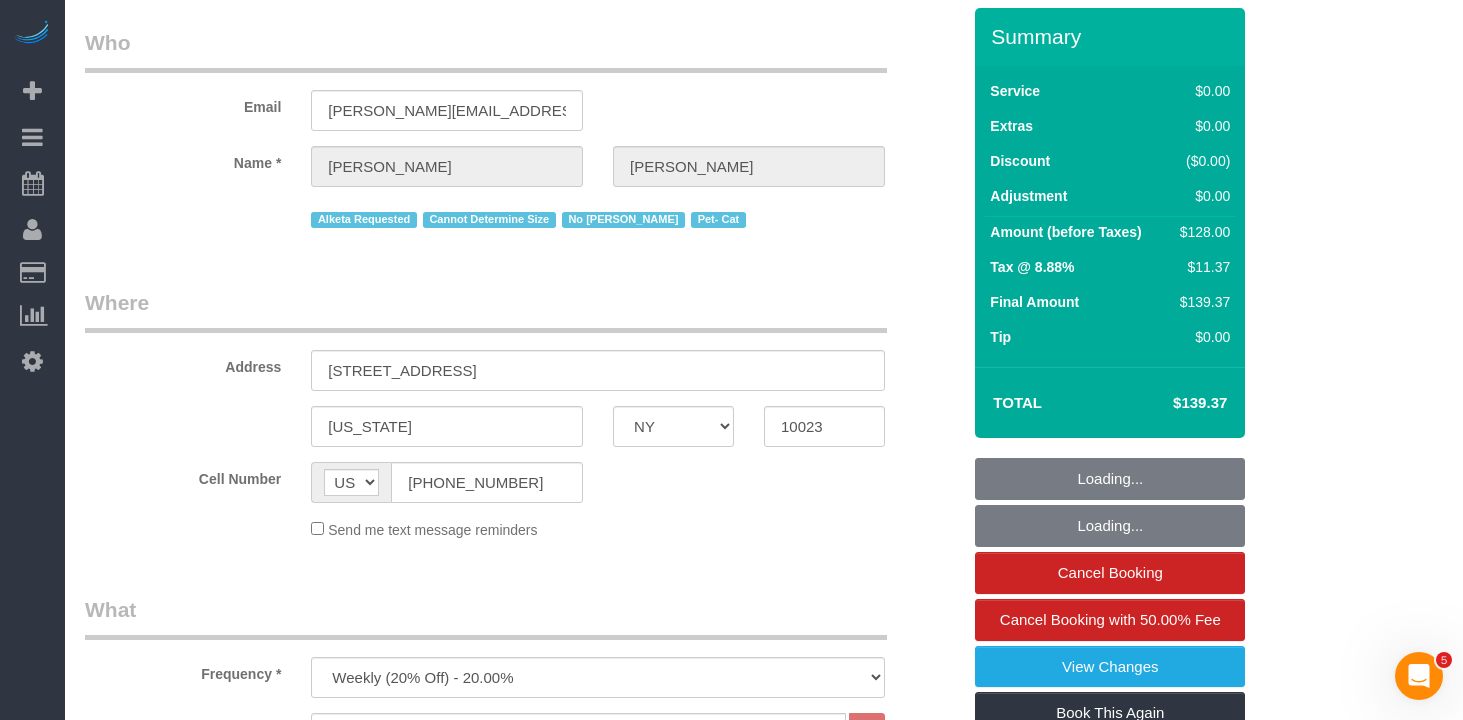 select on "number:89" 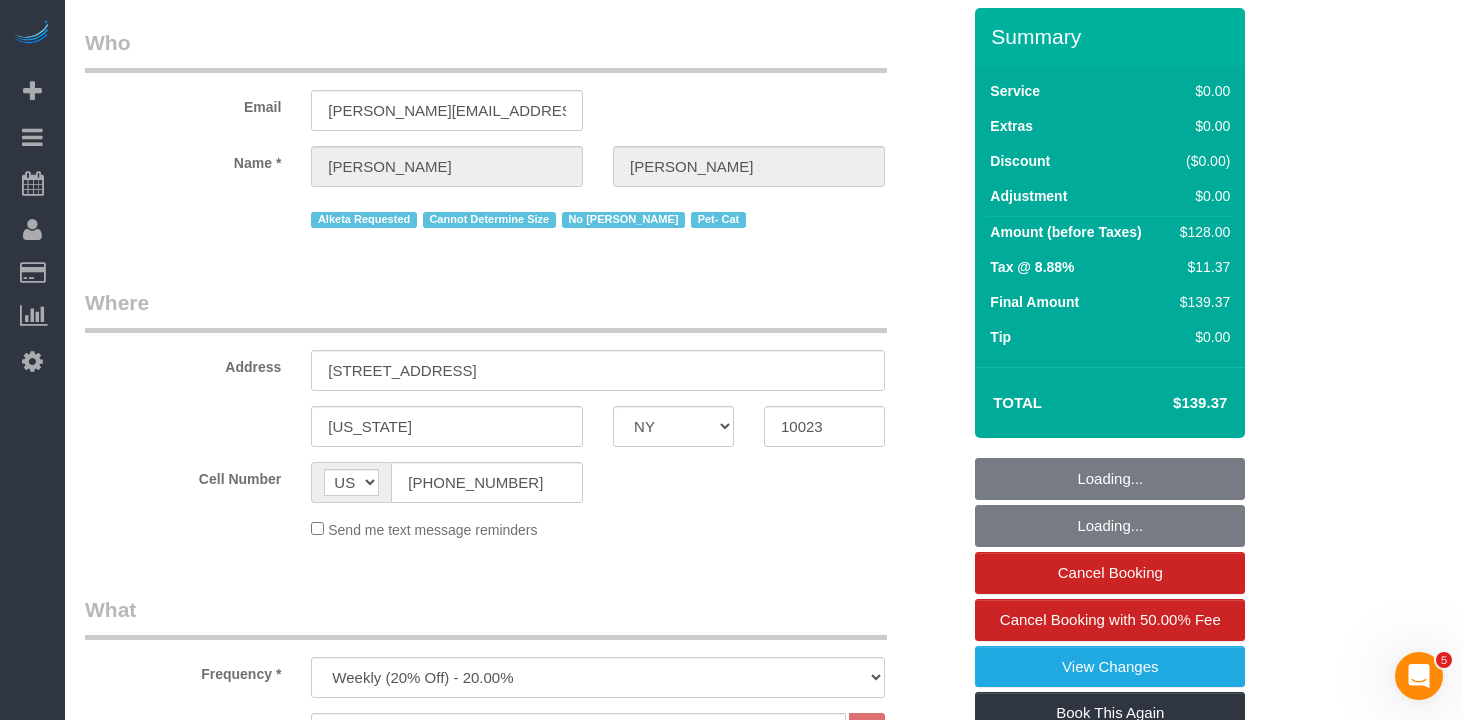 select on "number:90" 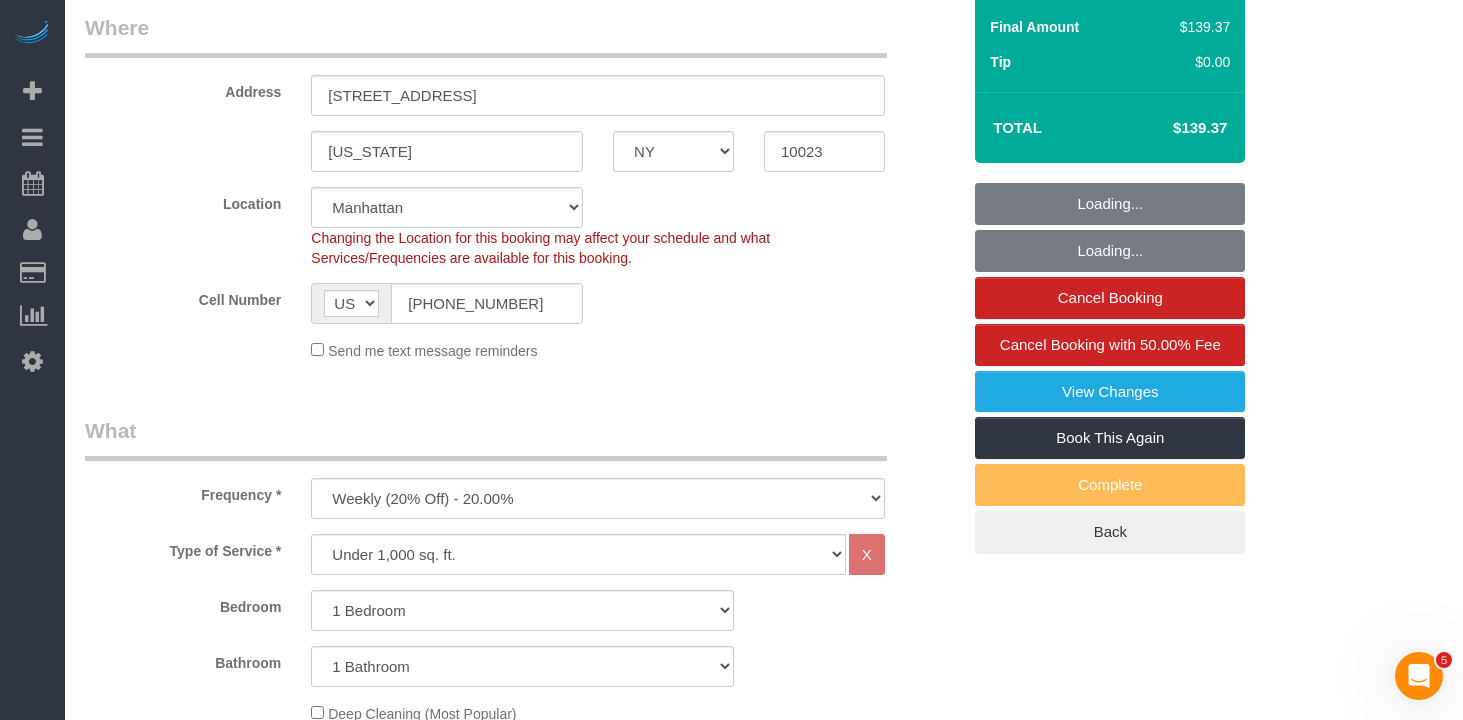 select on "object:1093" 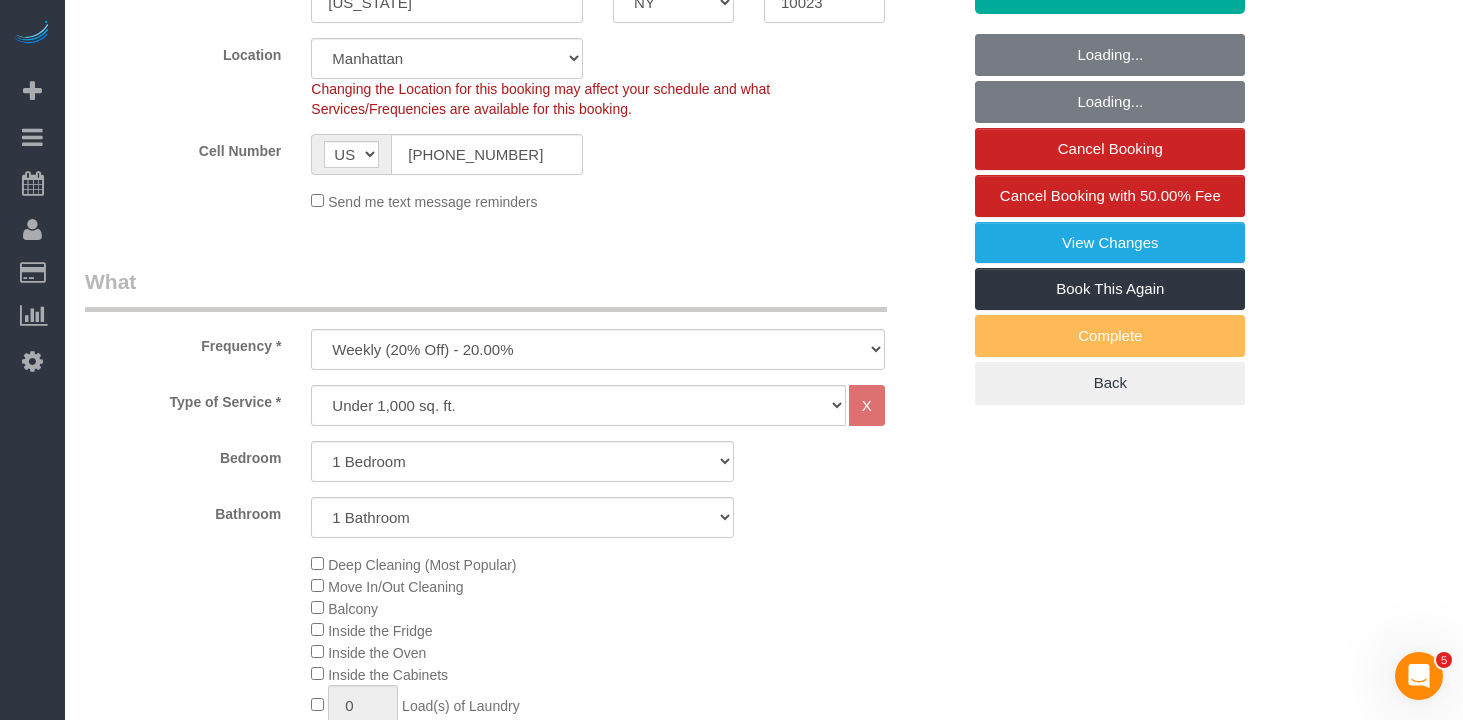 select on "spot1" 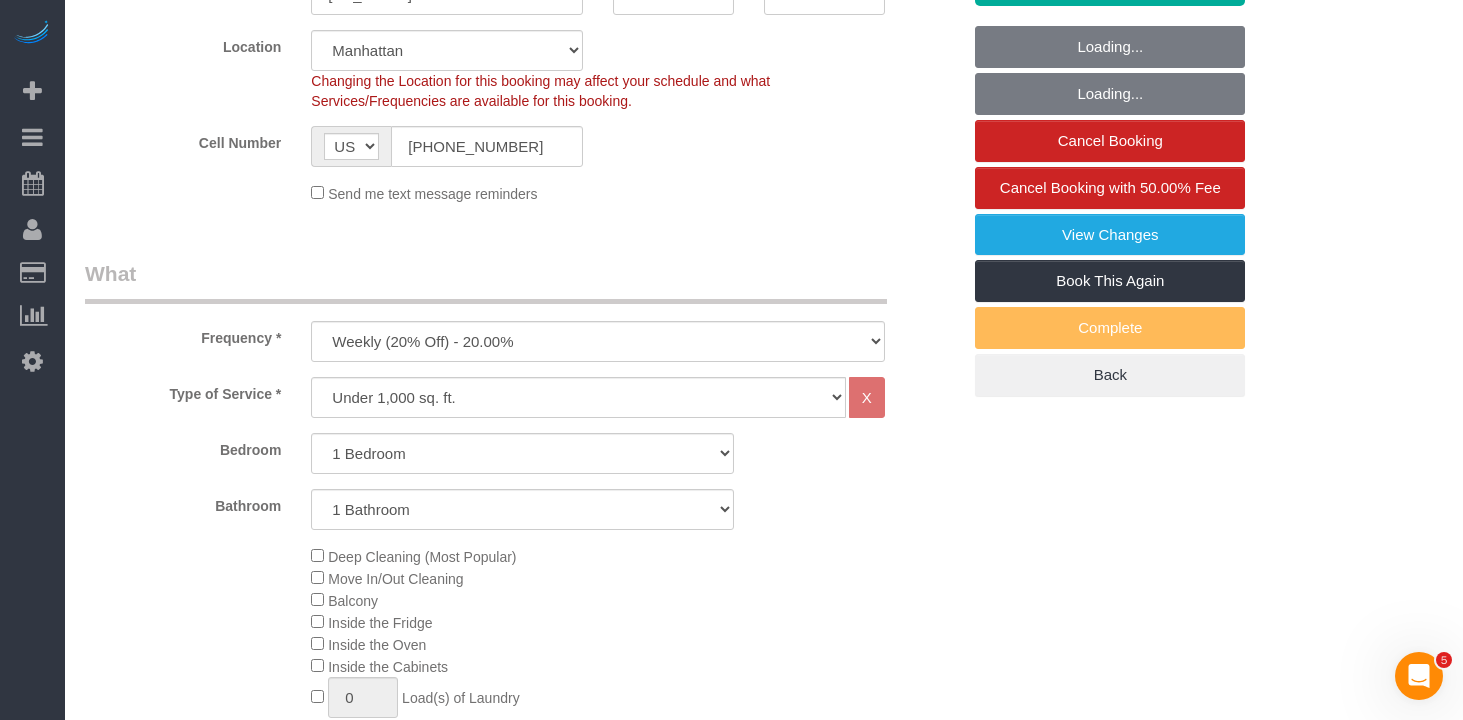 select on "1" 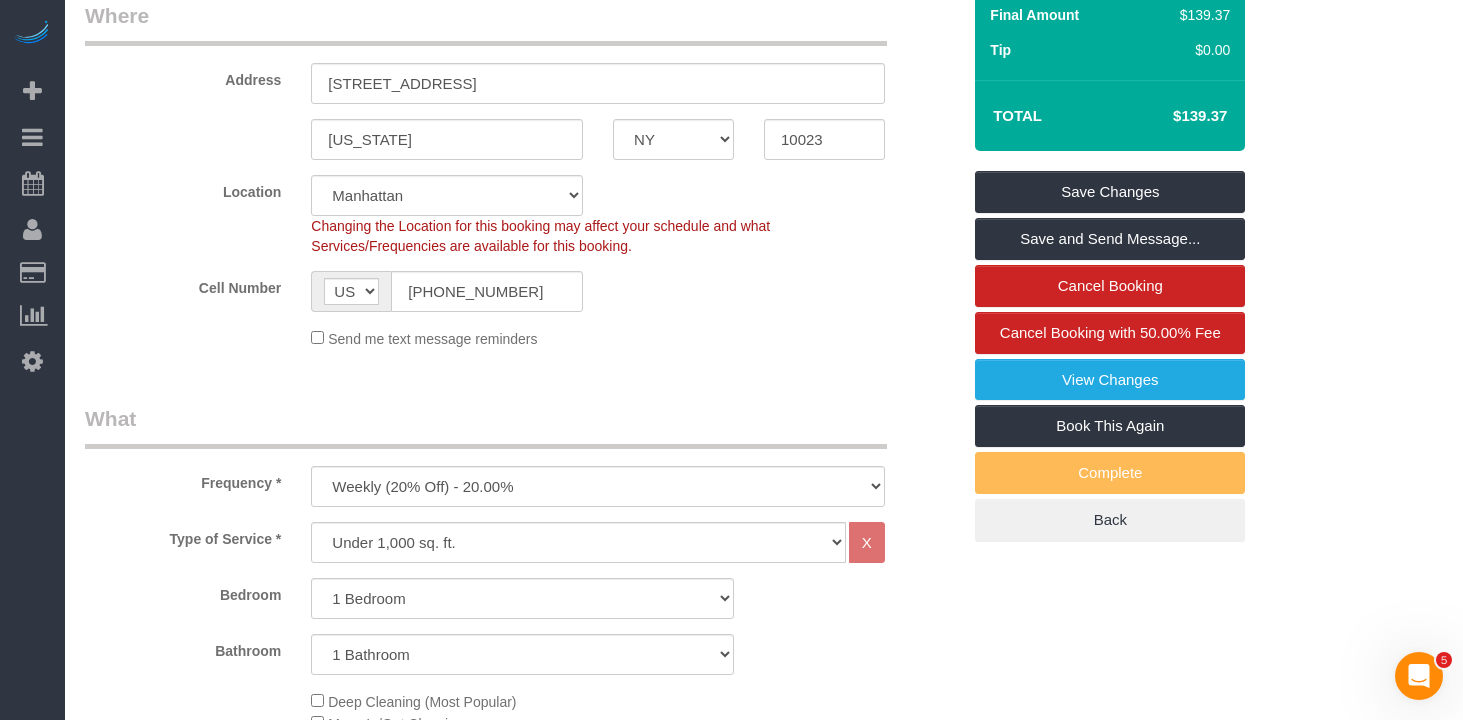 scroll, scrollTop: 377, scrollLeft: 0, axis: vertical 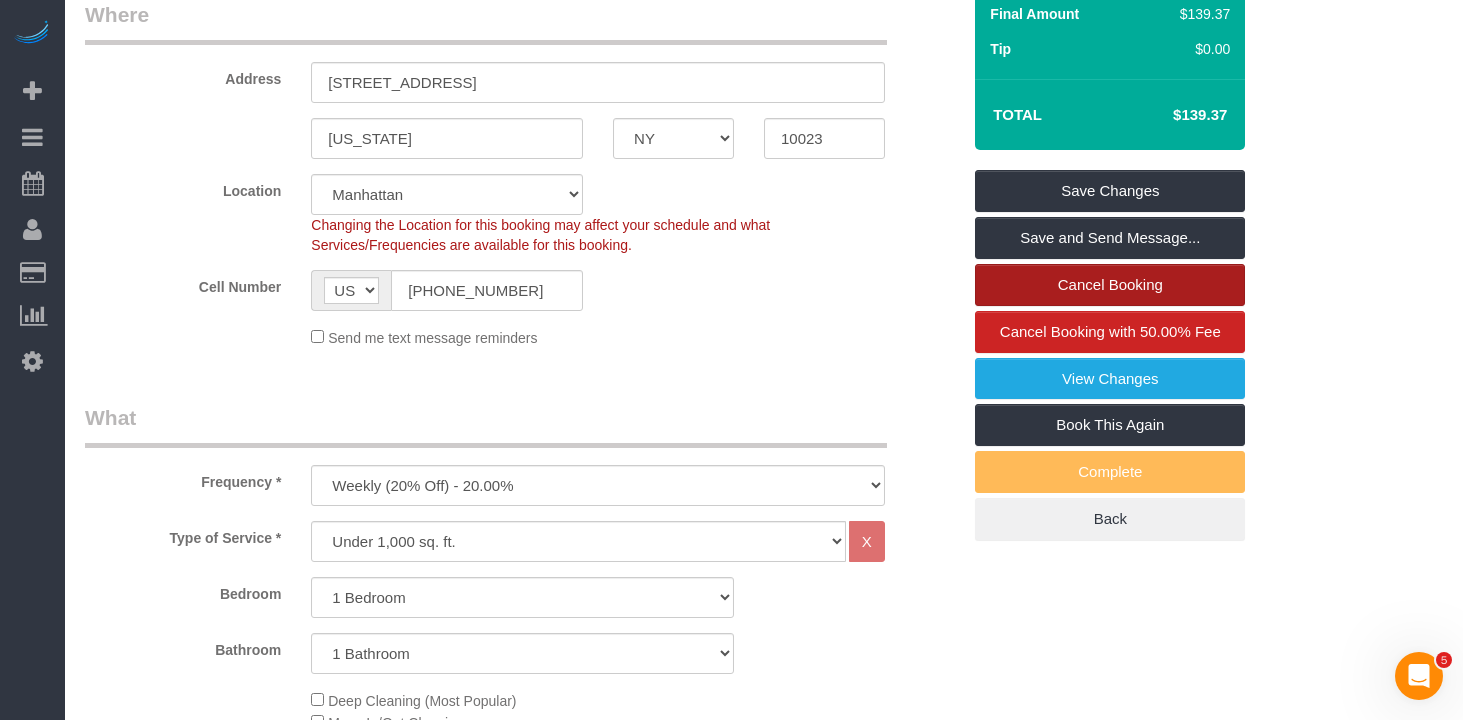click on "Cancel Booking" at bounding box center [1110, 285] 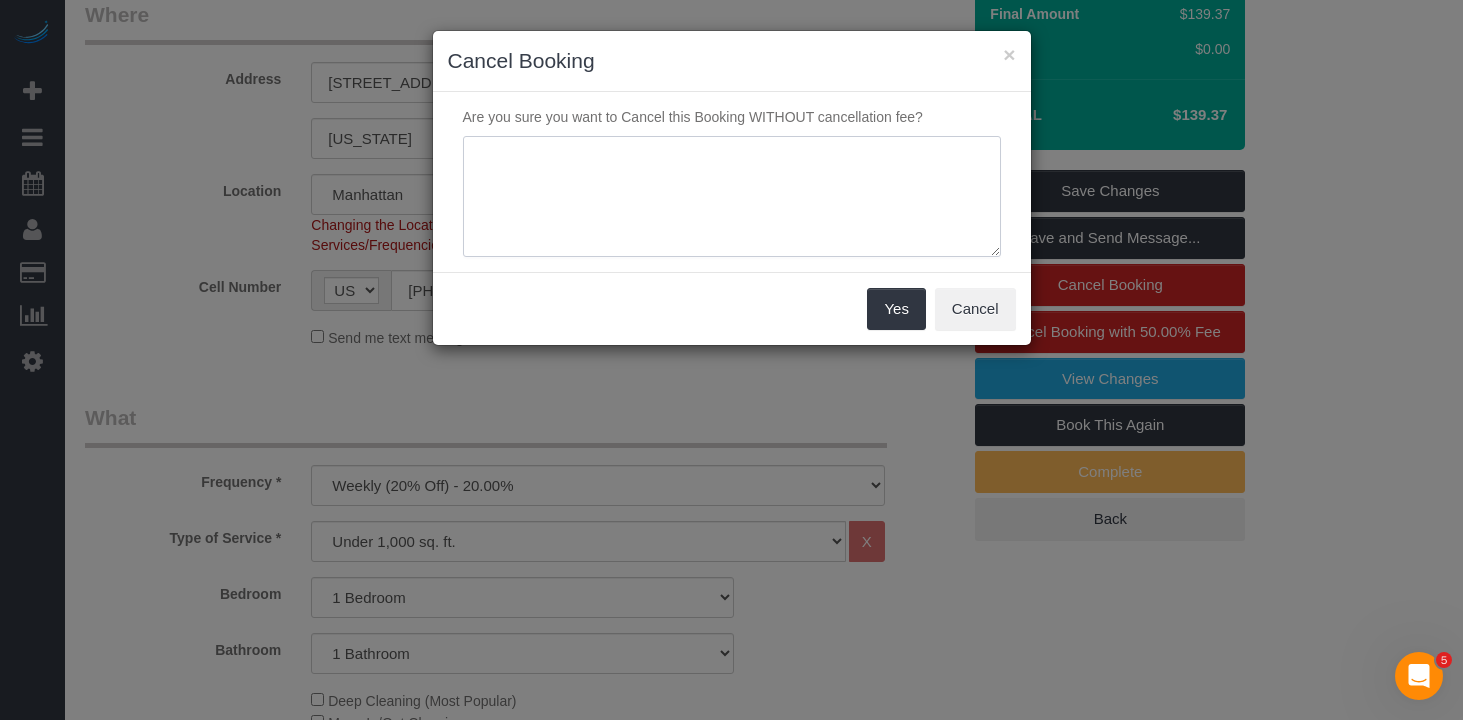 click at bounding box center (732, 197) 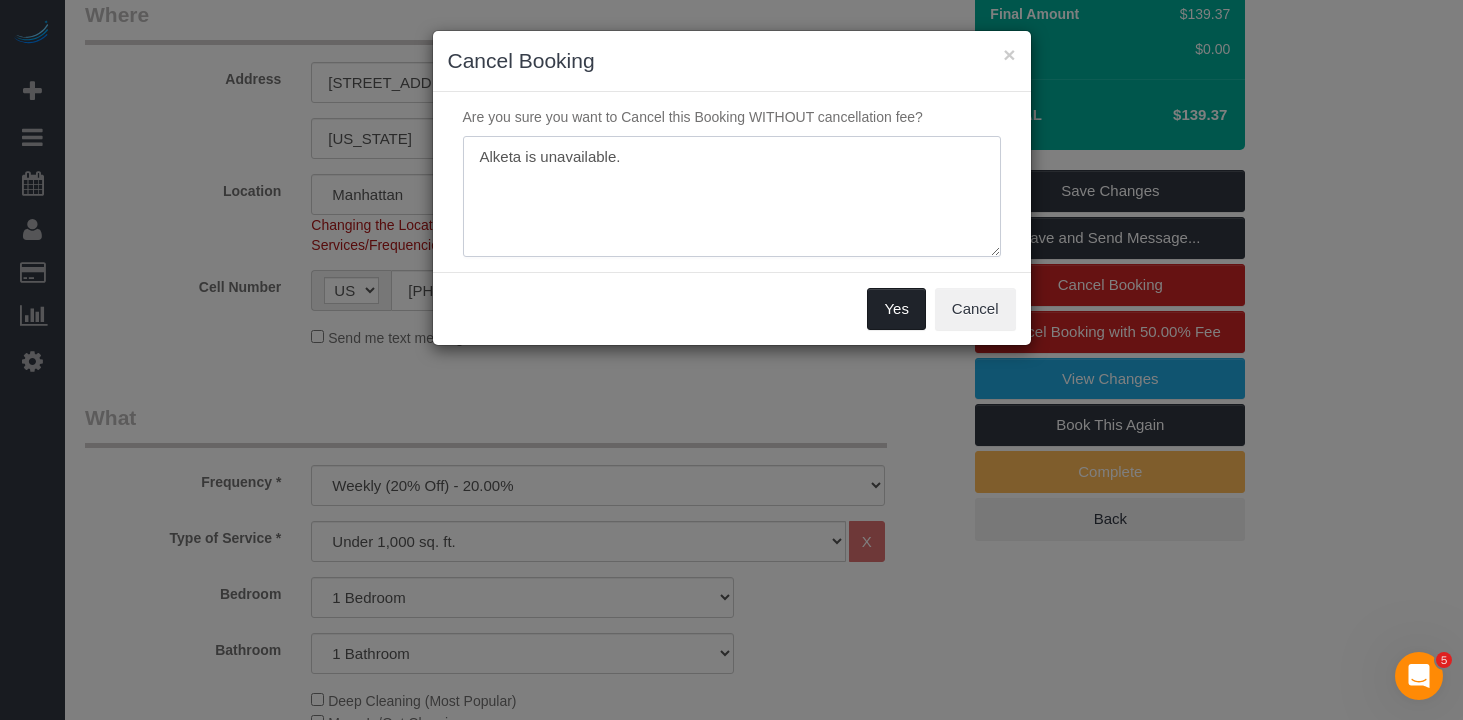 type on "Alketa is unavailable." 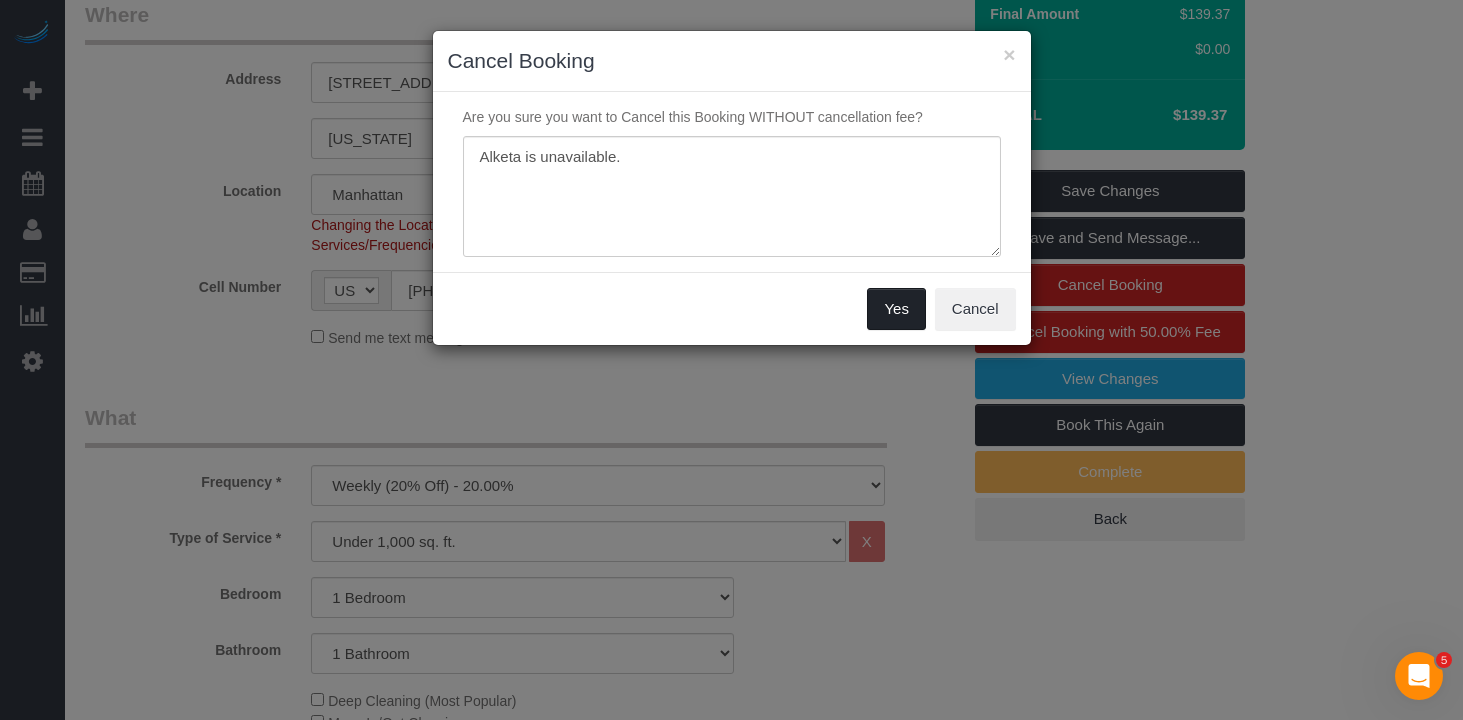 click on "Yes" at bounding box center [896, 309] 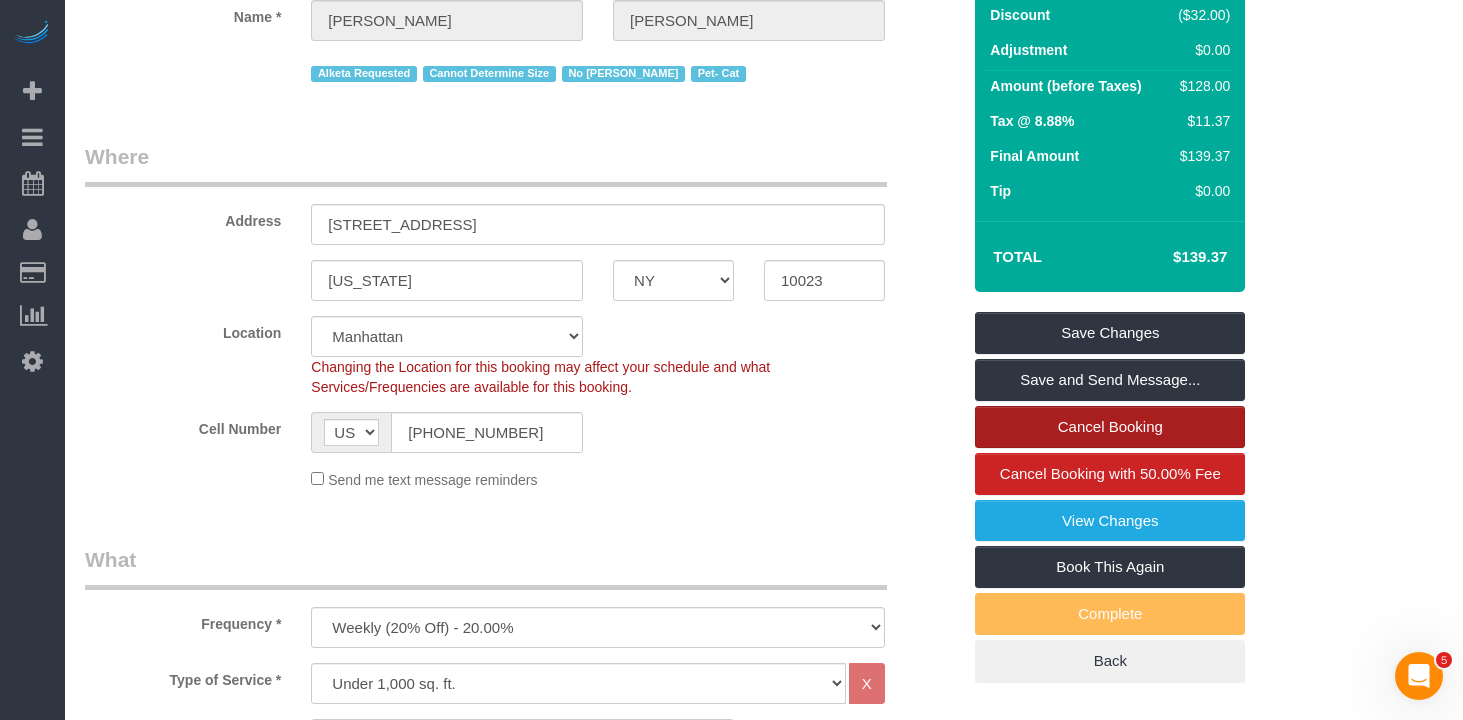 scroll, scrollTop: 0, scrollLeft: 0, axis: both 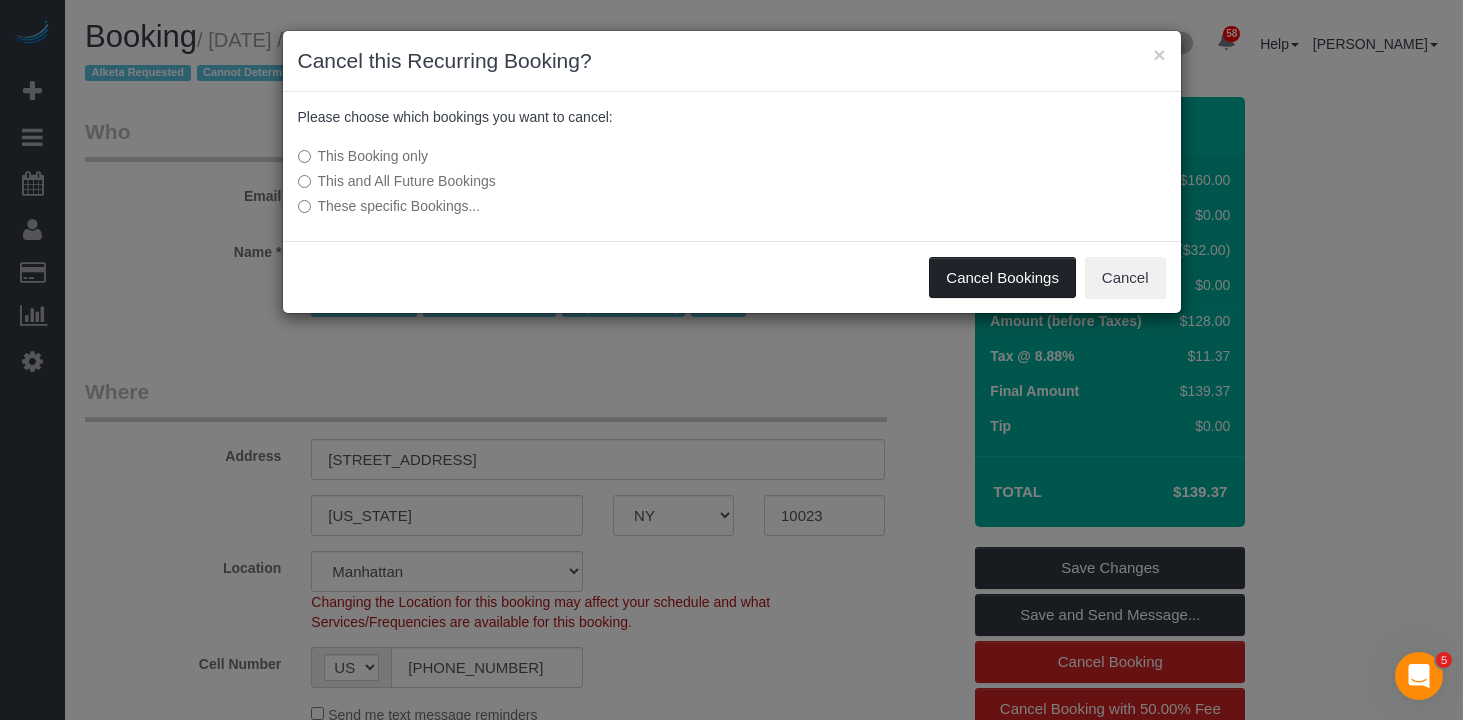 click on "Cancel Bookings" at bounding box center [1002, 278] 